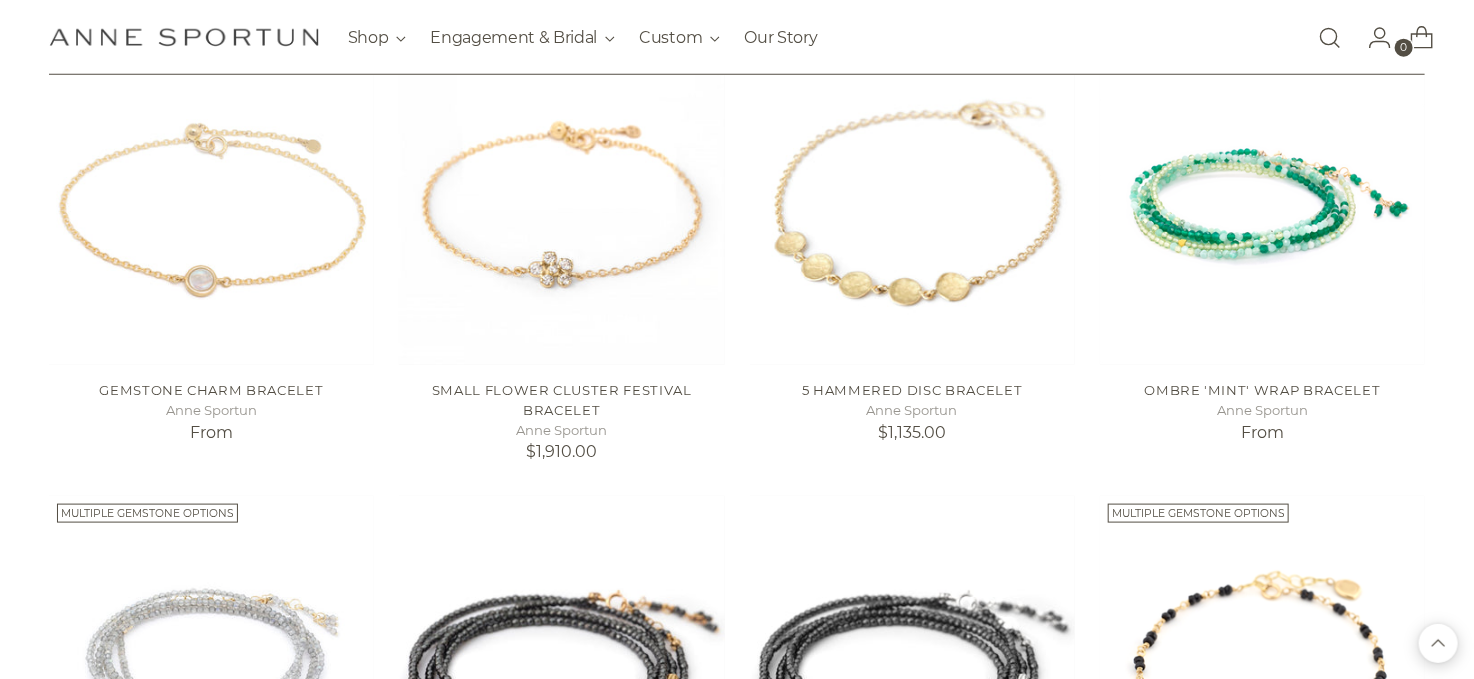 scroll, scrollTop: 800, scrollLeft: 0, axis: vertical 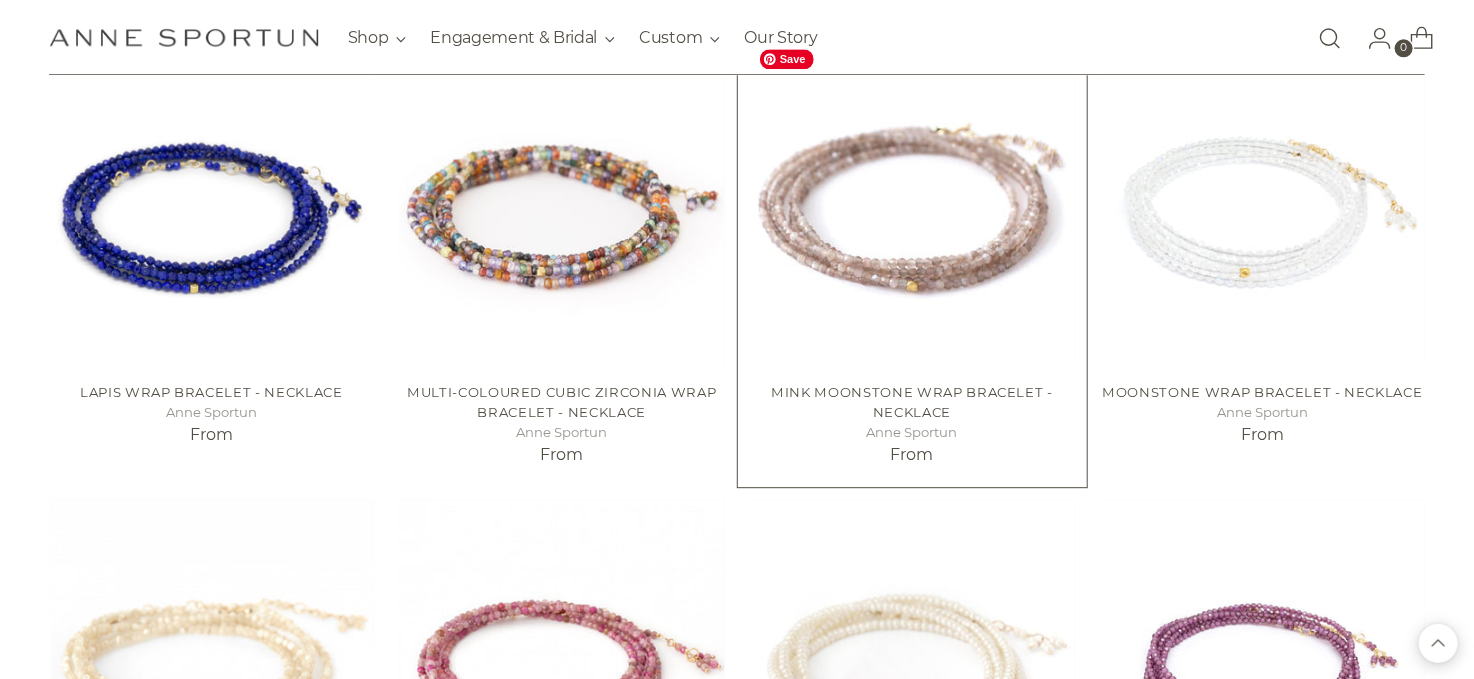 click at bounding box center (0, 0) 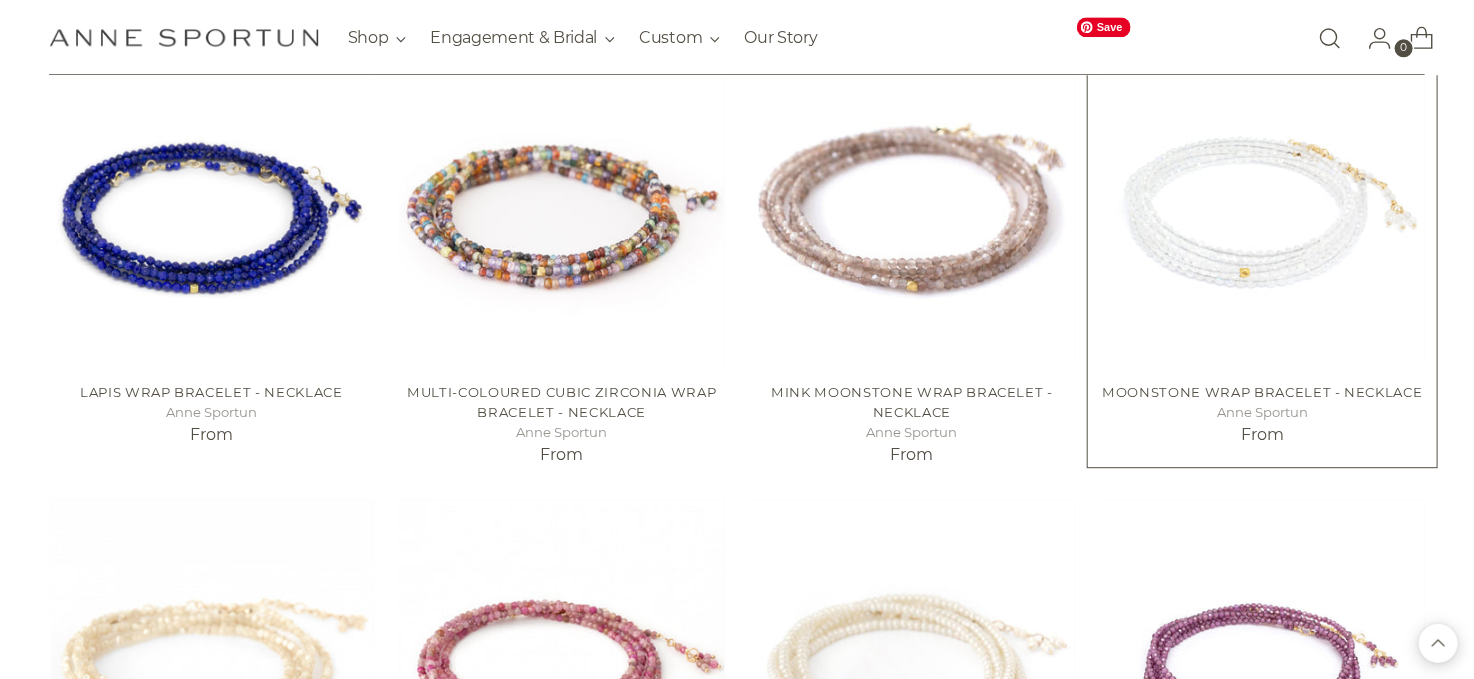 click at bounding box center (0, 0) 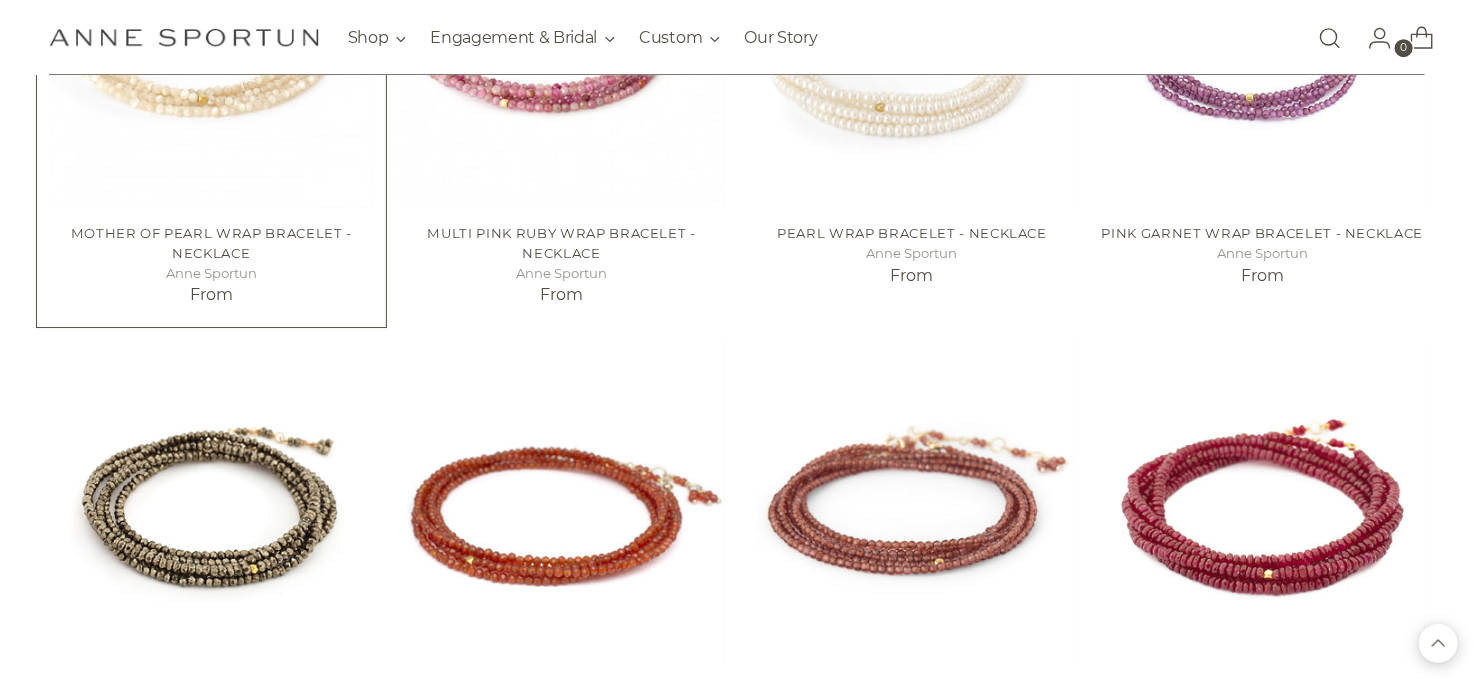 scroll, scrollTop: 6700, scrollLeft: 0, axis: vertical 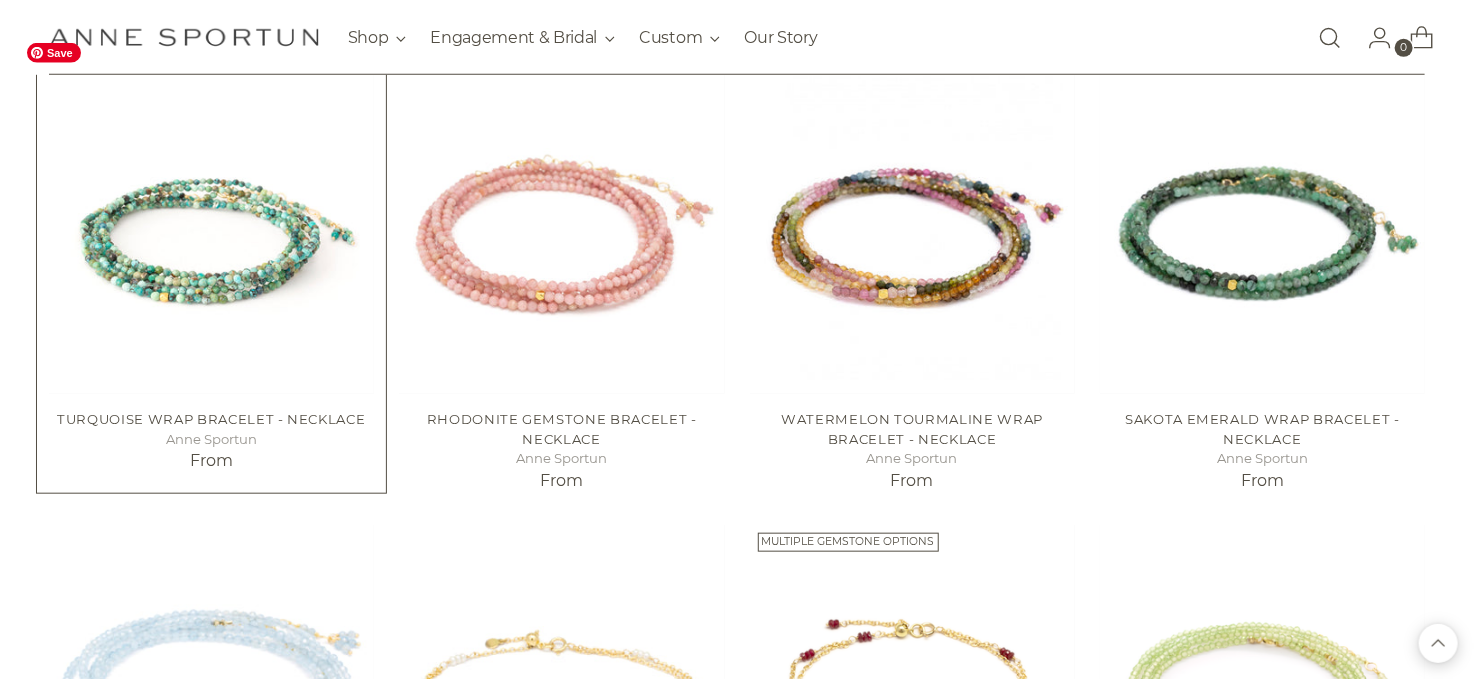 click at bounding box center (0, 0) 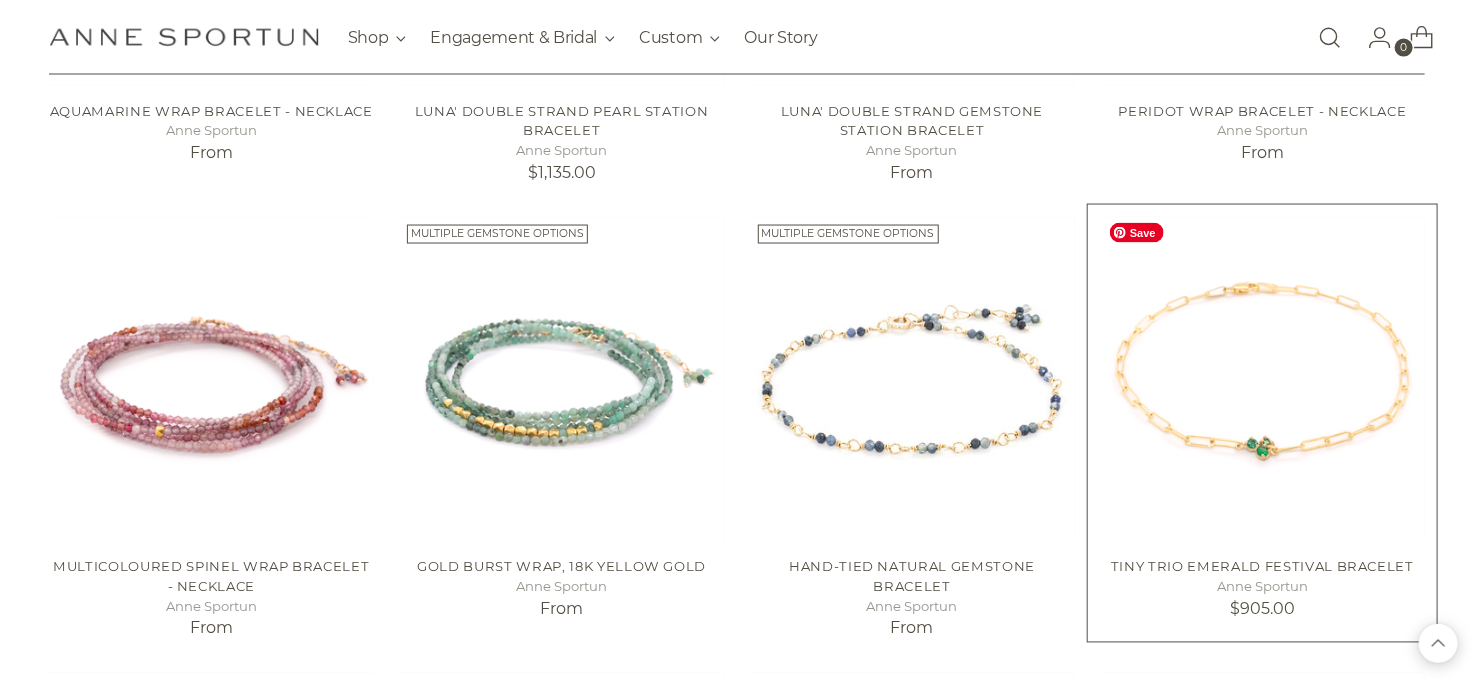 scroll, scrollTop: 8500, scrollLeft: 0, axis: vertical 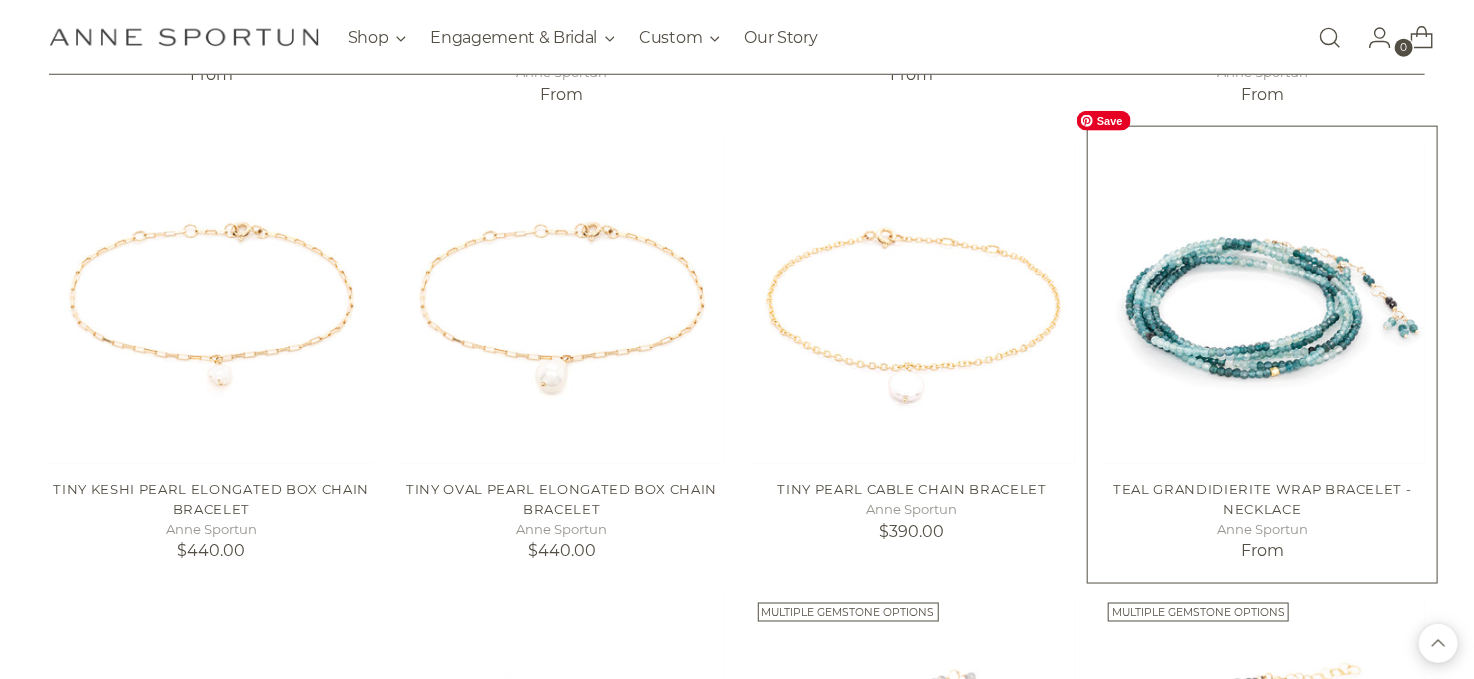 click at bounding box center (0, 0) 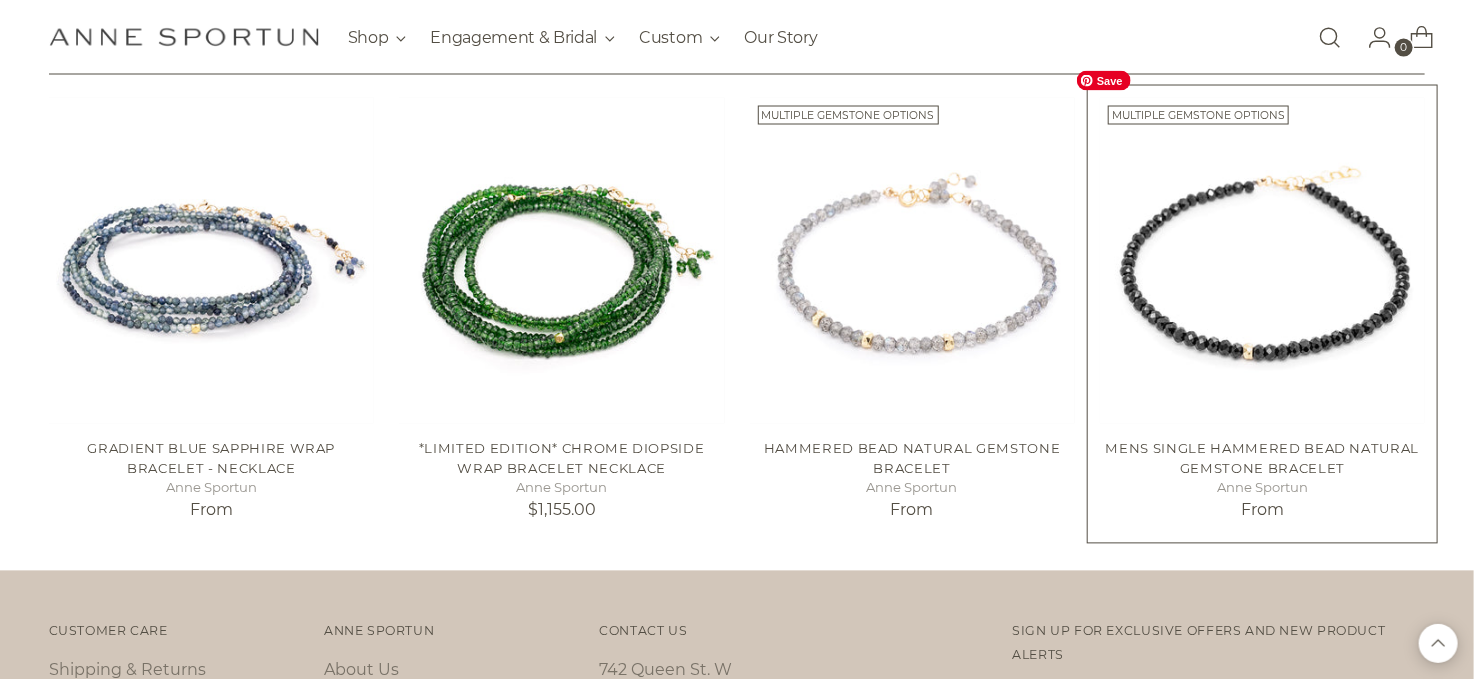 scroll, scrollTop: 12200, scrollLeft: 0, axis: vertical 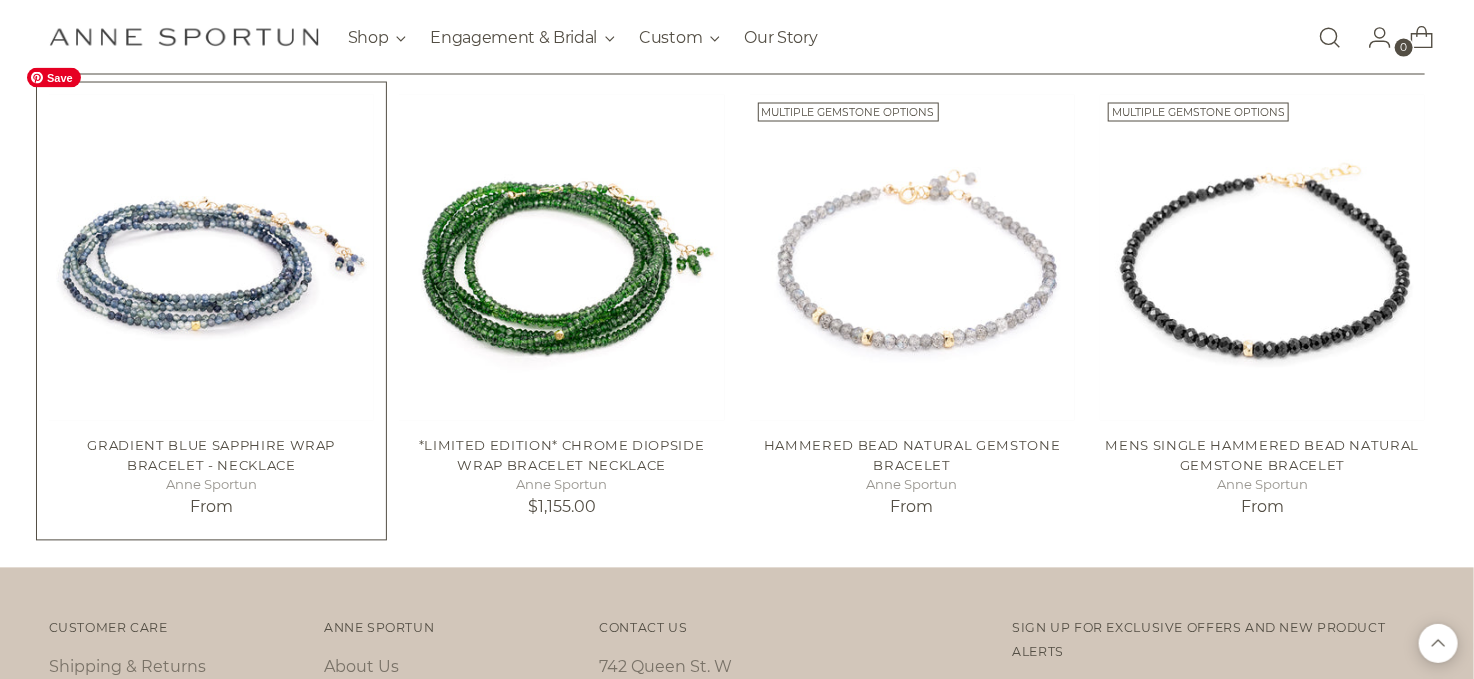 click at bounding box center [0, 0] 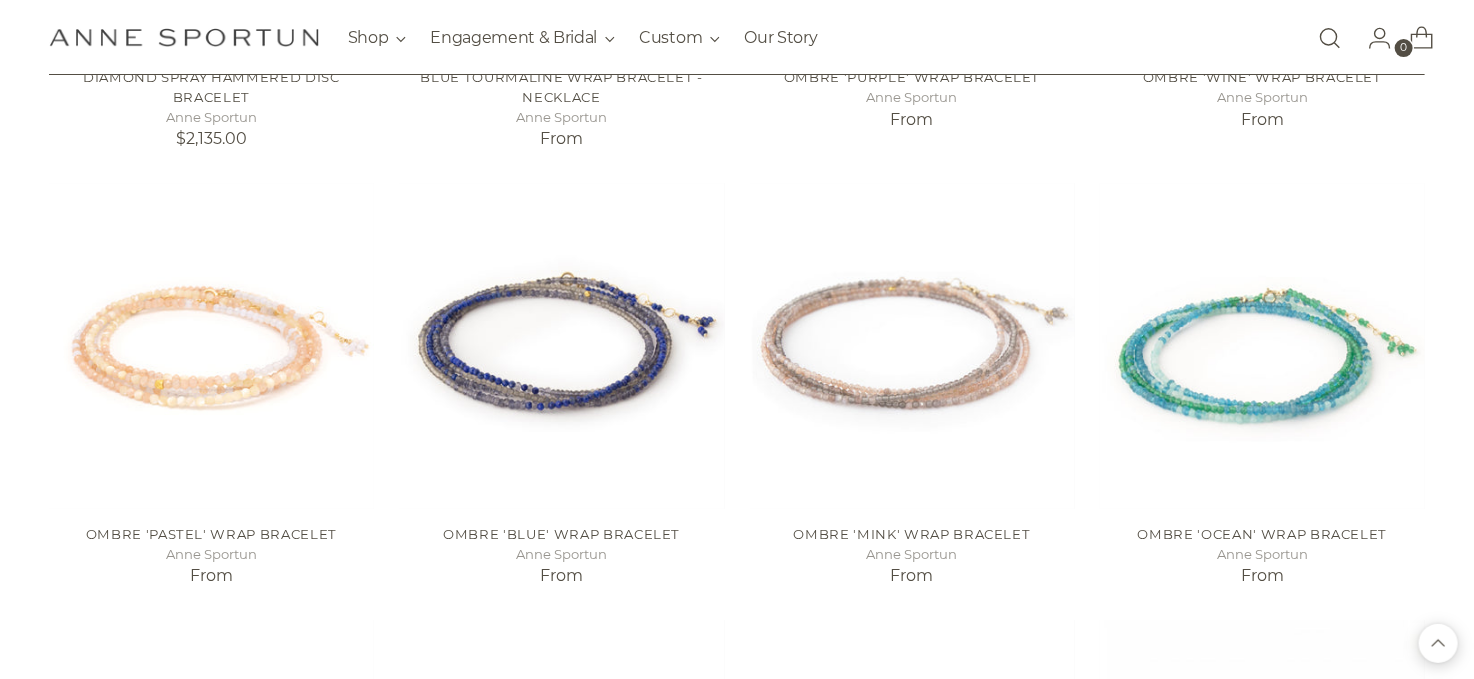 scroll, scrollTop: 10300, scrollLeft: 0, axis: vertical 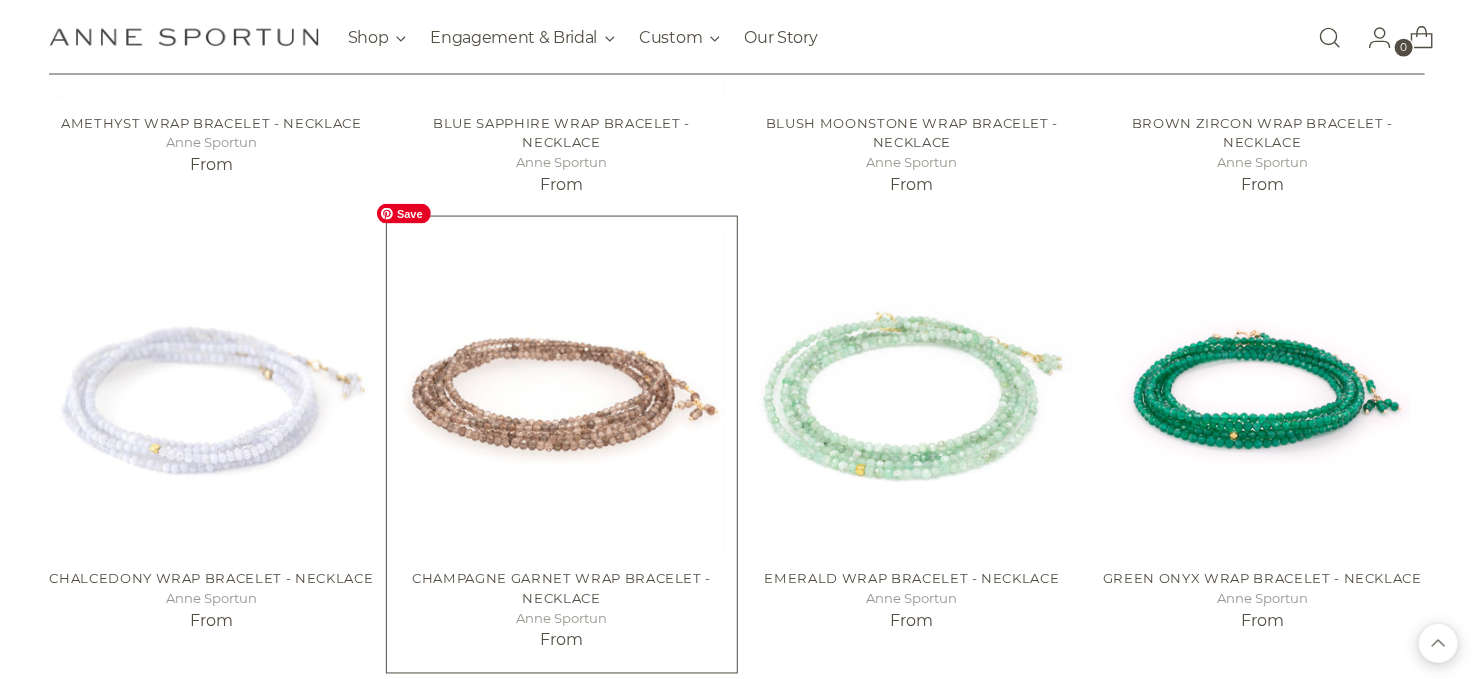 click at bounding box center [0, 0] 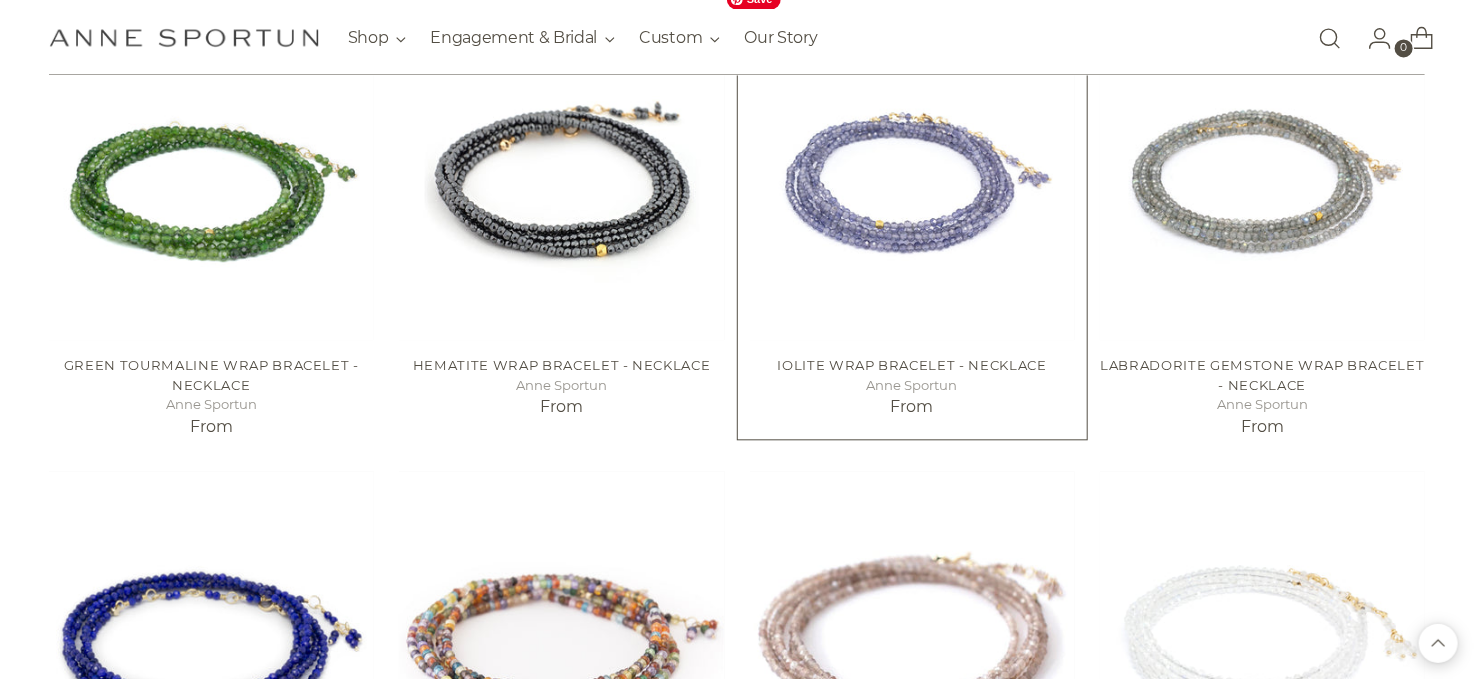 scroll, scrollTop: 5600, scrollLeft: 0, axis: vertical 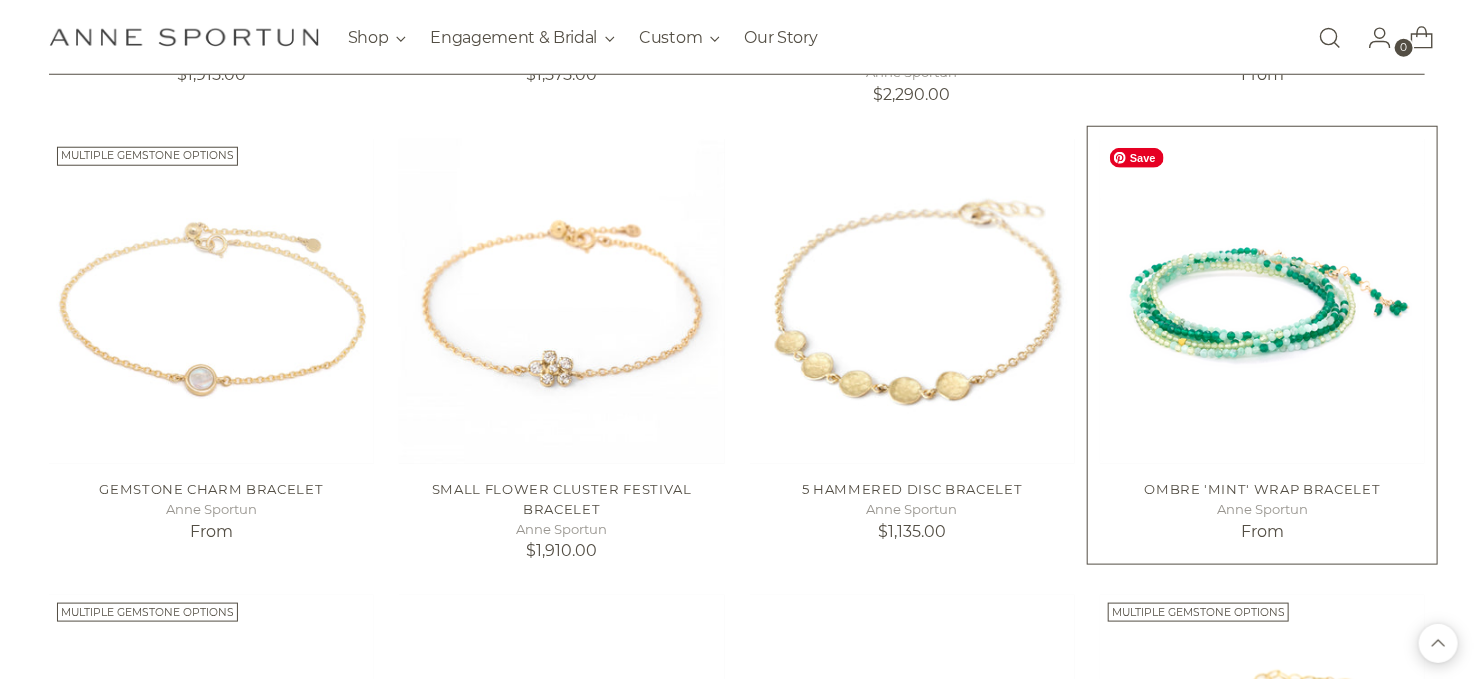 click at bounding box center [0, 0] 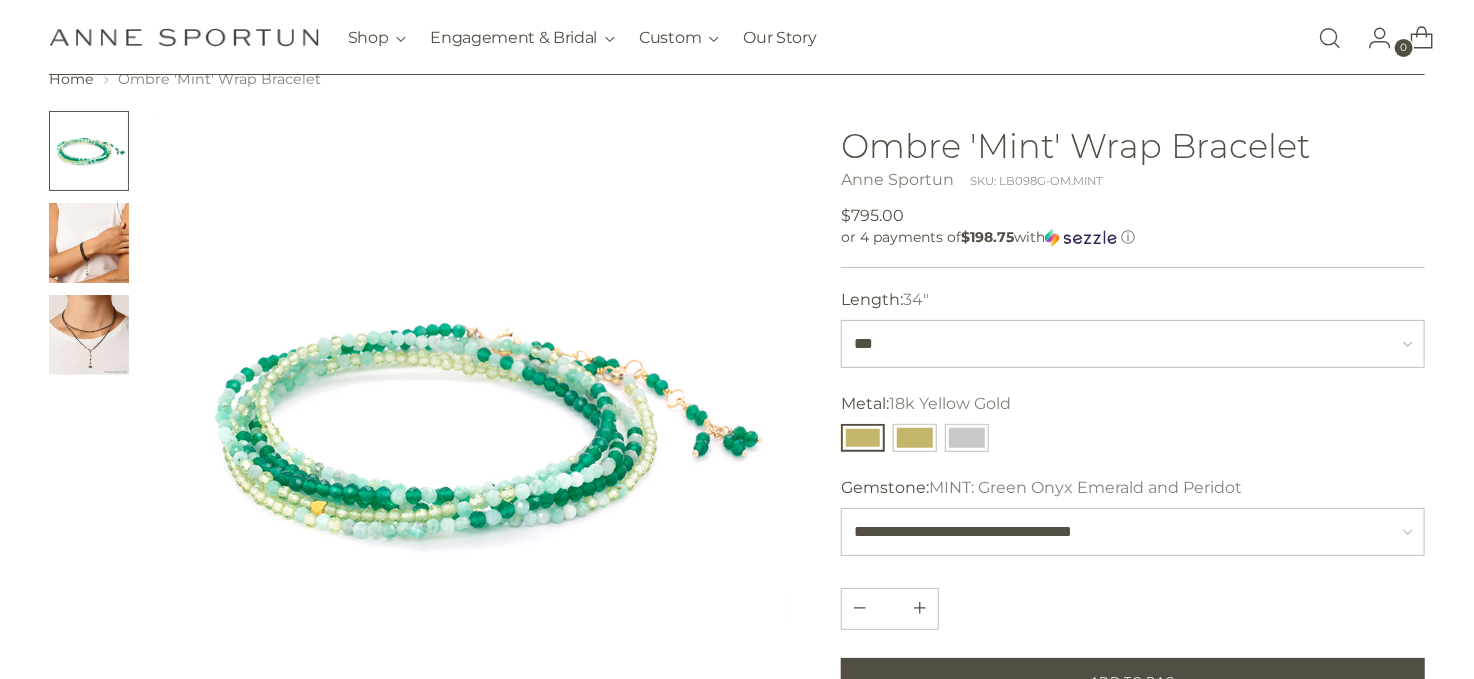 scroll, scrollTop: 100, scrollLeft: 0, axis: vertical 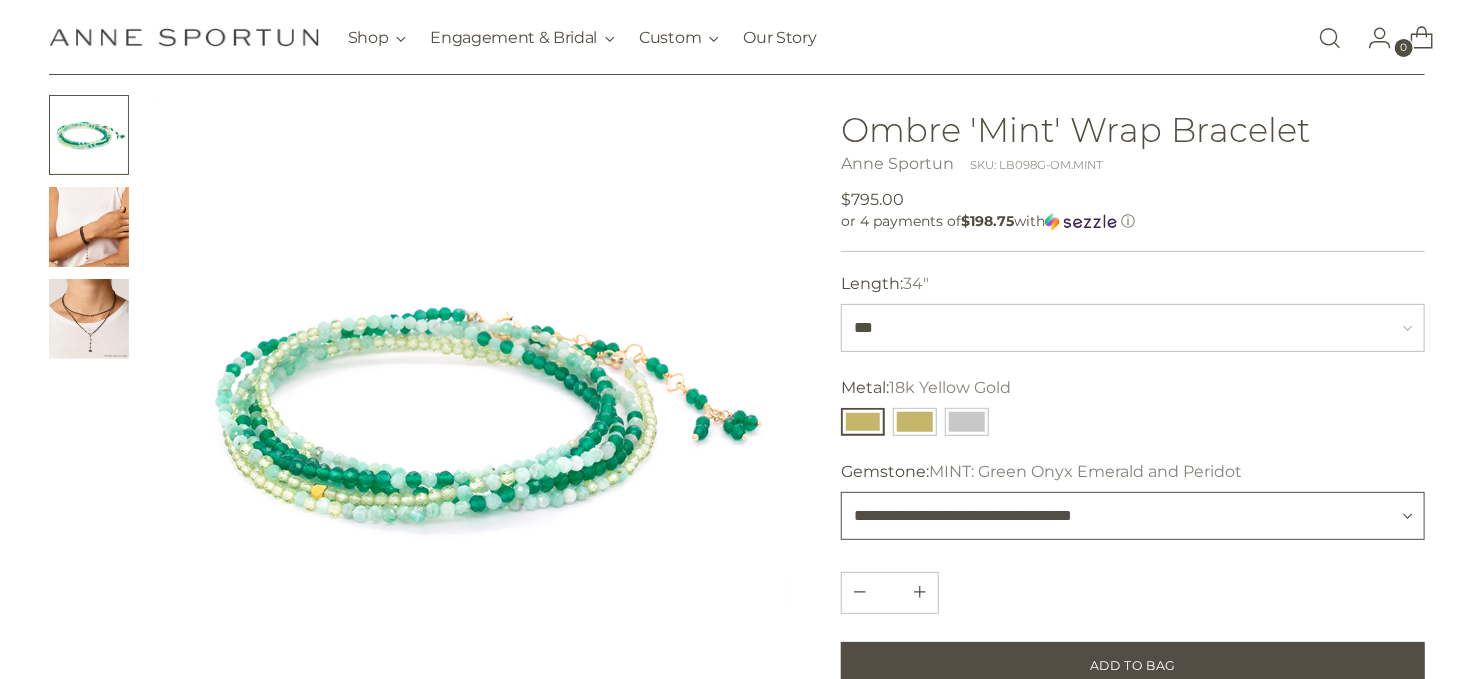 click on "**********" at bounding box center [1133, 516] 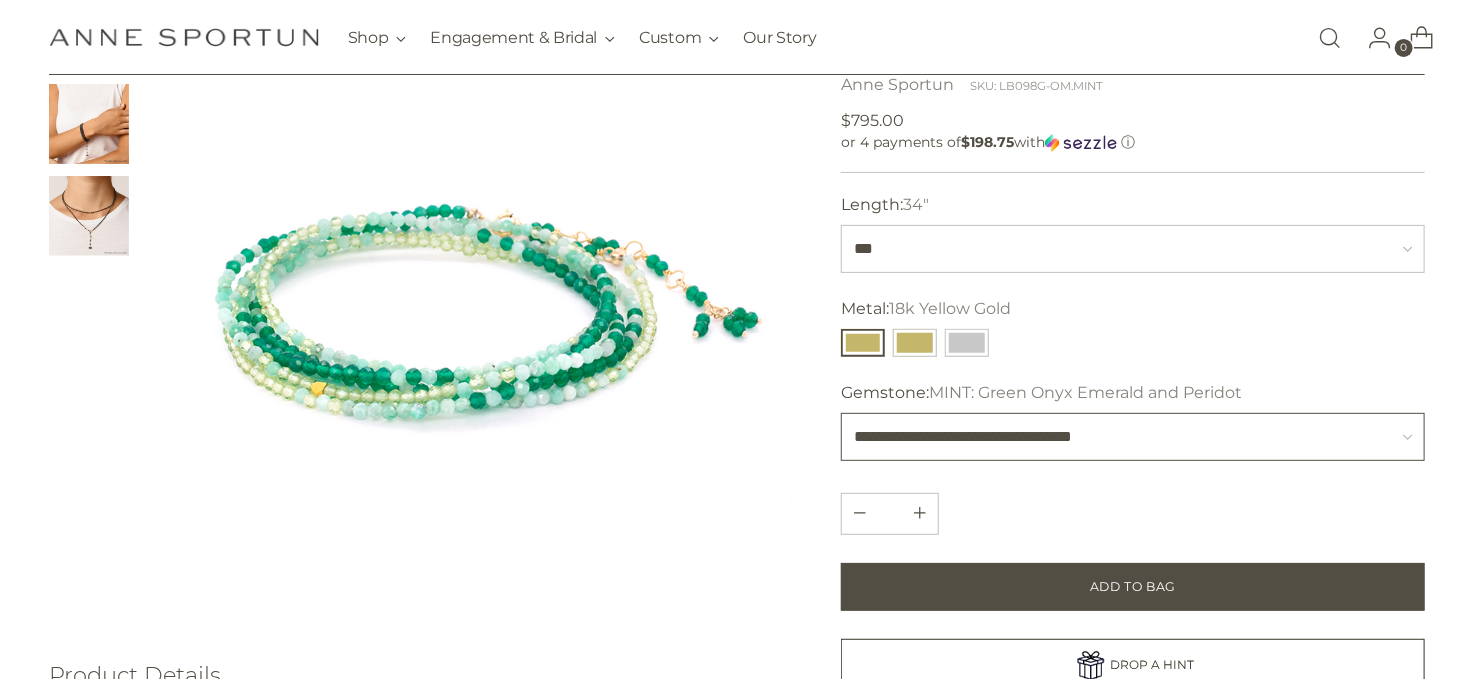 scroll, scrollTop: 200, scrollLeft: 0, axis: vertical 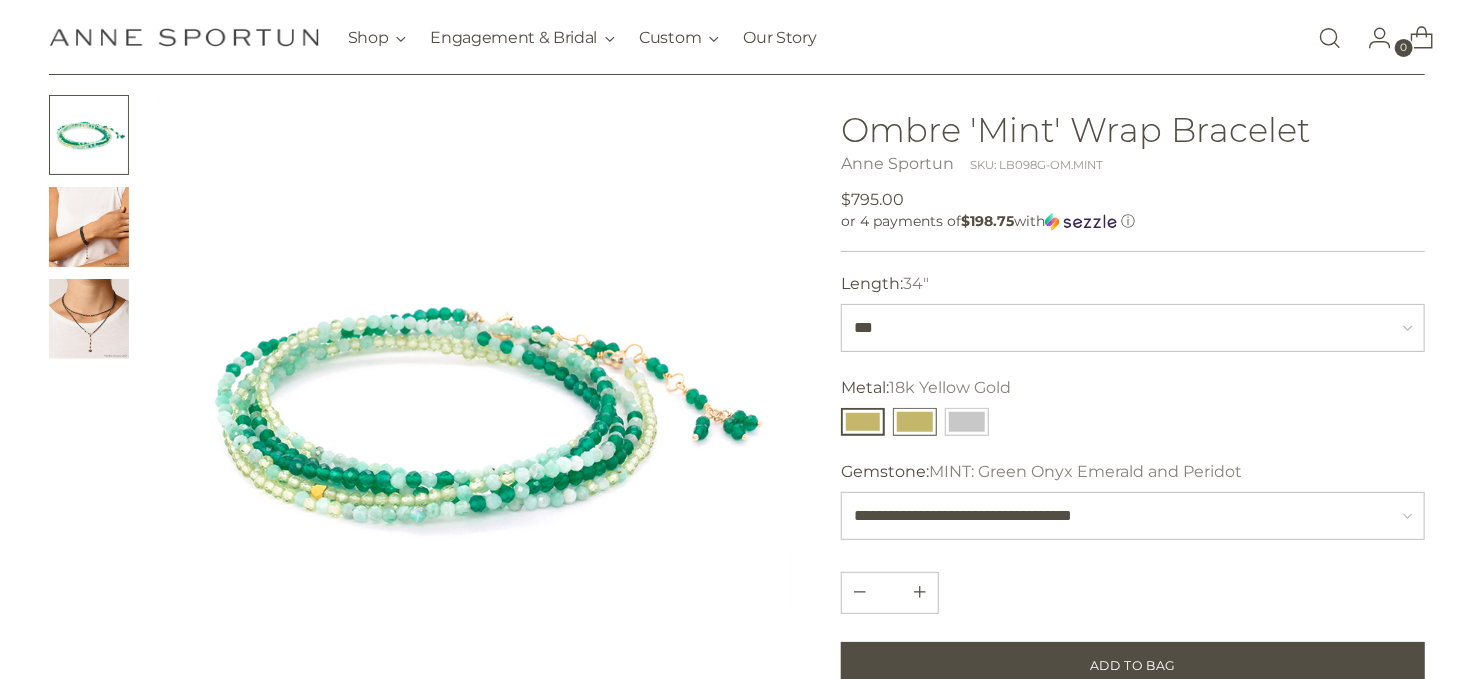 click at bounding box center (915, 422) 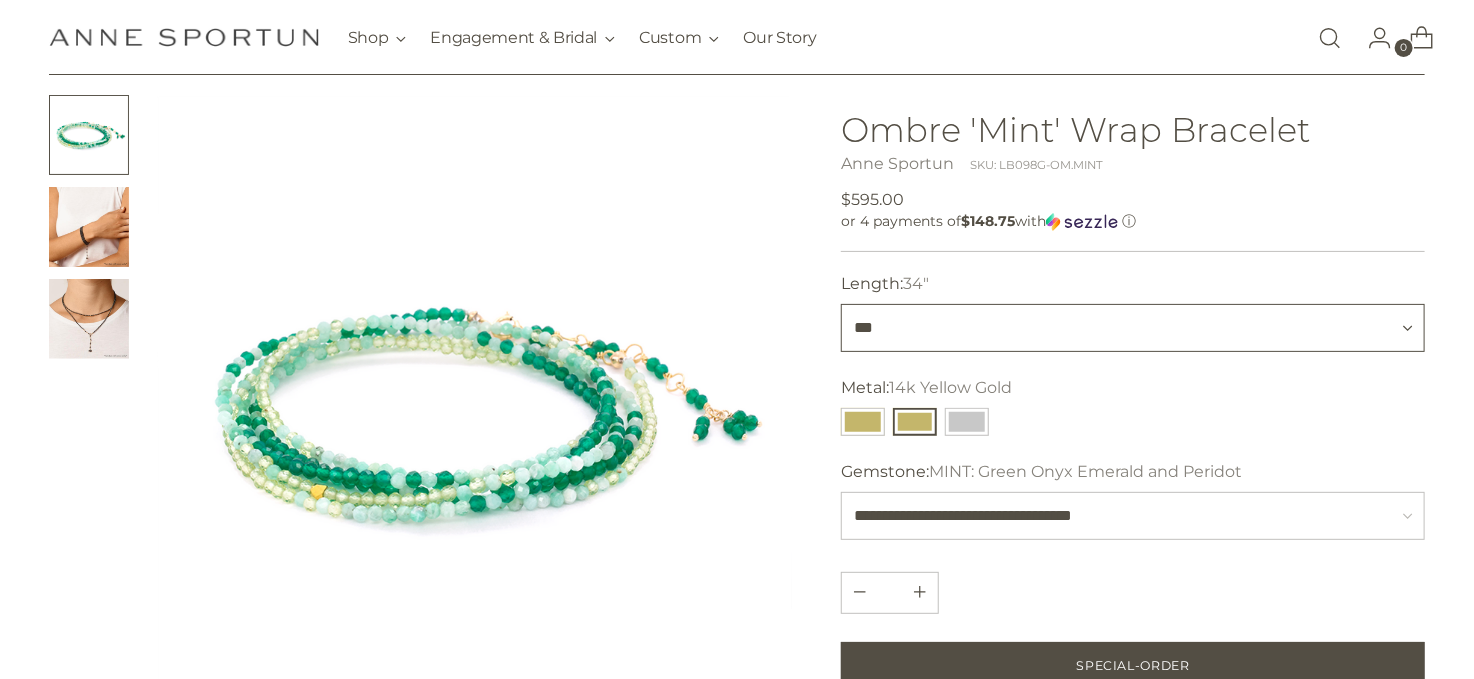 click on "*** *** ***" at bounding box center [1133, 328] 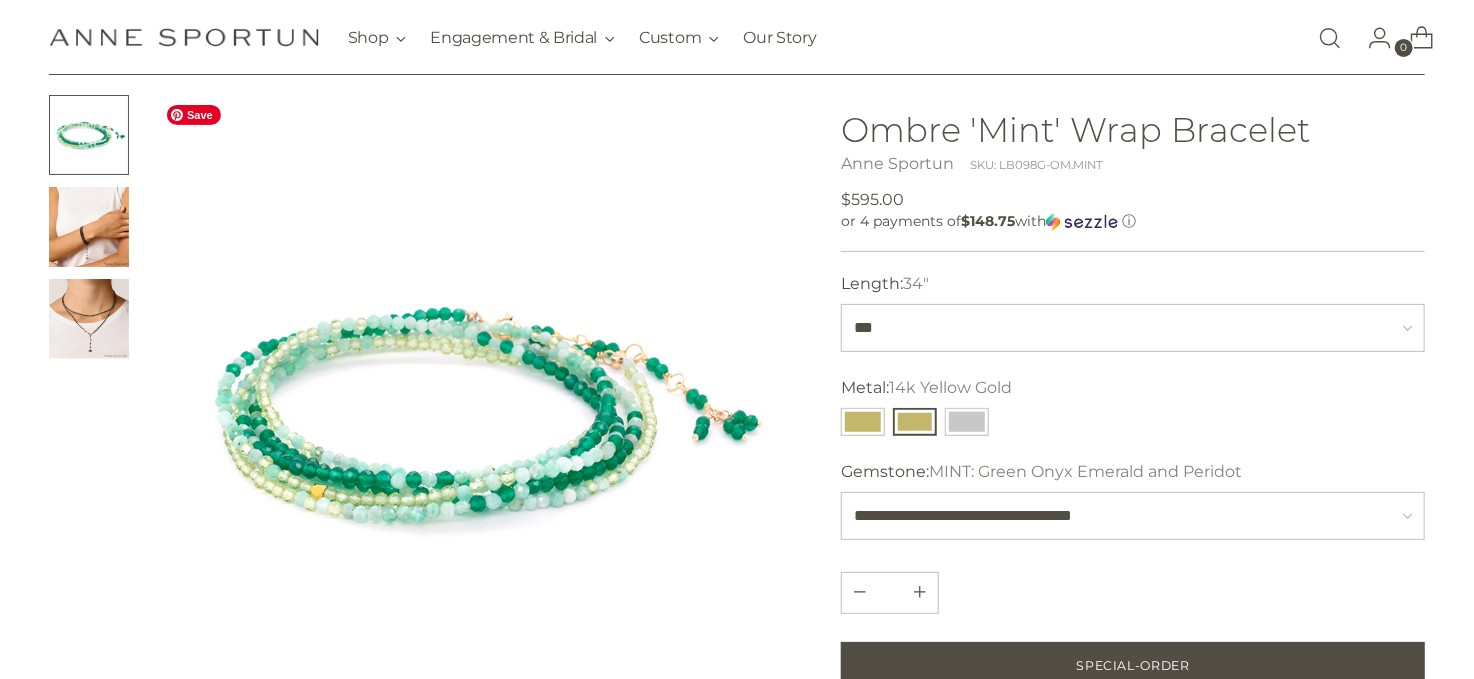 click at bounding box center (475, 413) 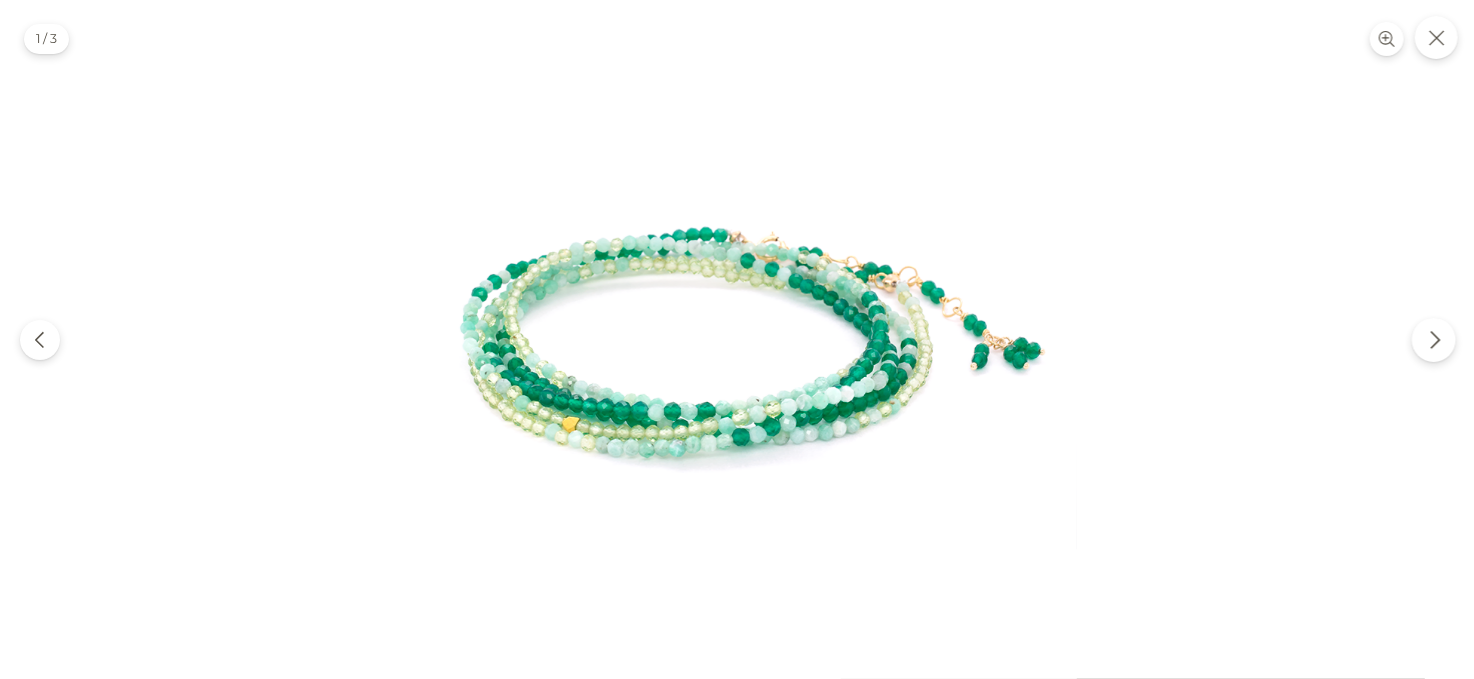 click at bounding box center [1435, 340] 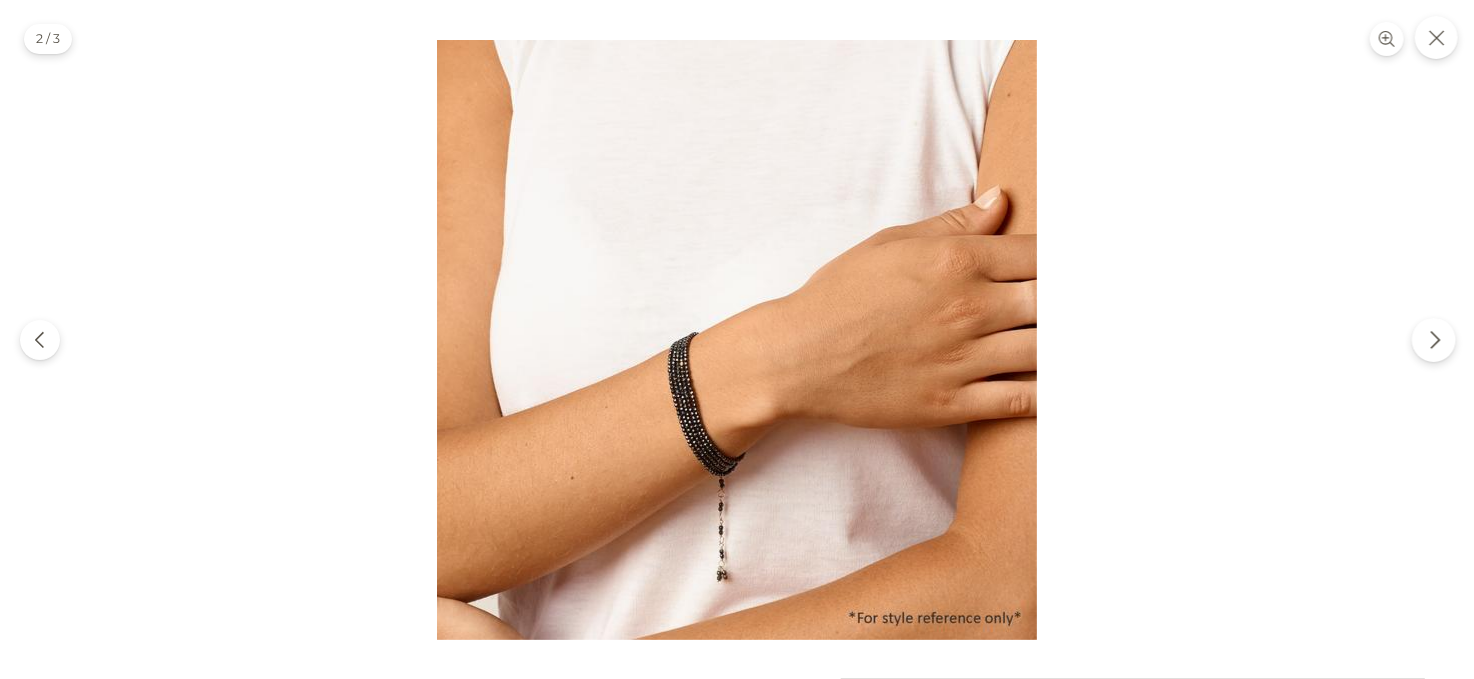 click at bounding box center (1435, 340) 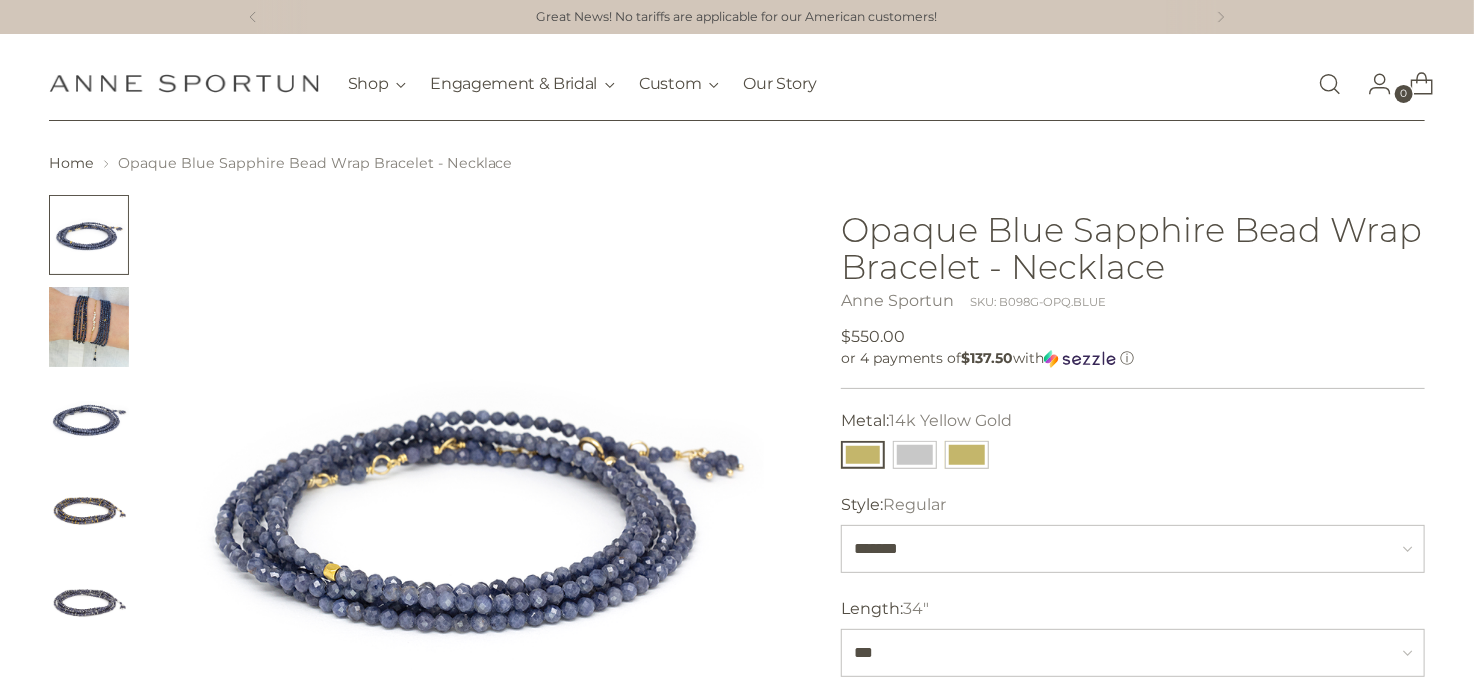 scroll, scrollTop: 100, scrollLeft: 0, axis: vertical 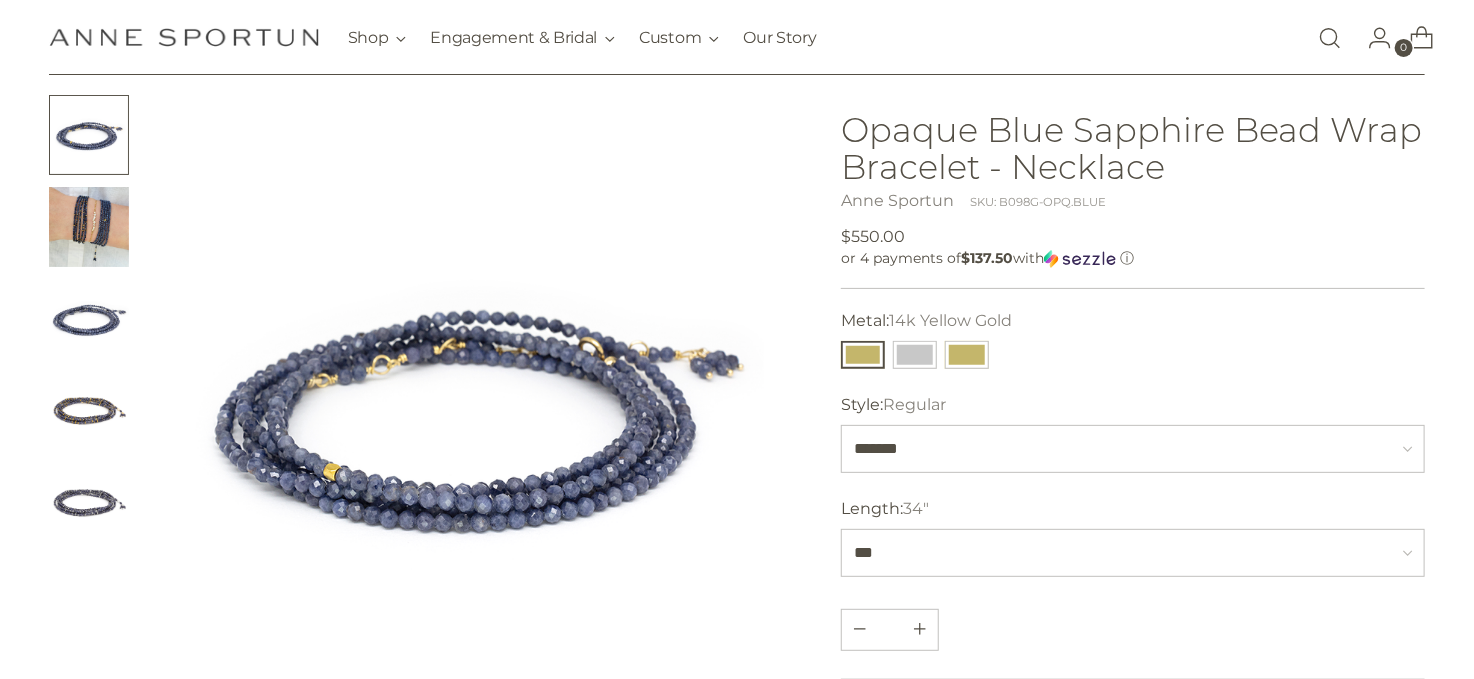 click at bounding box center (89, 319) 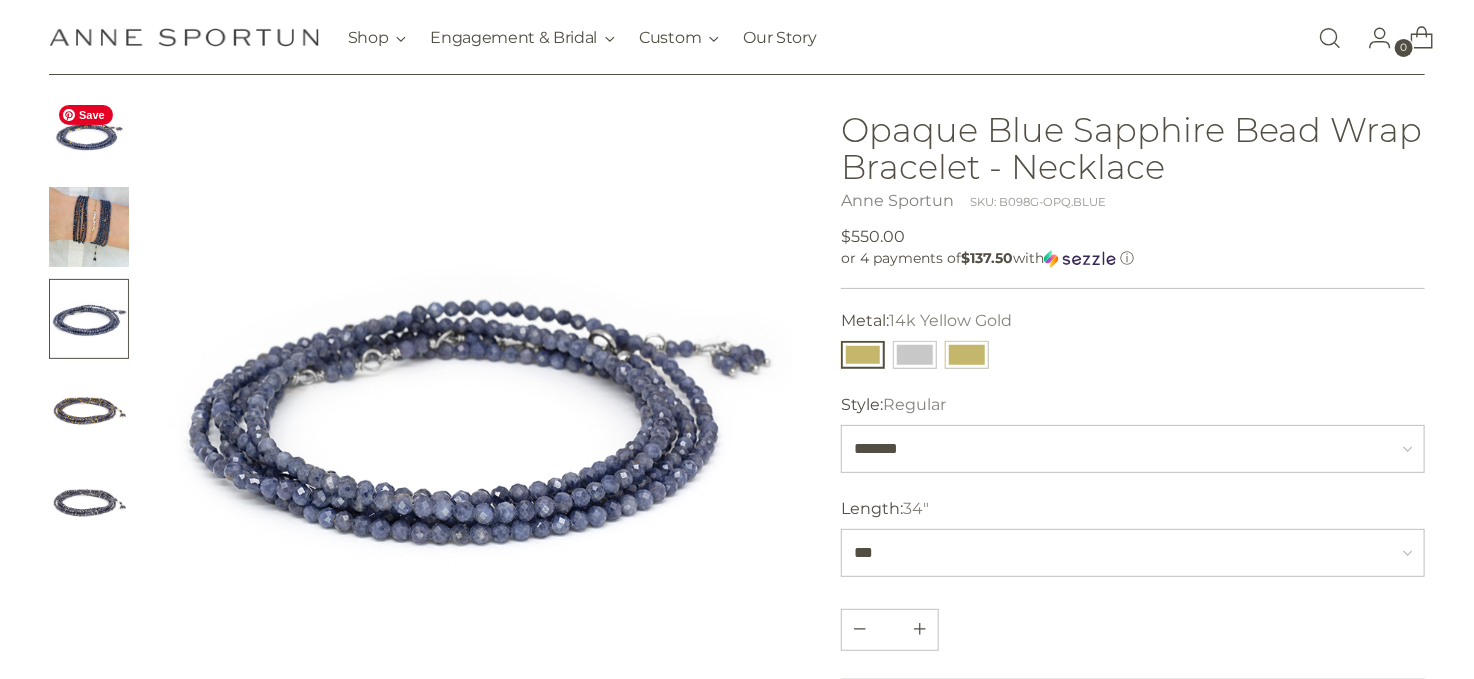 click at bounding box center [89, 135] 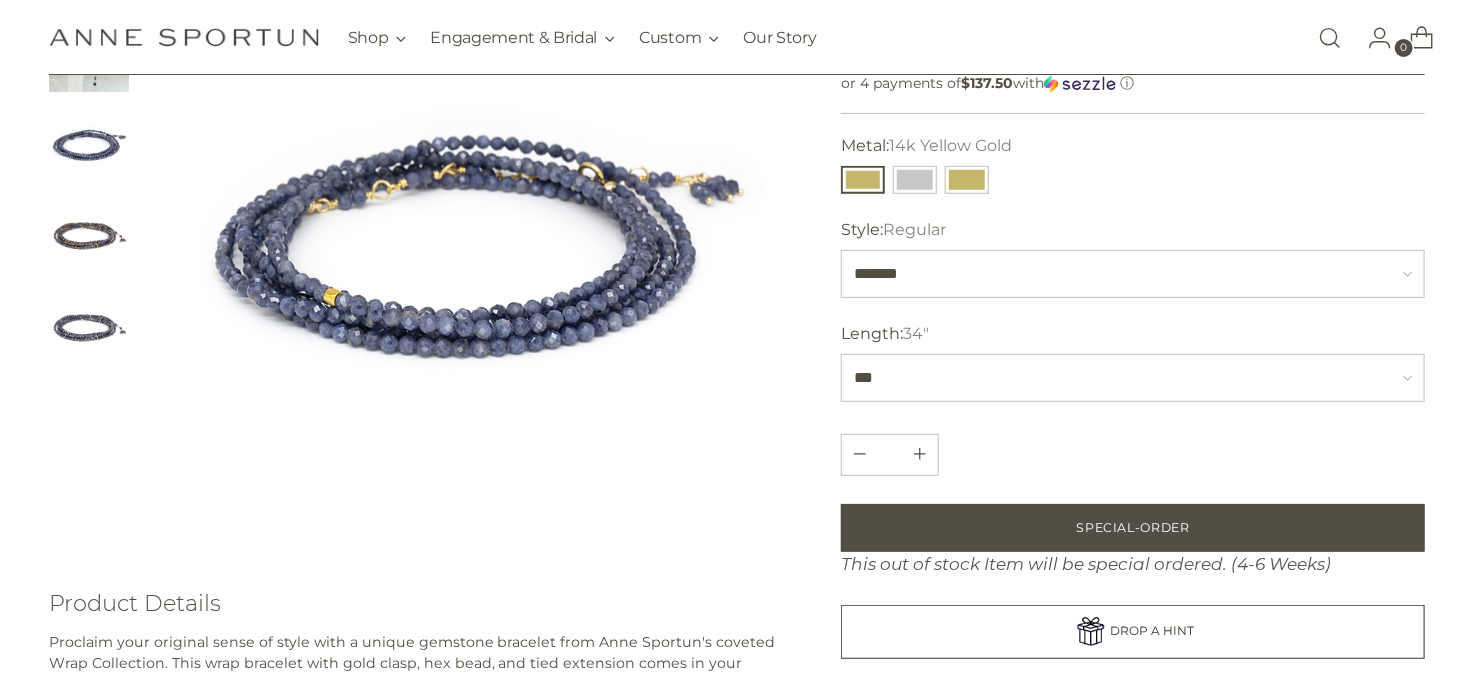 scroll, scrollTop: 200, scrollLeft: 0, axis: vertical 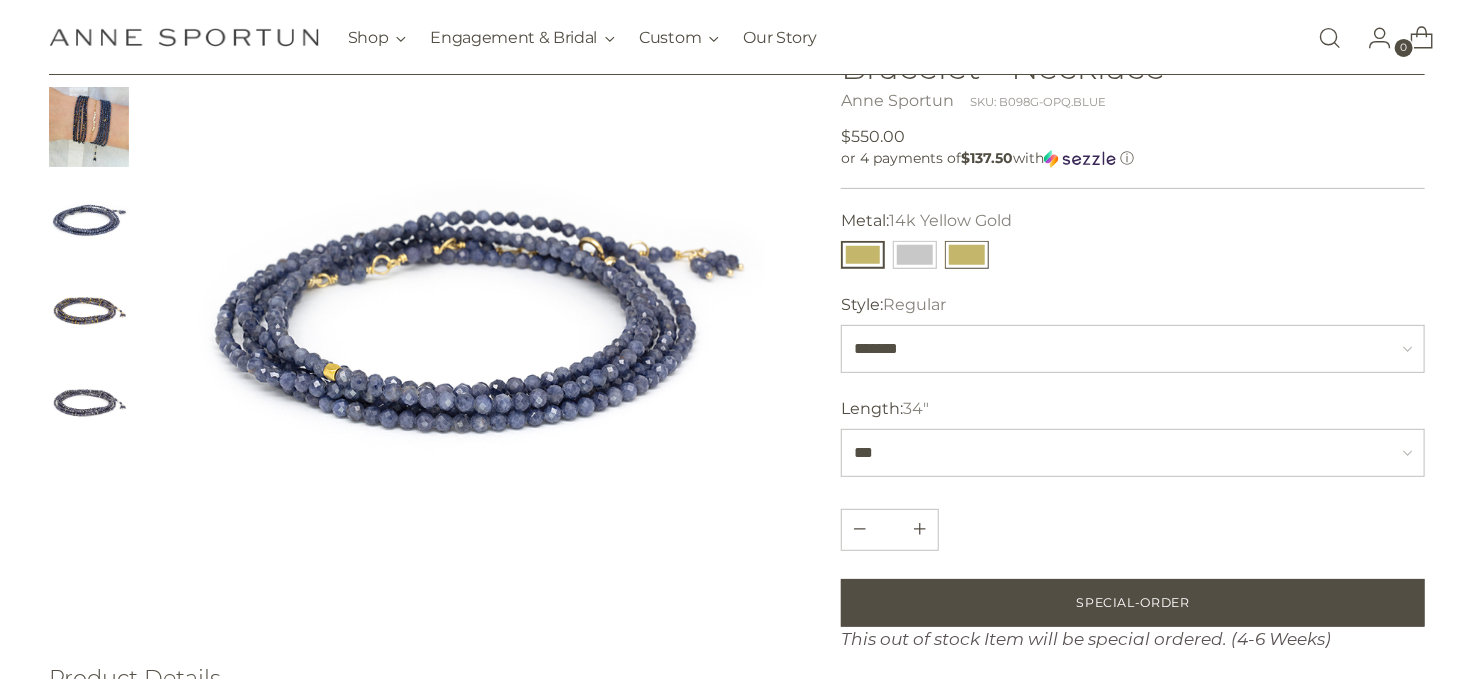 click at bounding box center (967, 255) 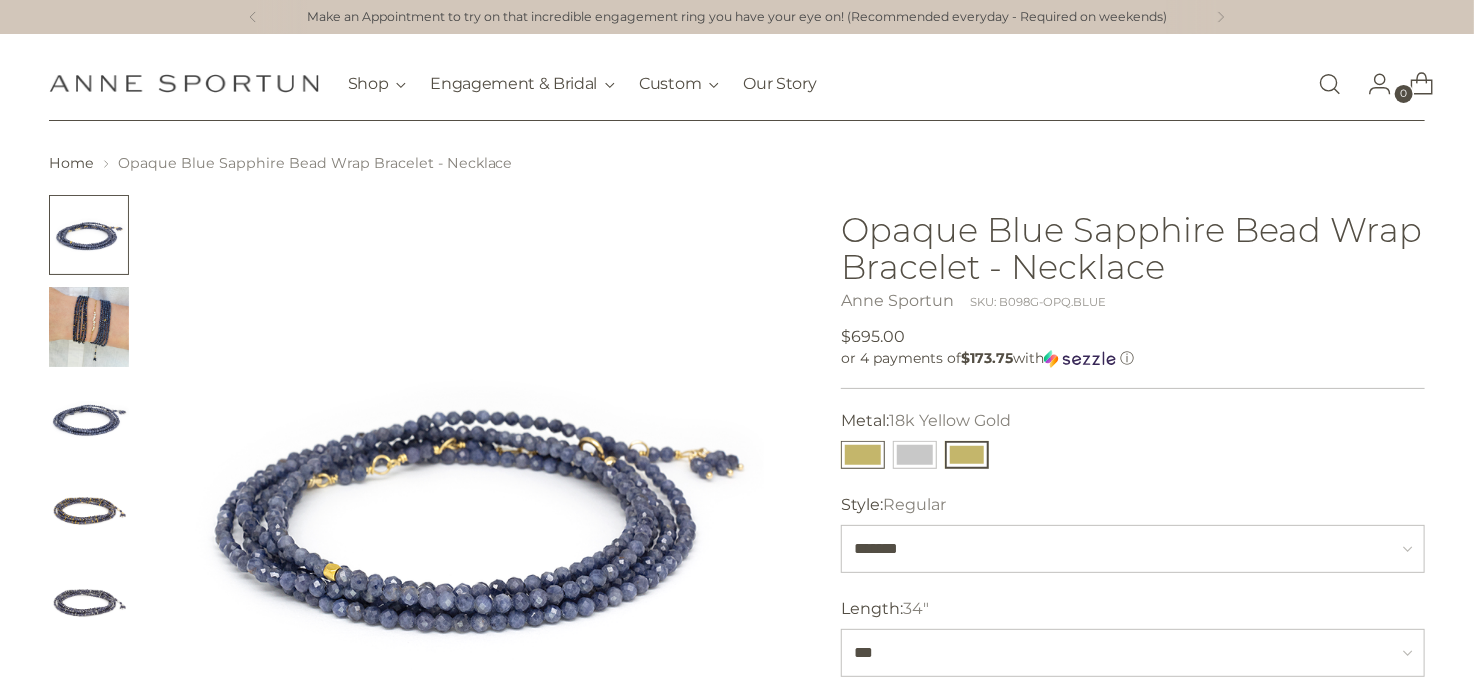 scroll, scrollTop: 100, scrollLeft: 0, axis: vertical 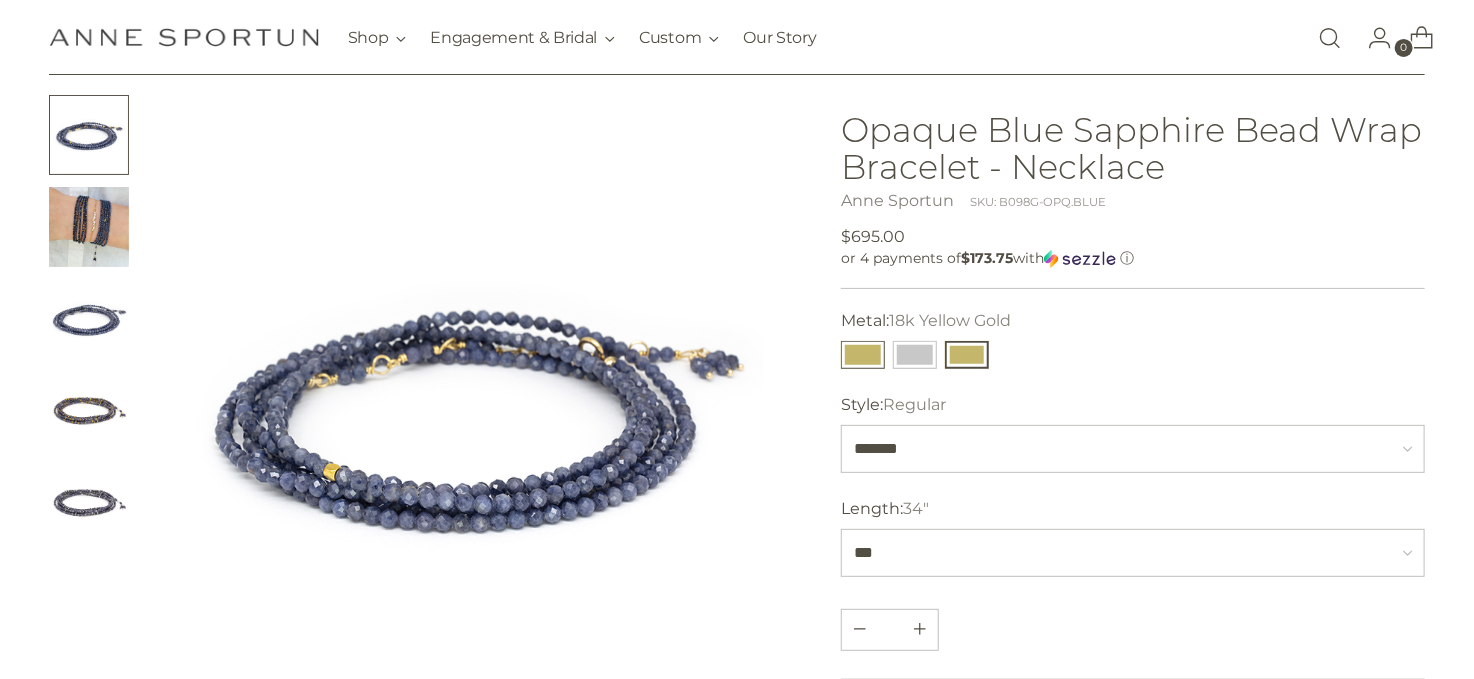 click at bounding box center [863, 355] 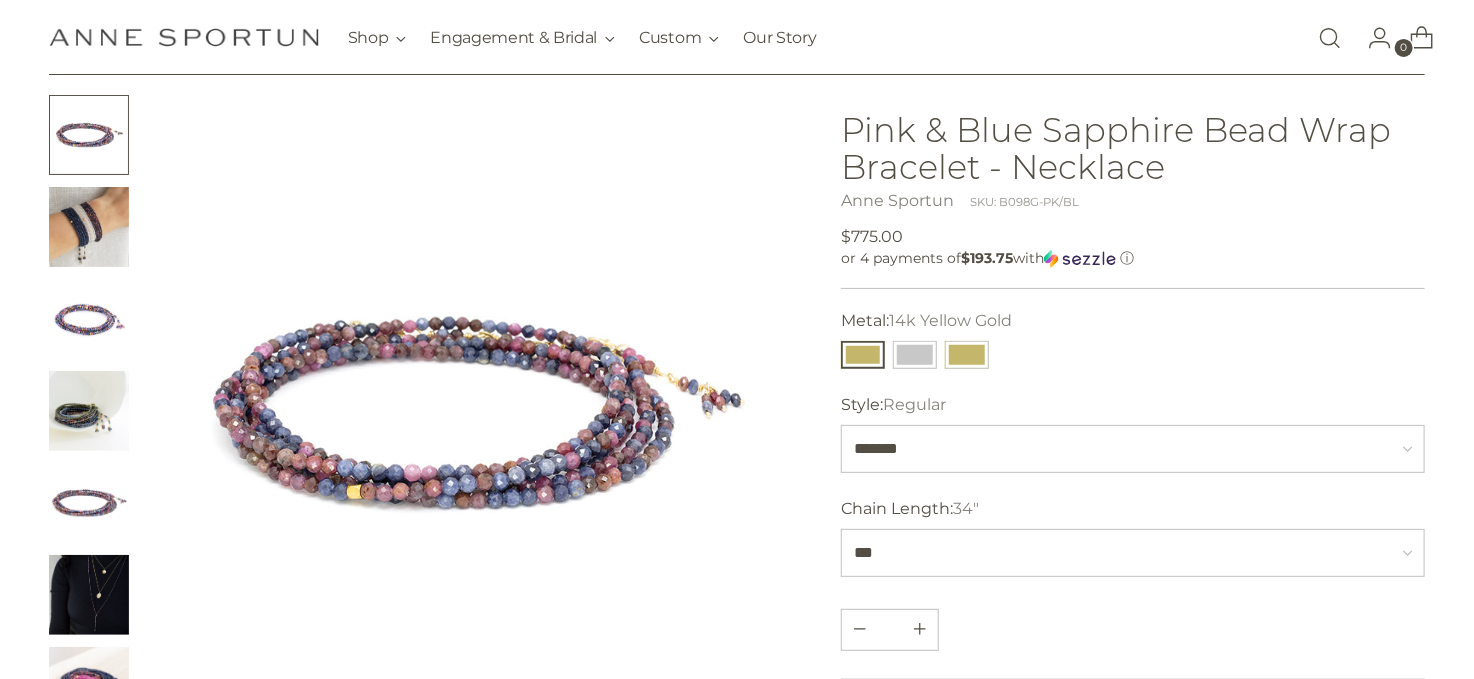 scroll, scrollTop: 0, scrollLeft: 0, axis: both 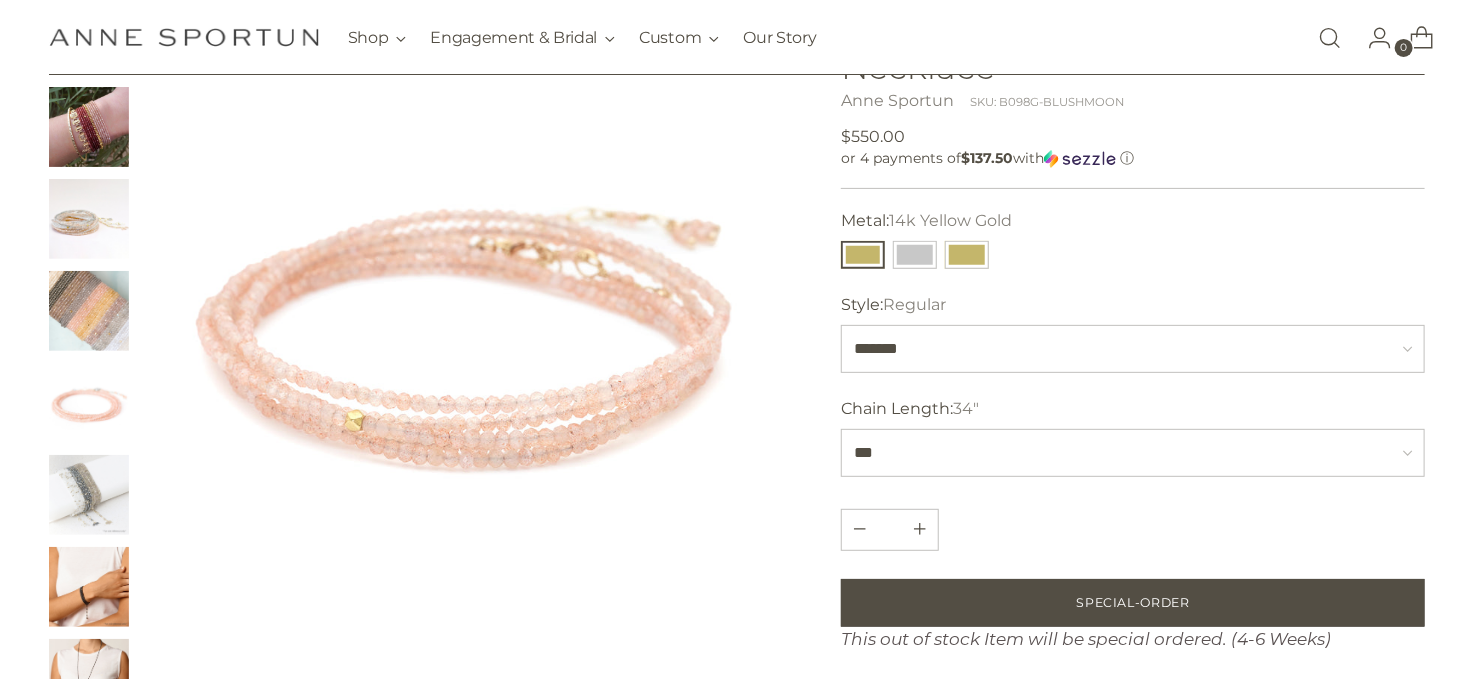 click at bounding box center (89, 311) 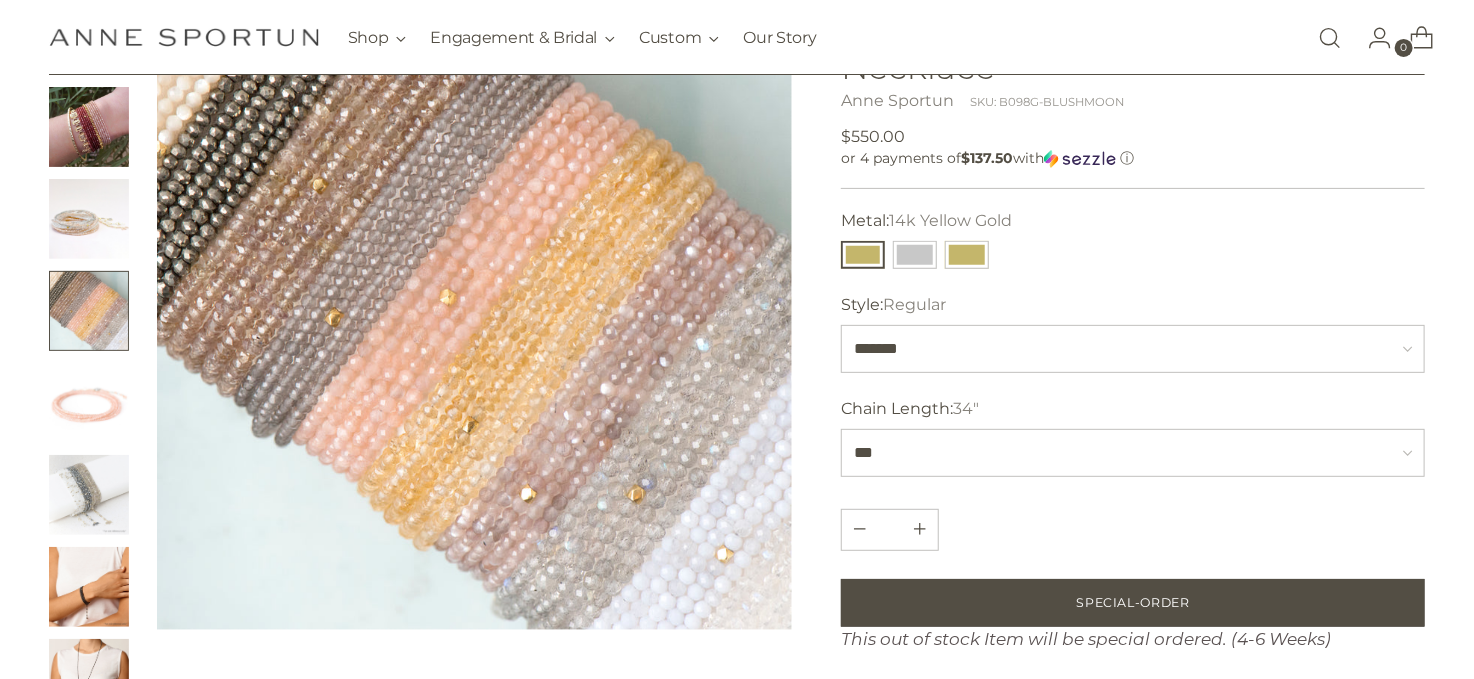 click at bounding box center [89, 127] 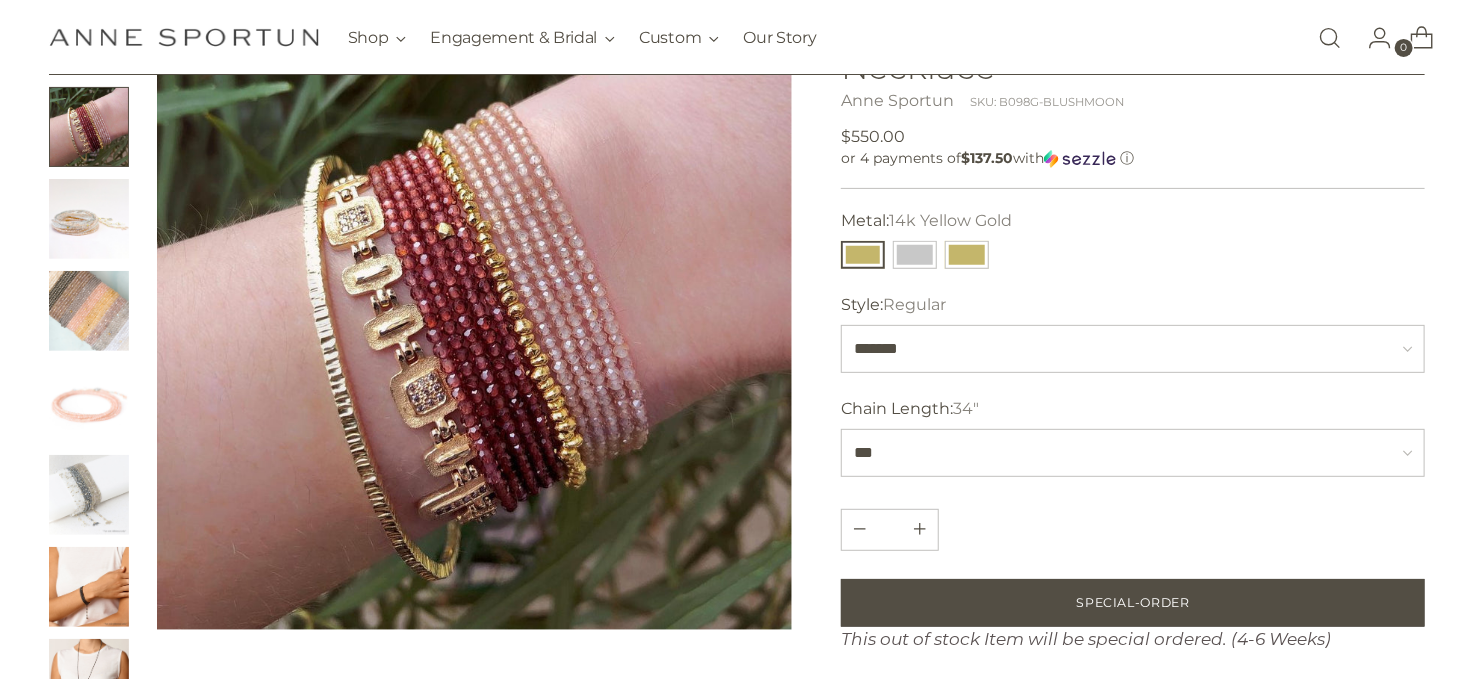 click at bounding box center [89, 311] 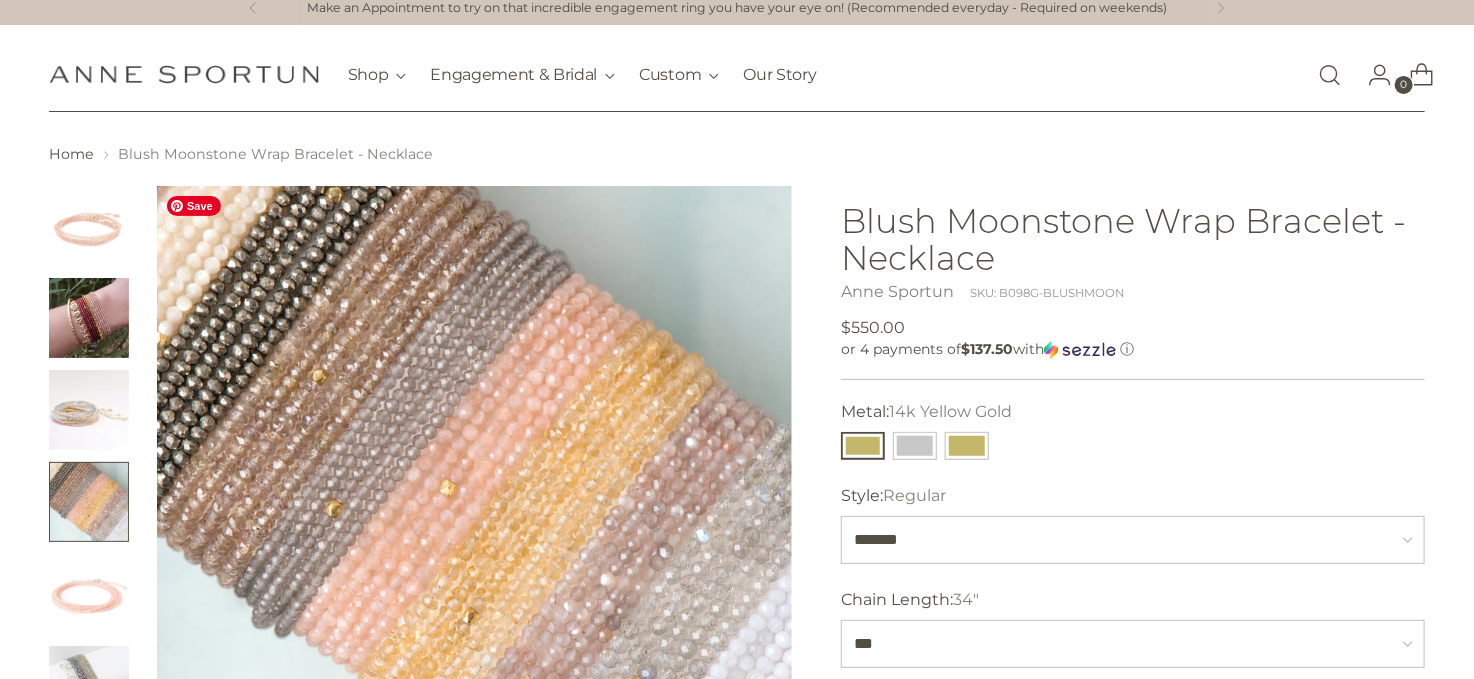 scroll, scrollTop: 0, scrollLeft: 0, axis: both 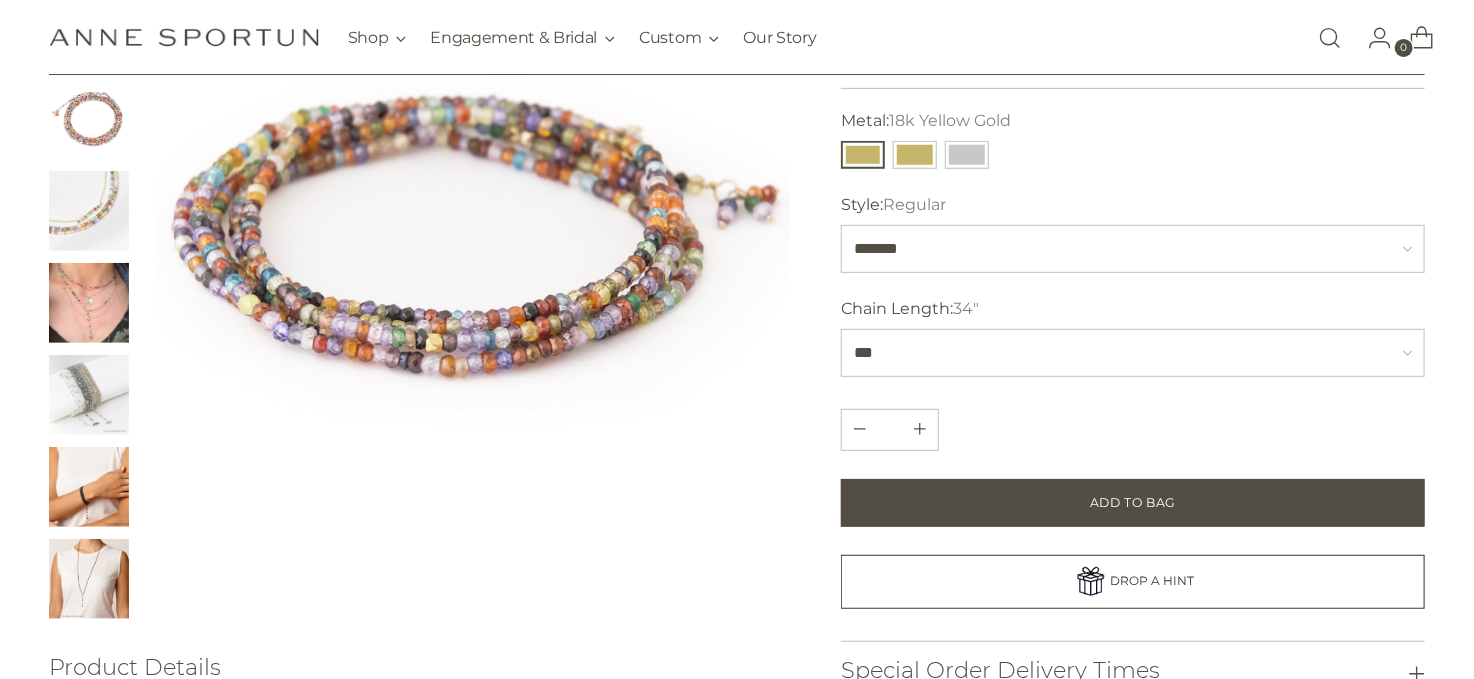 click at bounding box center [89, 211] 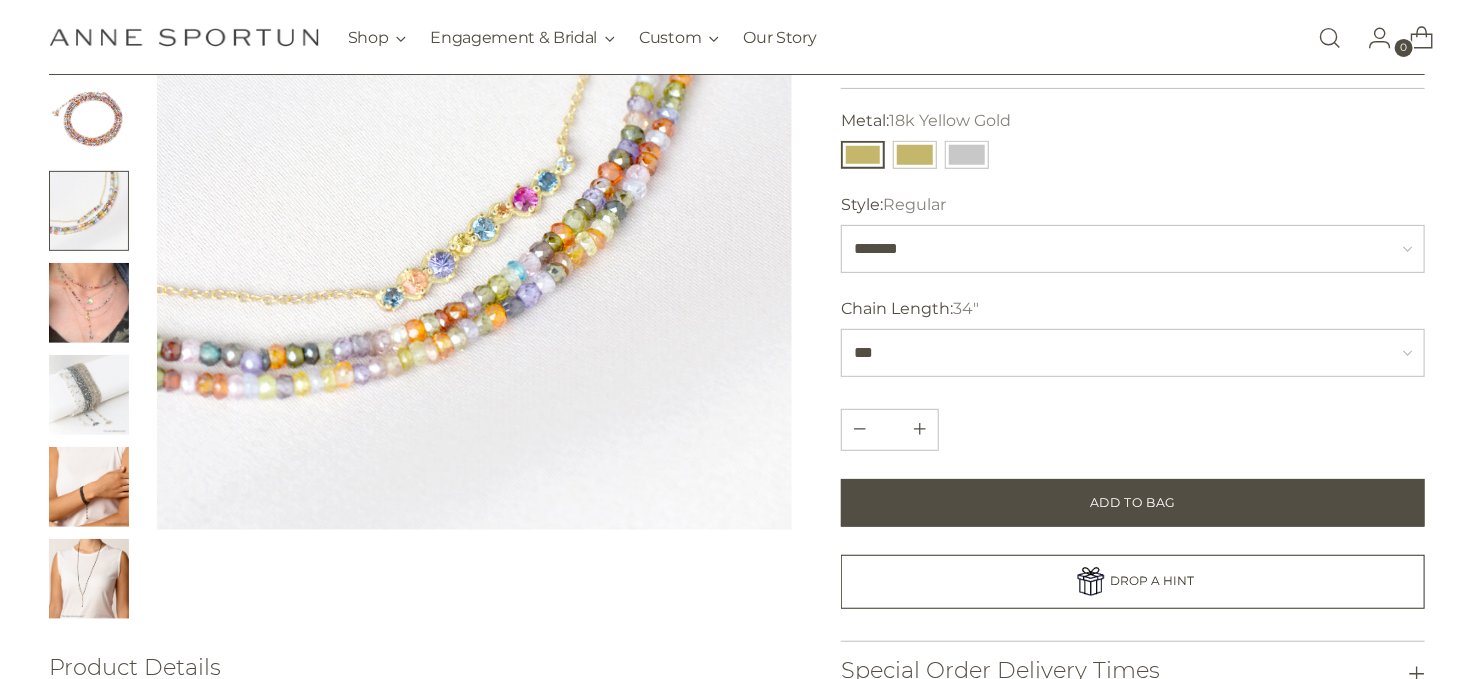 click at bounding box center (89, 303) 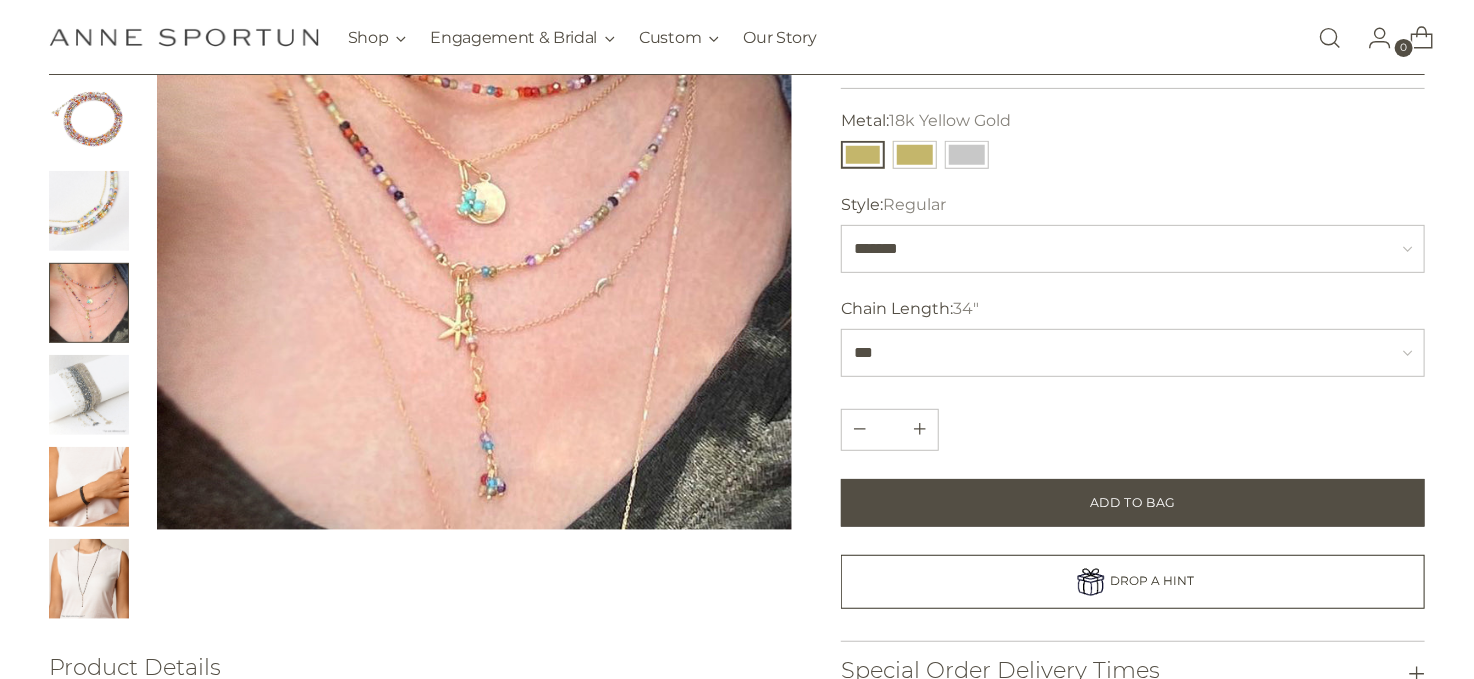 scroll, scrollTop: 100, scrollLeft: 0, axis: vertical 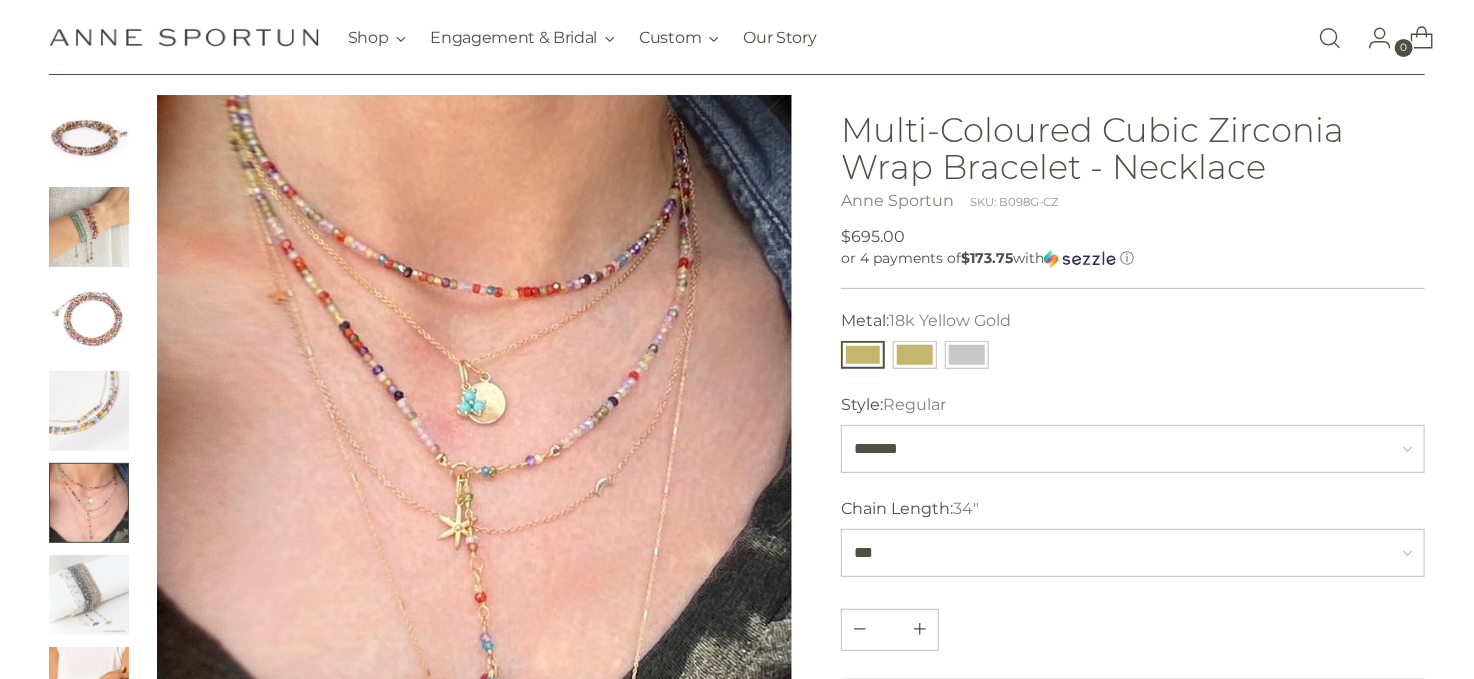 click at bounding box center [89, 135] 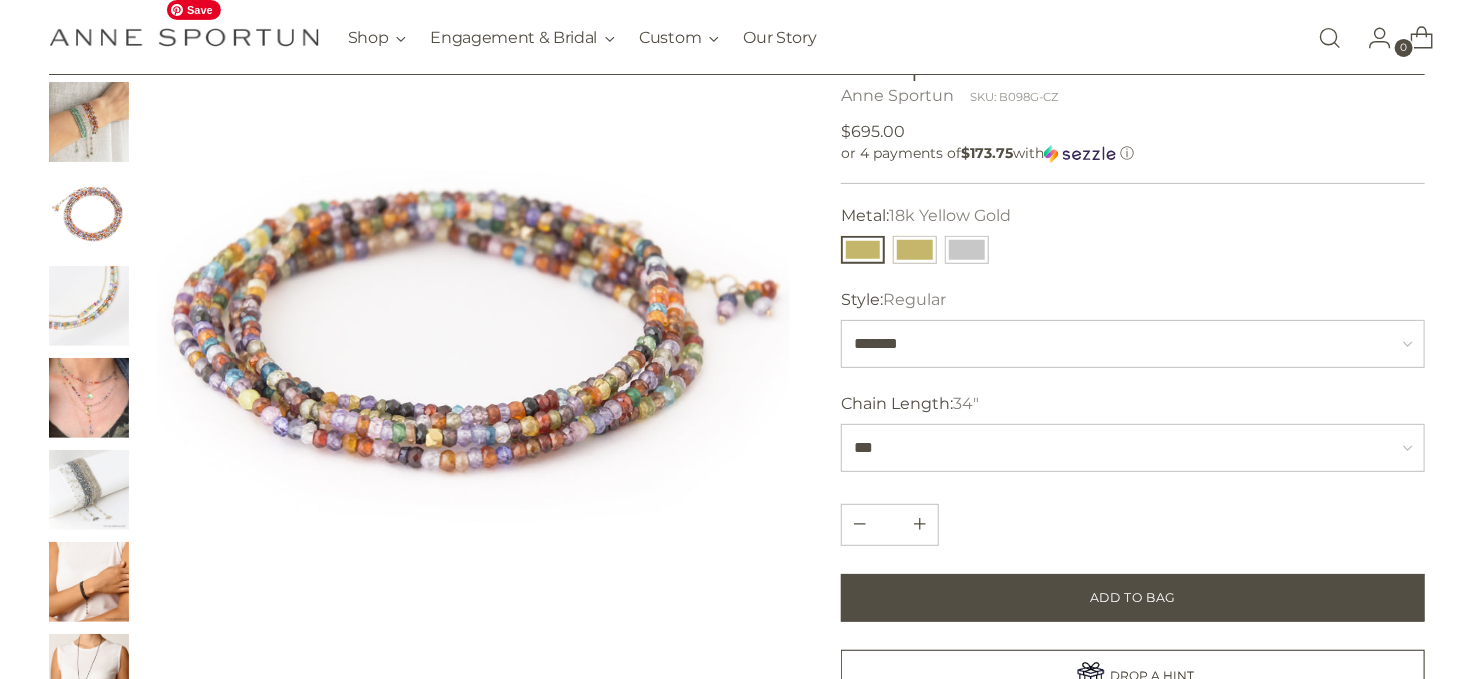 scroll, scrollTop: 300, scrollLeft: 0, axis: vertical 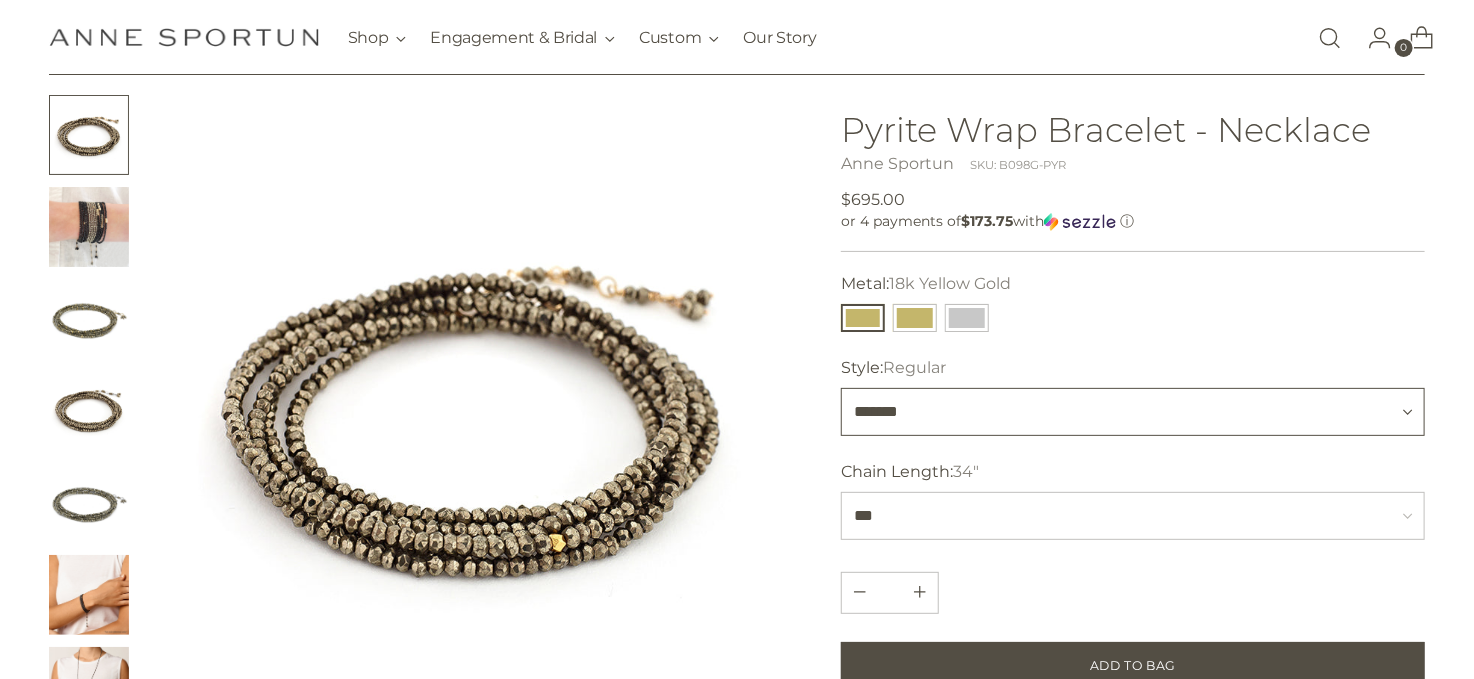 click on "******* ********" at bounding box center [1133, 412] 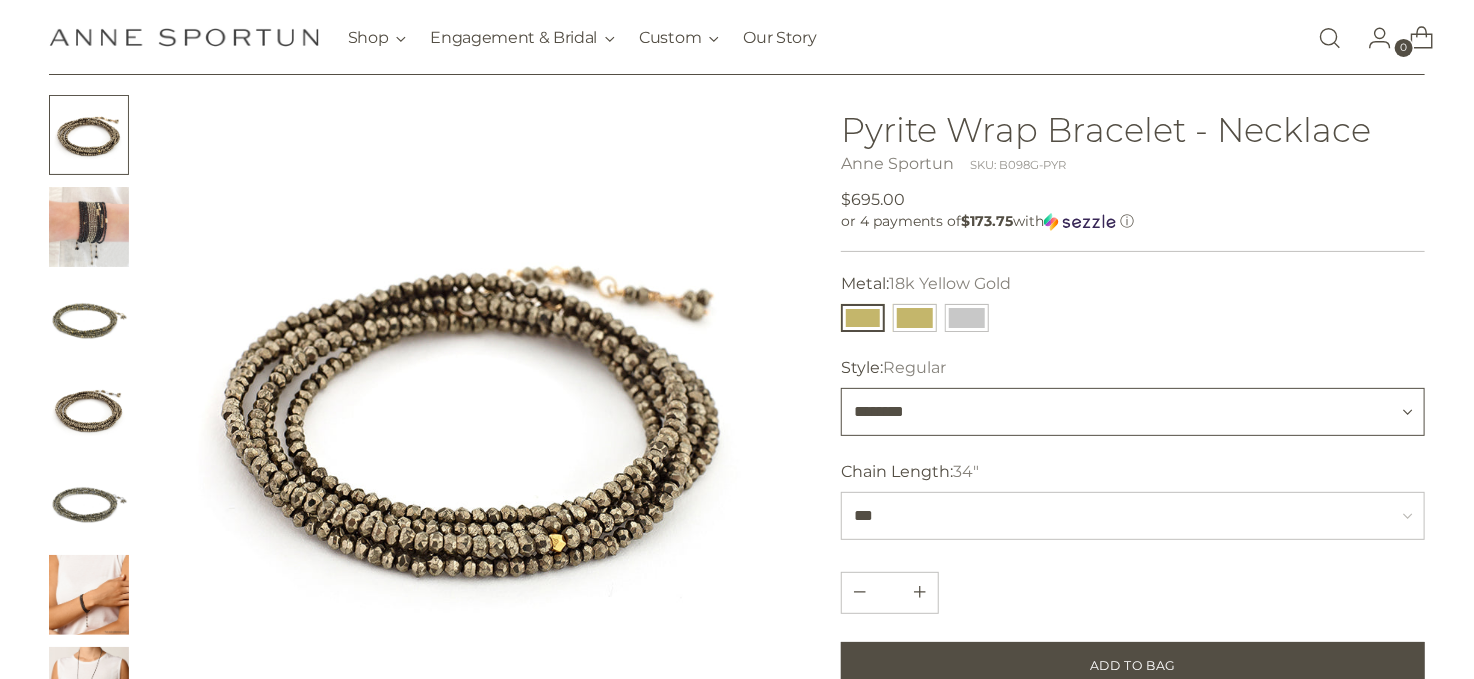 click on "******* ********" at bounding box center [1133, 412] 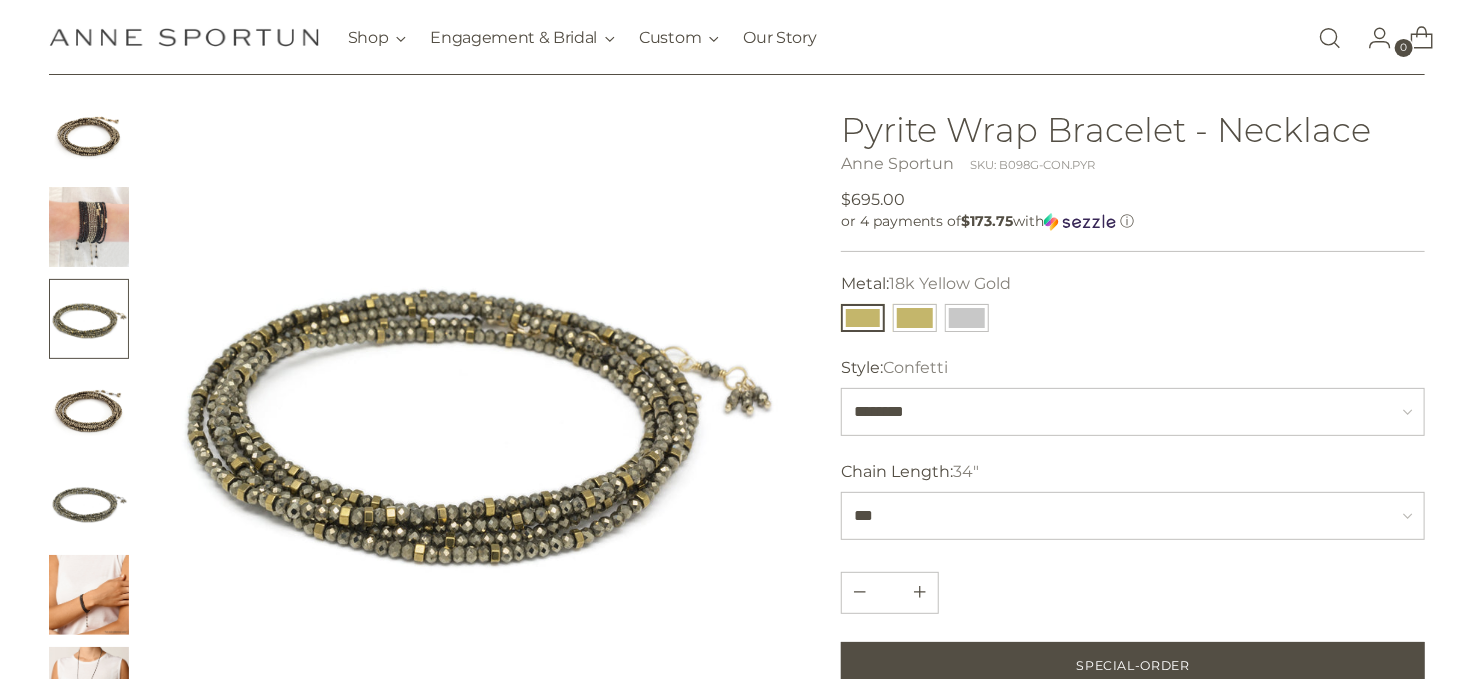 click at bounding box center (89, 411) 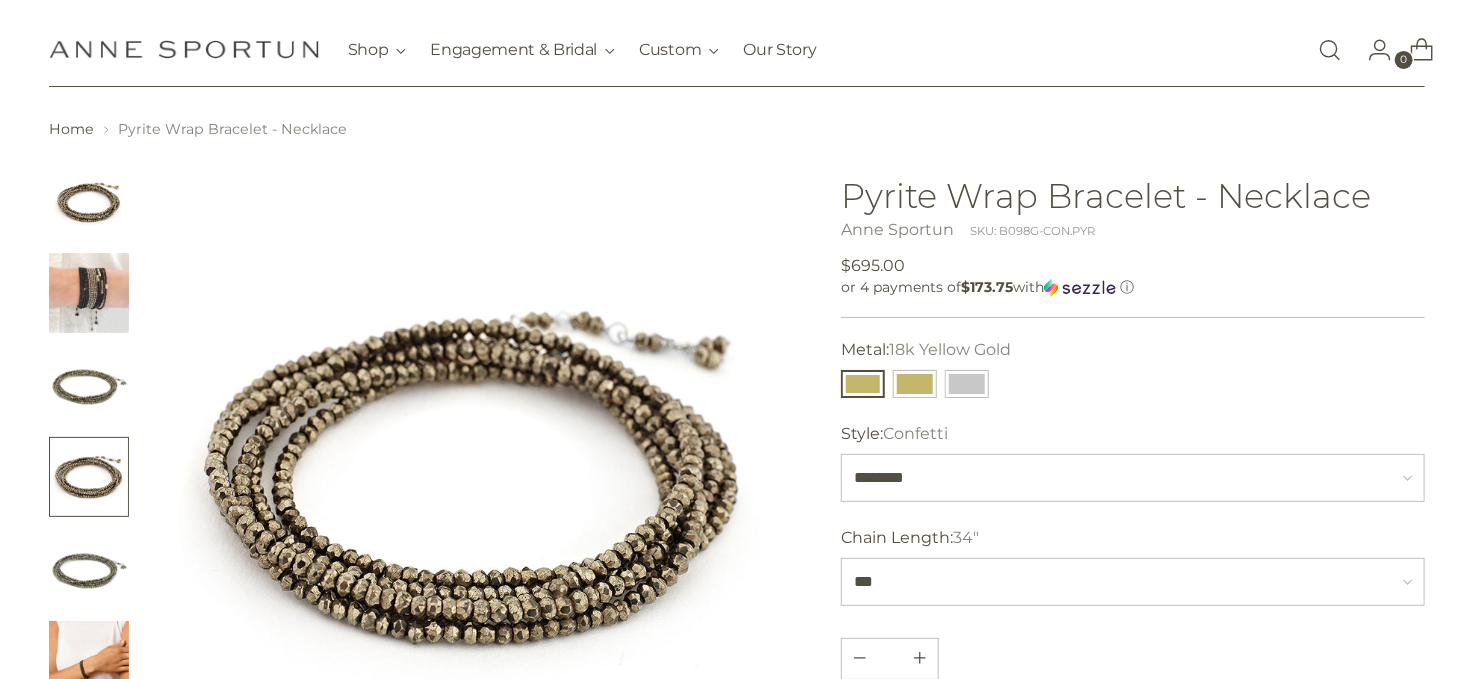 scroll, scrollTop: 0, scrollLeft: 0, axis: both 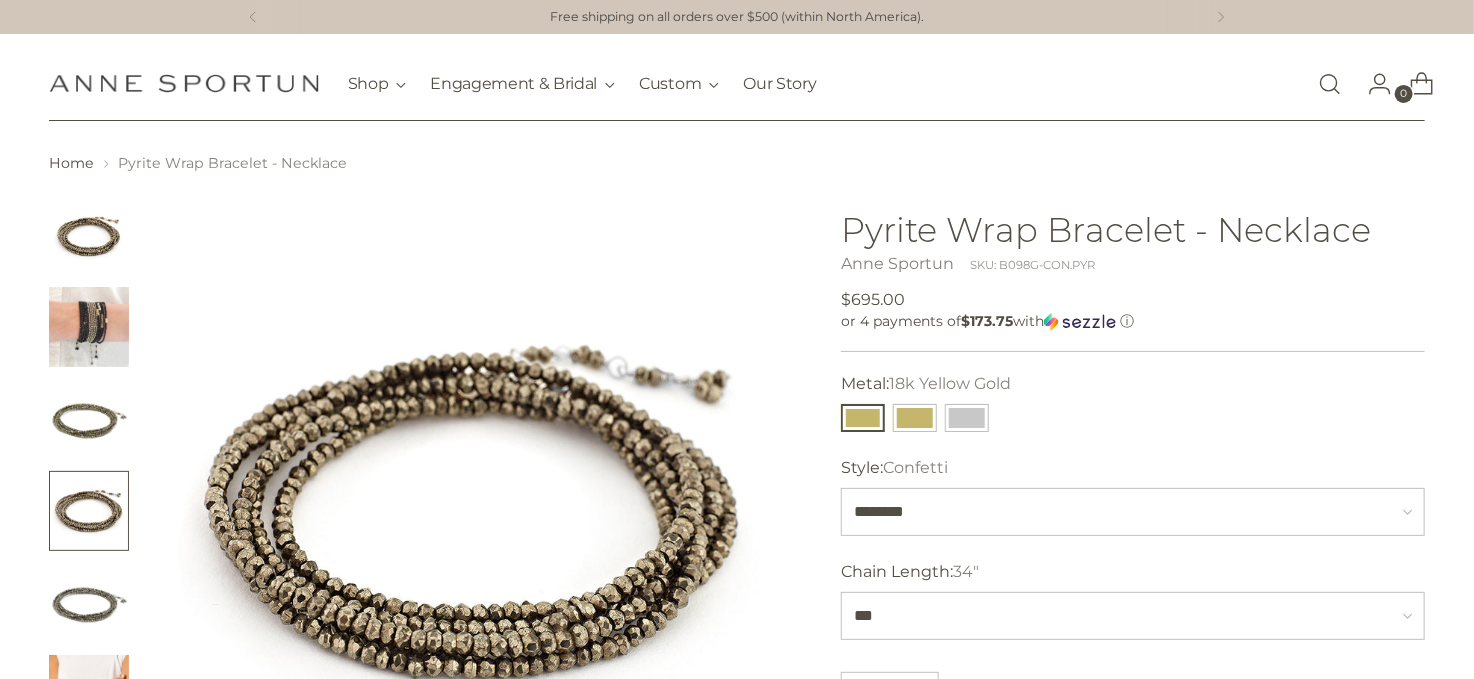 click at bounding box center (89, 235) 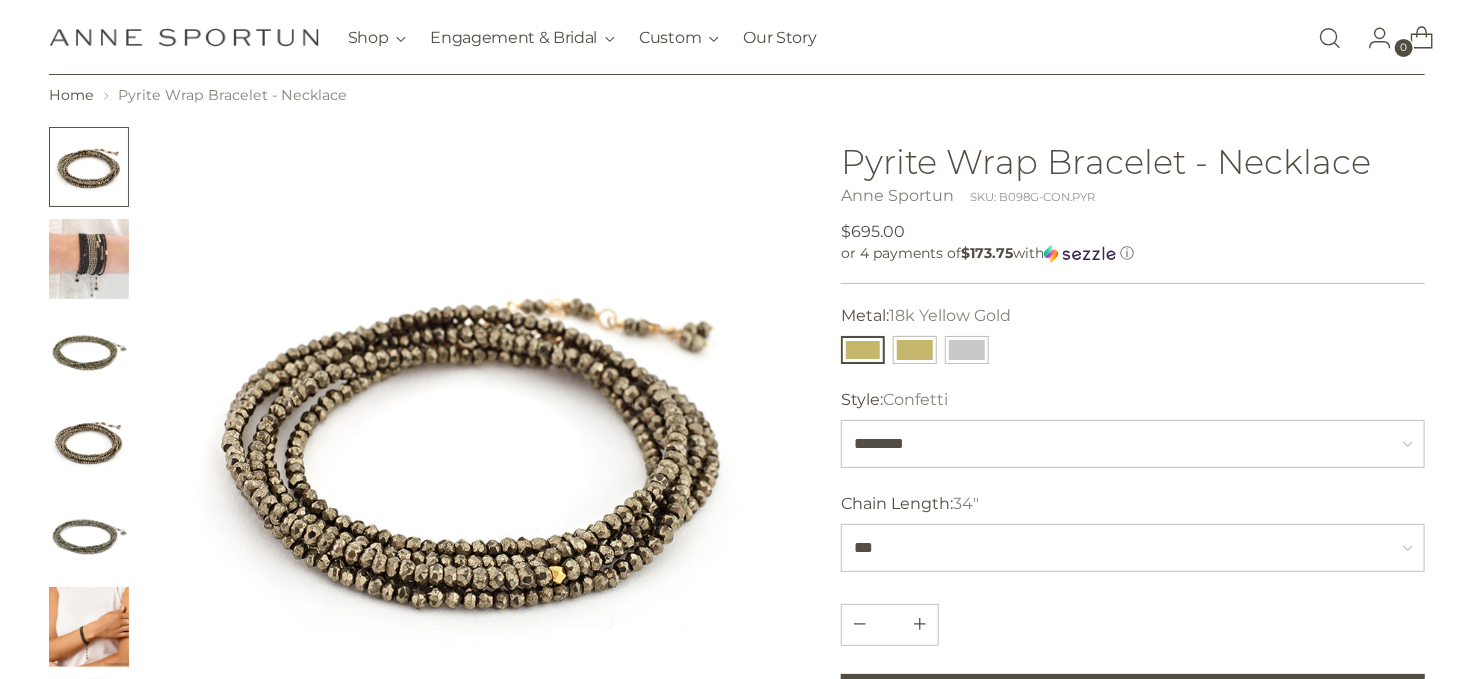 scroll, scrollTop: 100, scrollLeft: 0, axis: vertical 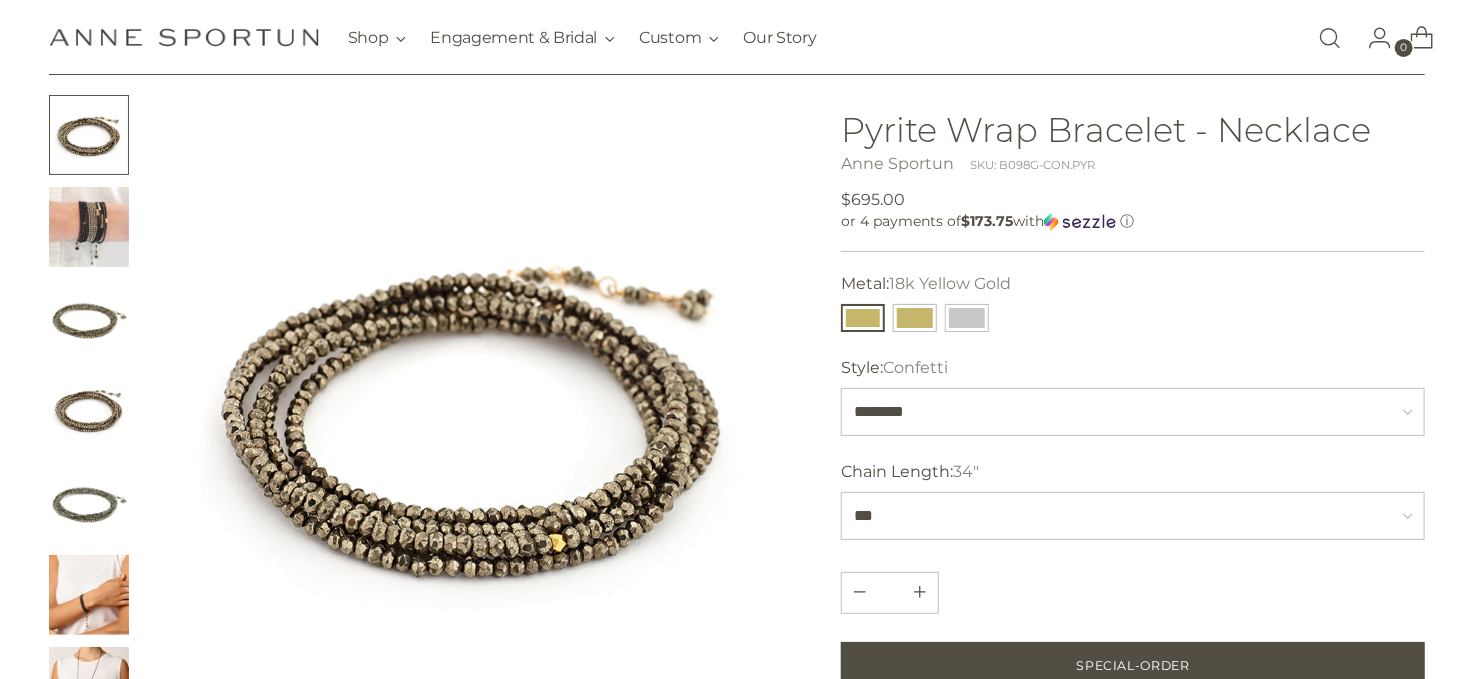 click at bounding box center [89, 319] 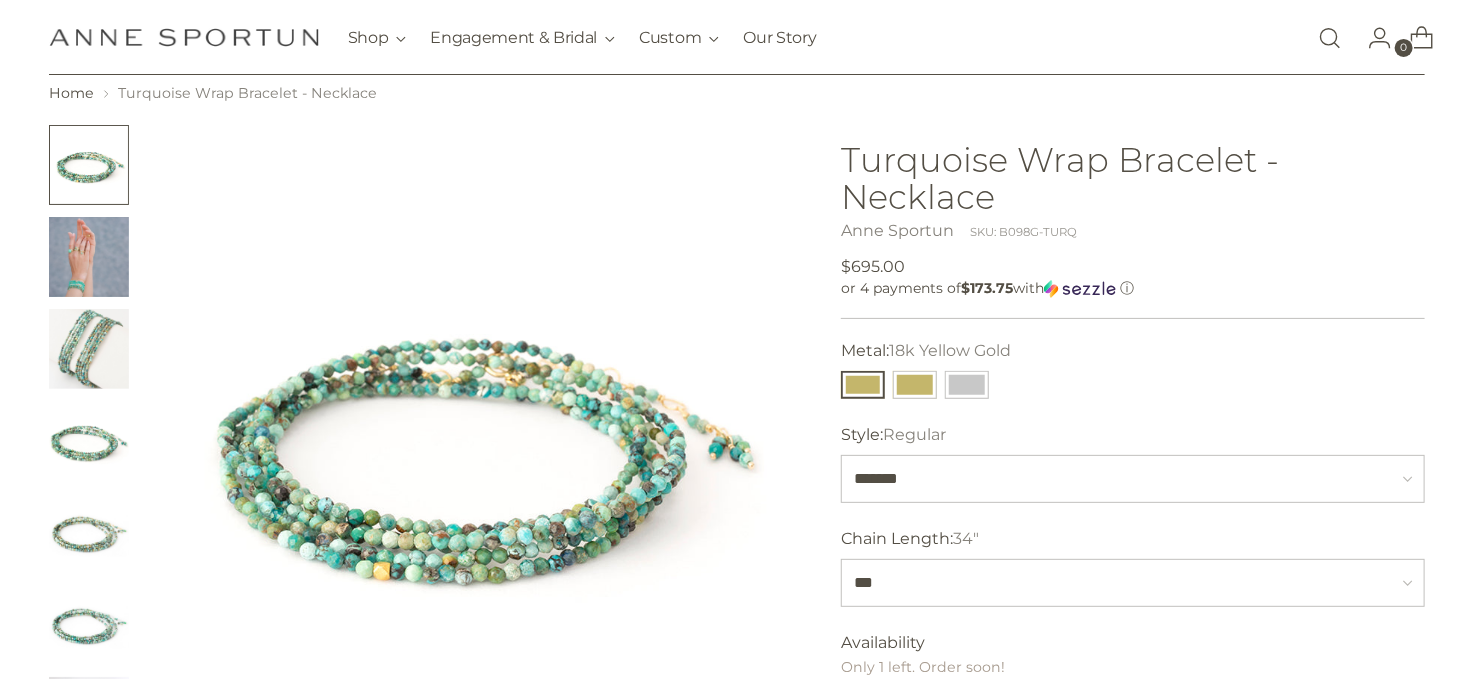 scroll, scrollTop: 100, scrollLeft: 0, axis: vertical 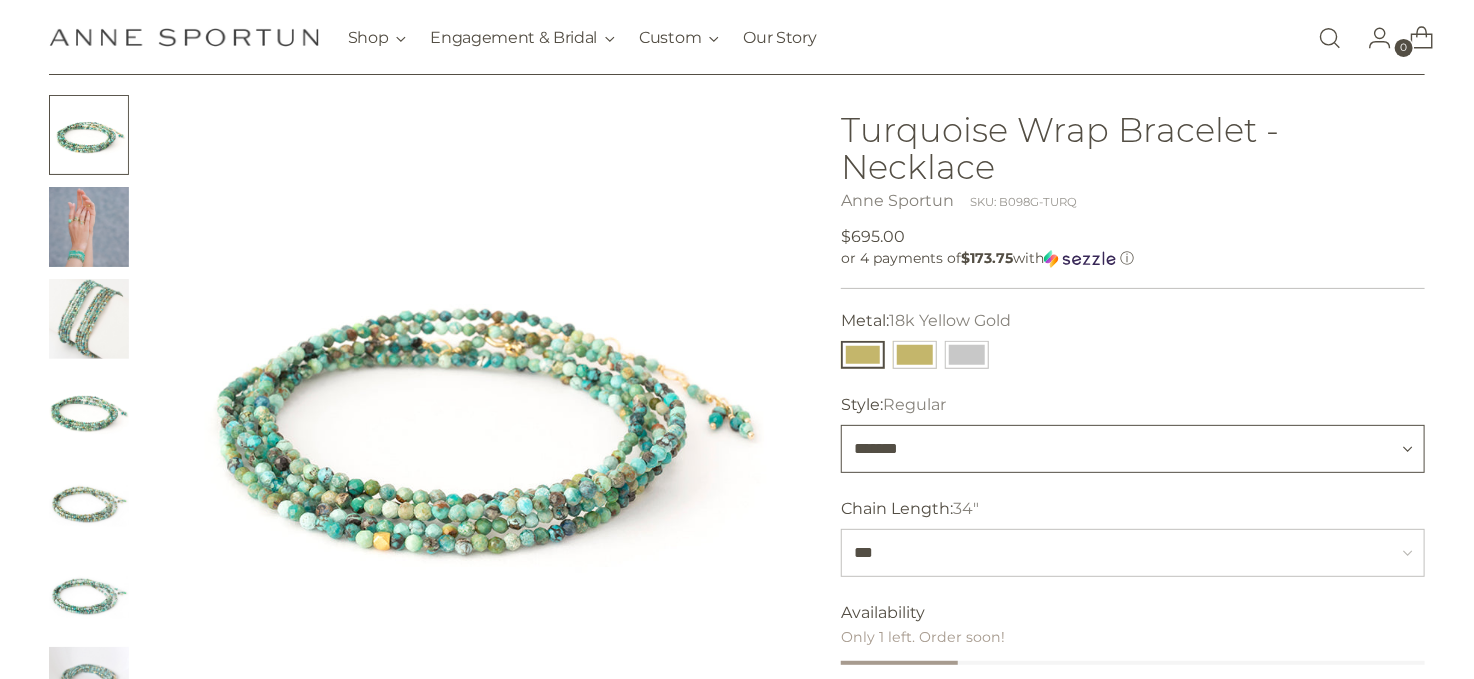 click on "******* ********" at bounding box center [1133, 449] 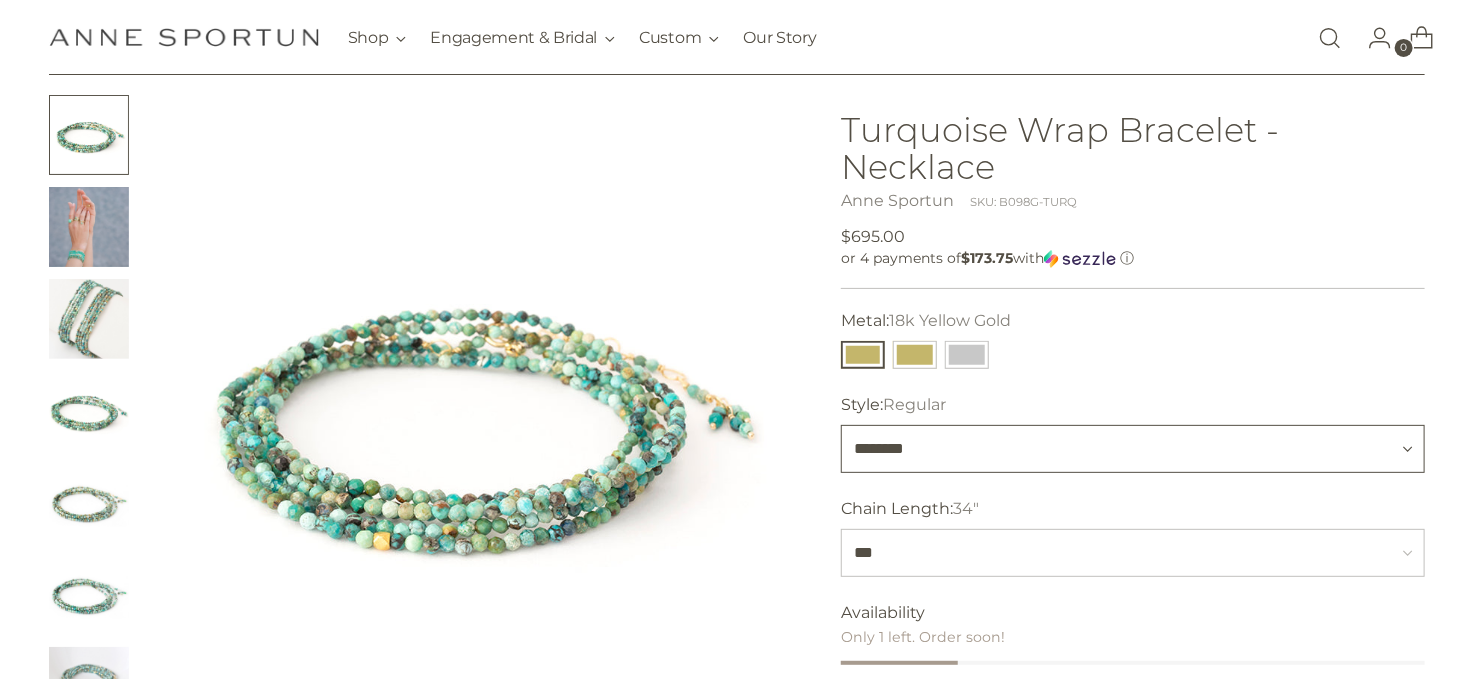 click on "******* ********" at bounding box center (1133, 449) 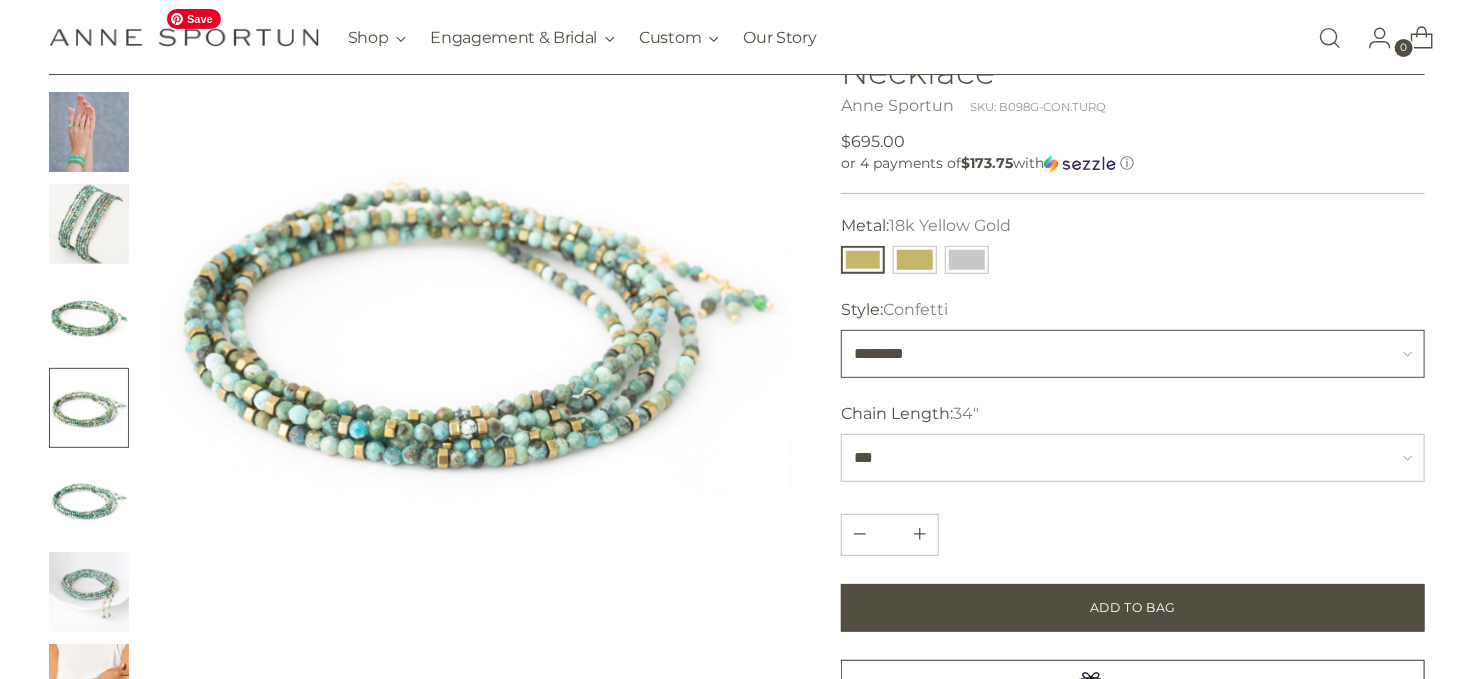 scroll, scrollTop: 300, scrollLeft: 0, axis: vertical 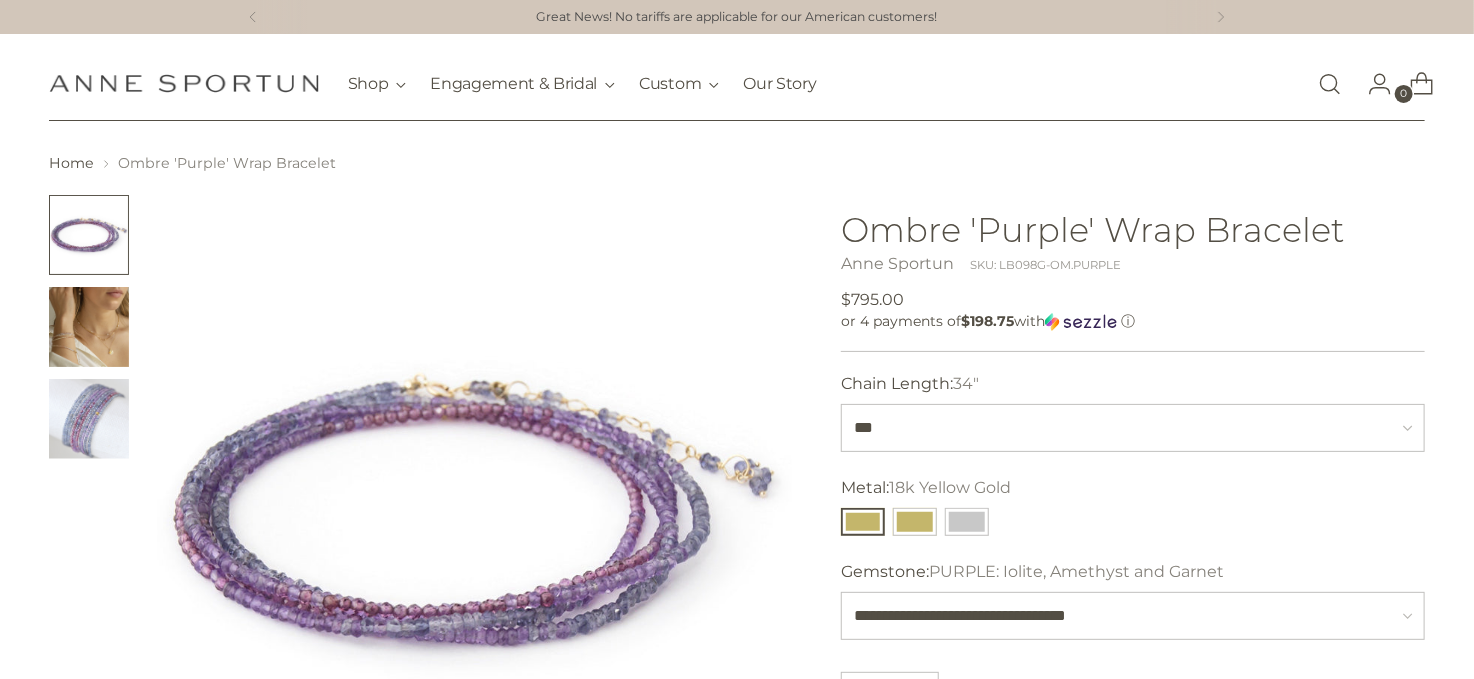 click at bounding box center (89, 419) 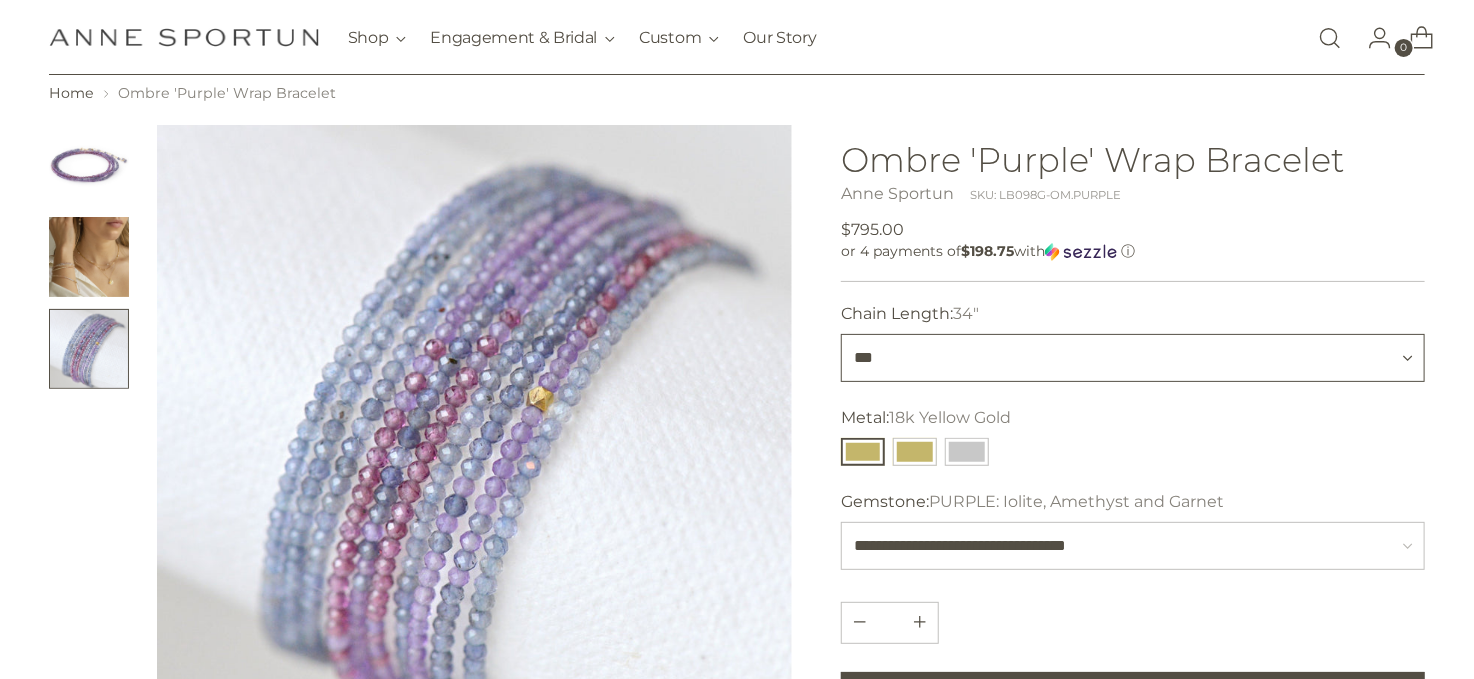 scroll, scrollTop: 100, scrollLeft: 0, axis: vertical 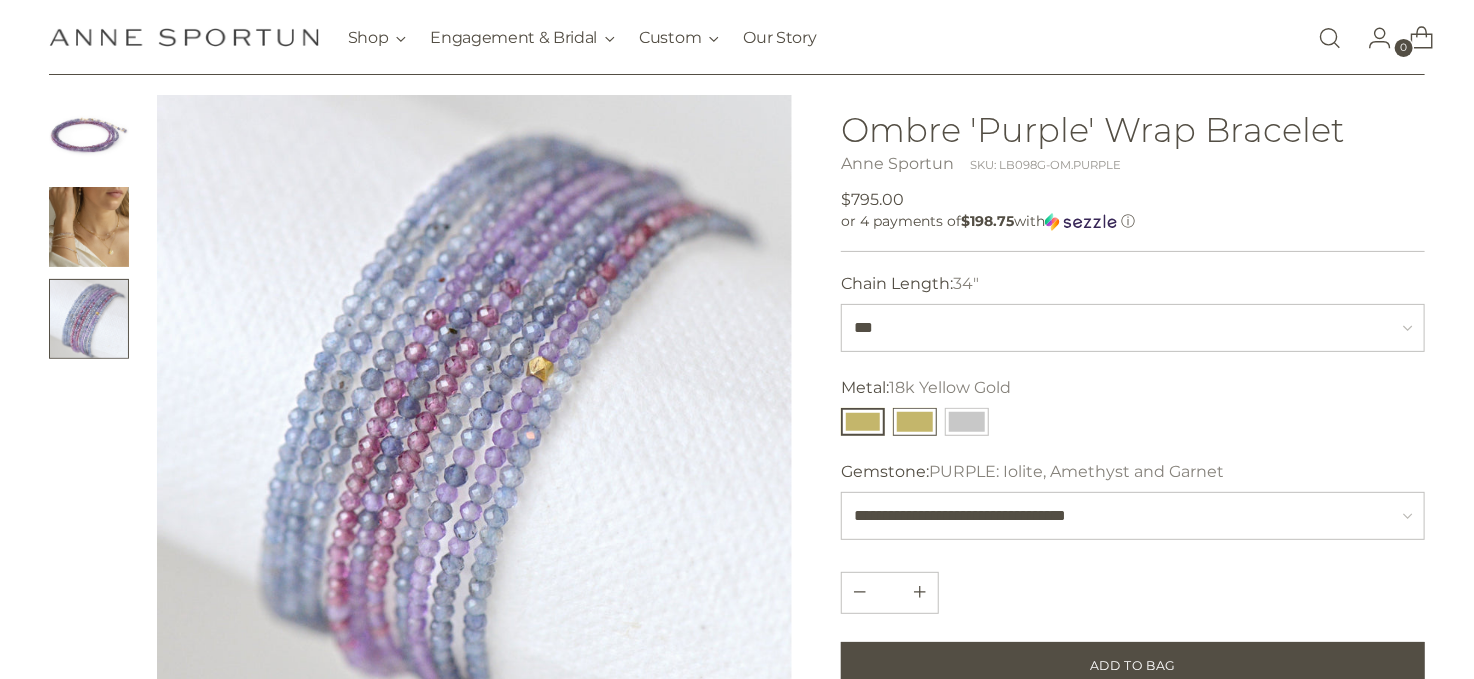 click at bounding box center [915, 422] 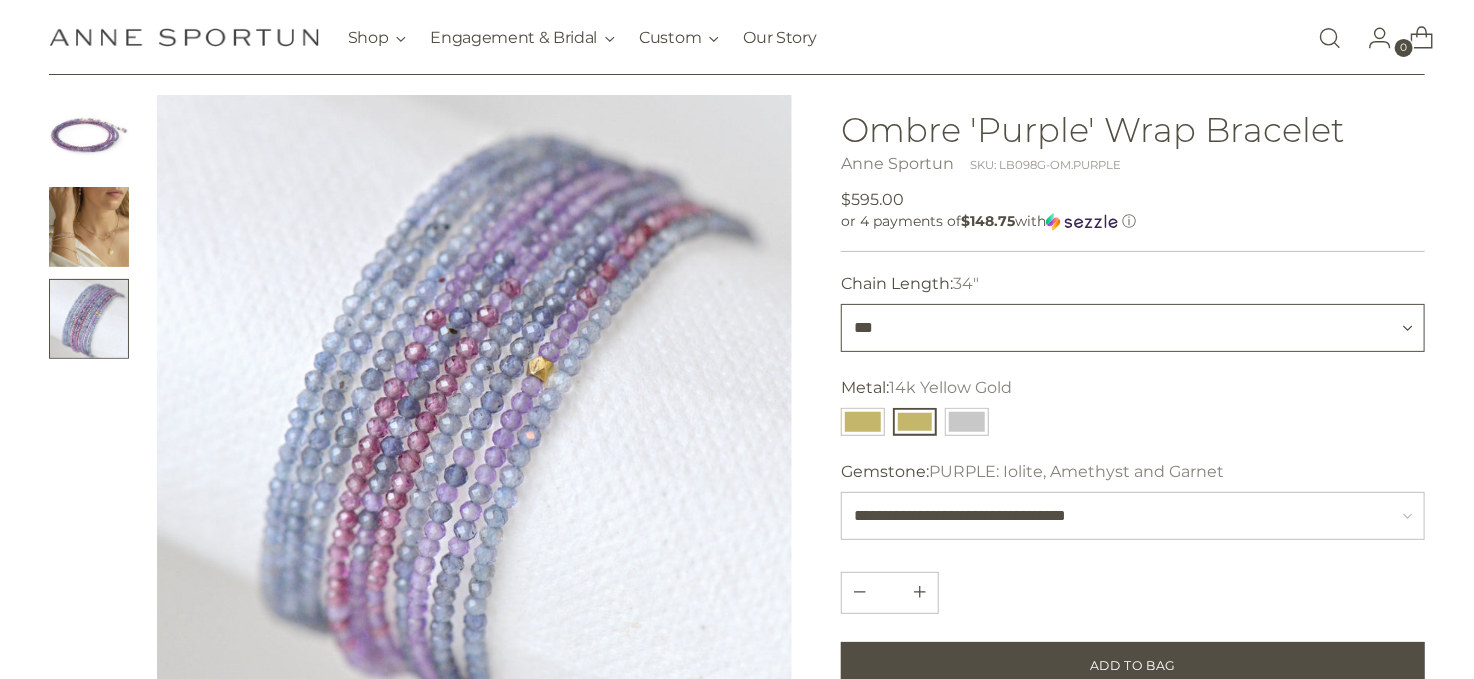 click on "*** *** ***" at bounding box center (1133, 328) 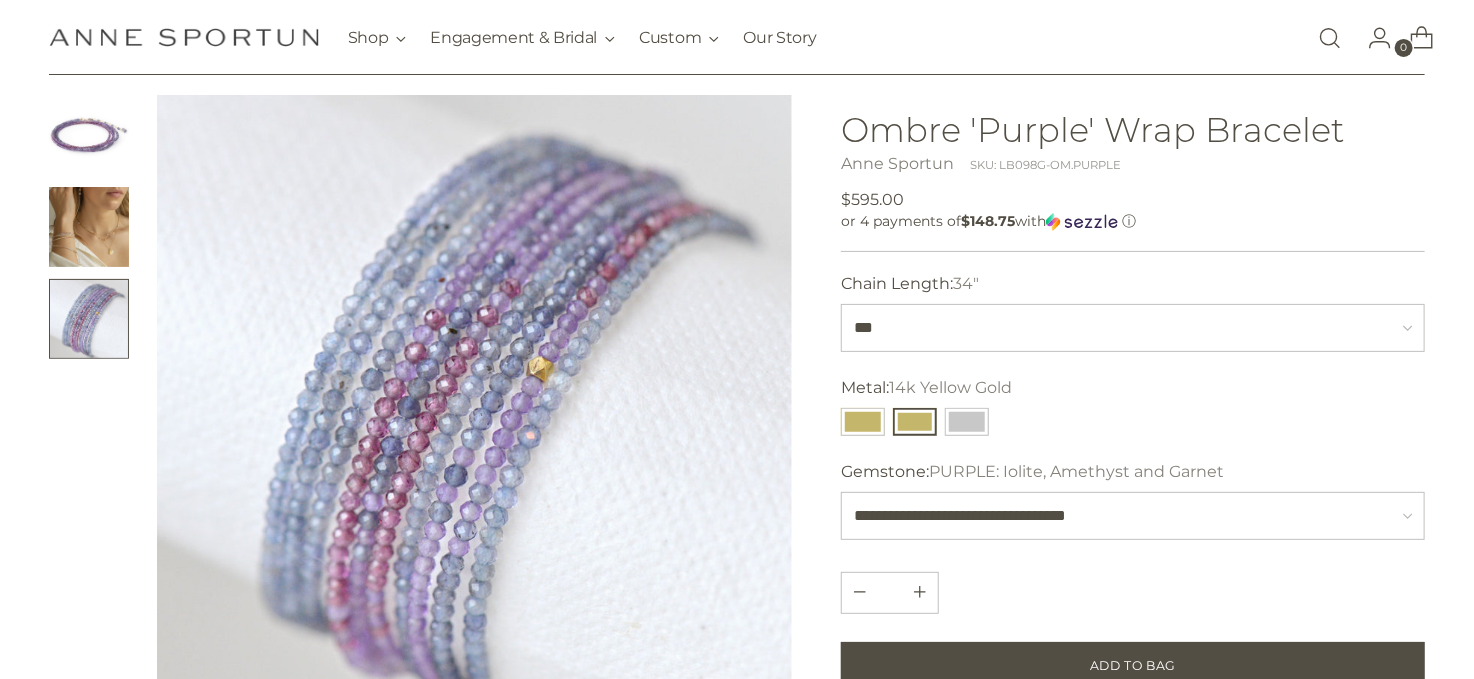 drag, startPoint x: 915, startPoint y: 316, endPoint x: 66, endPoint y: 454, distance: 860.14246 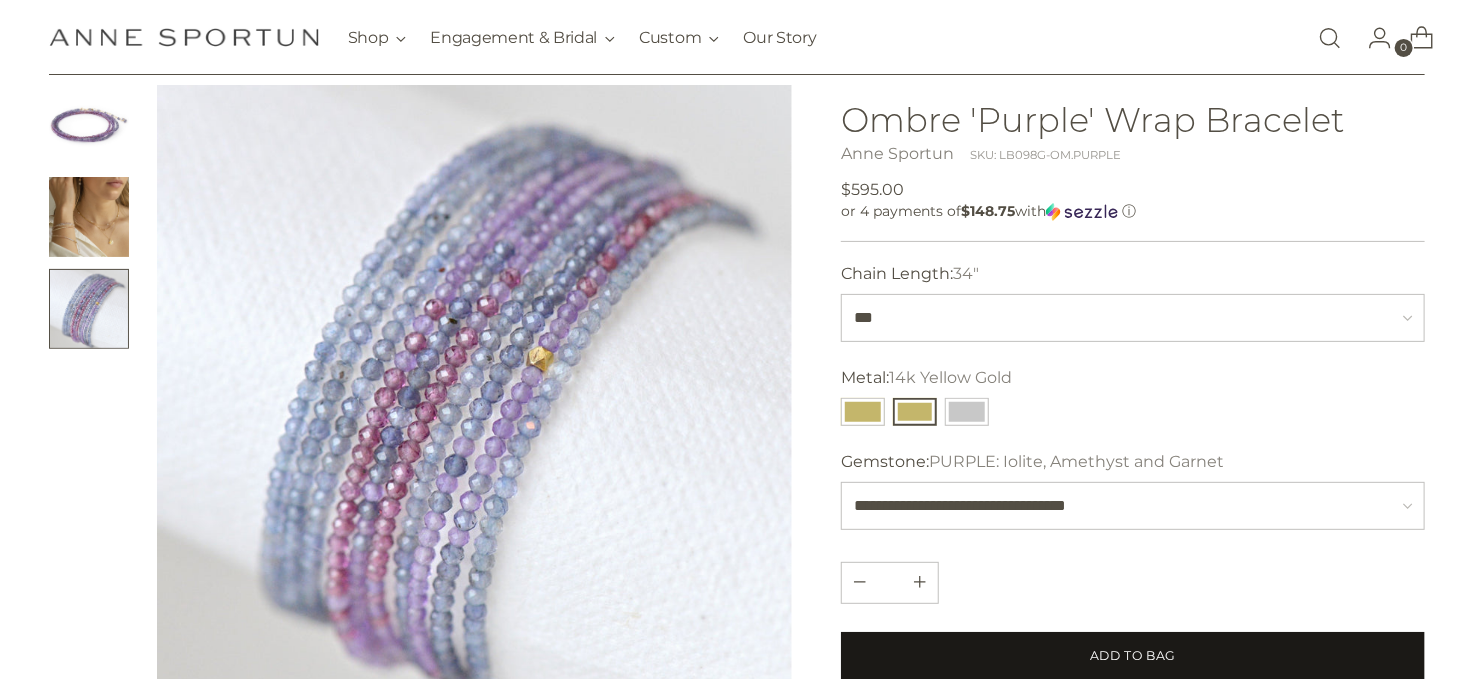 scroll, scrollTop: 100, scrollLeft: 0, axis: vertical 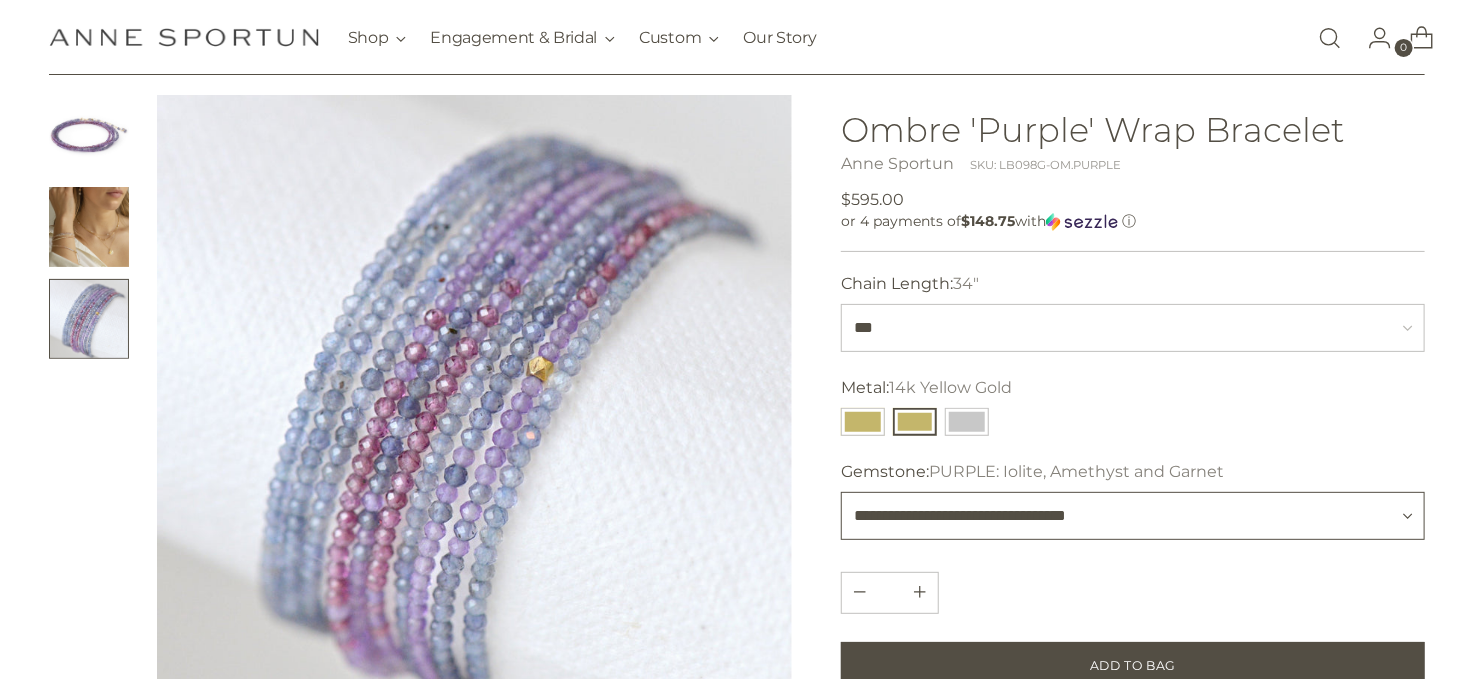 click on "**********" at bounding box center [1133, 516] 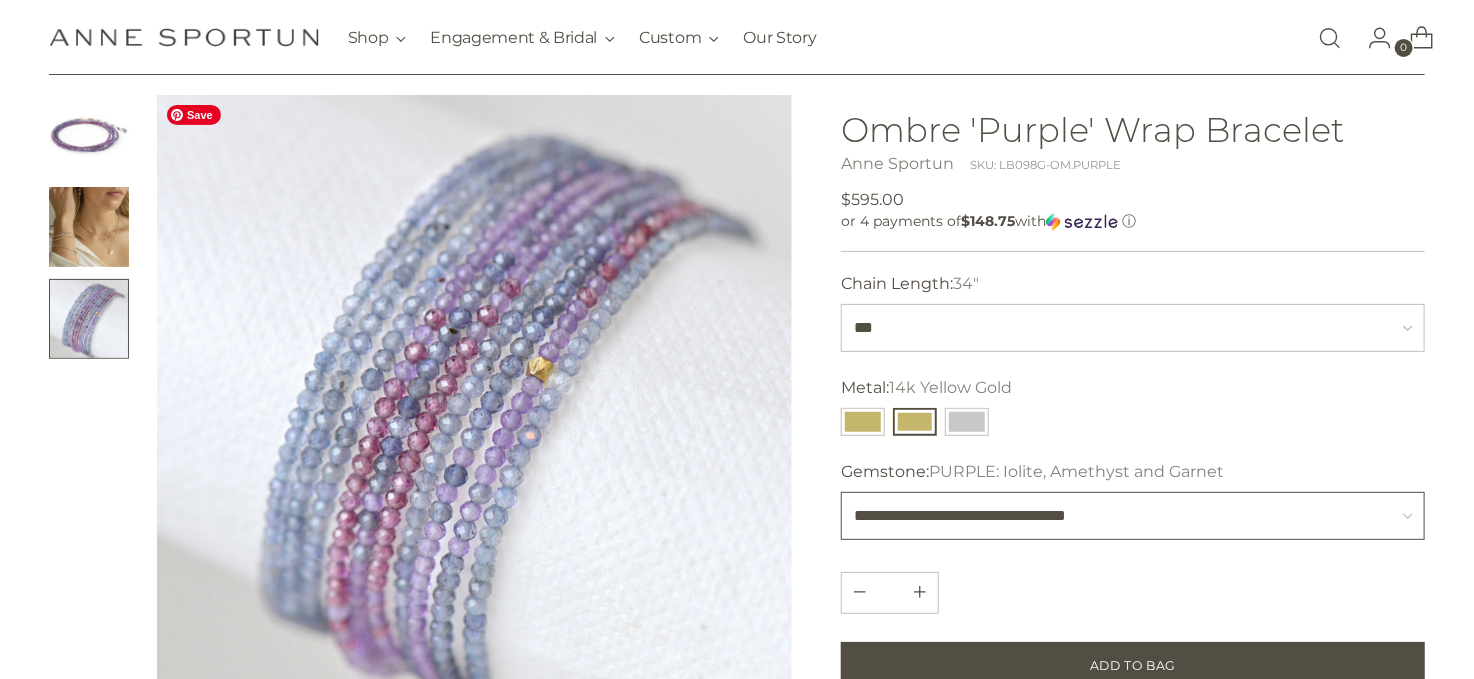 scroll, scrollTop: 200, scrollLeft: 0, axis: vertical 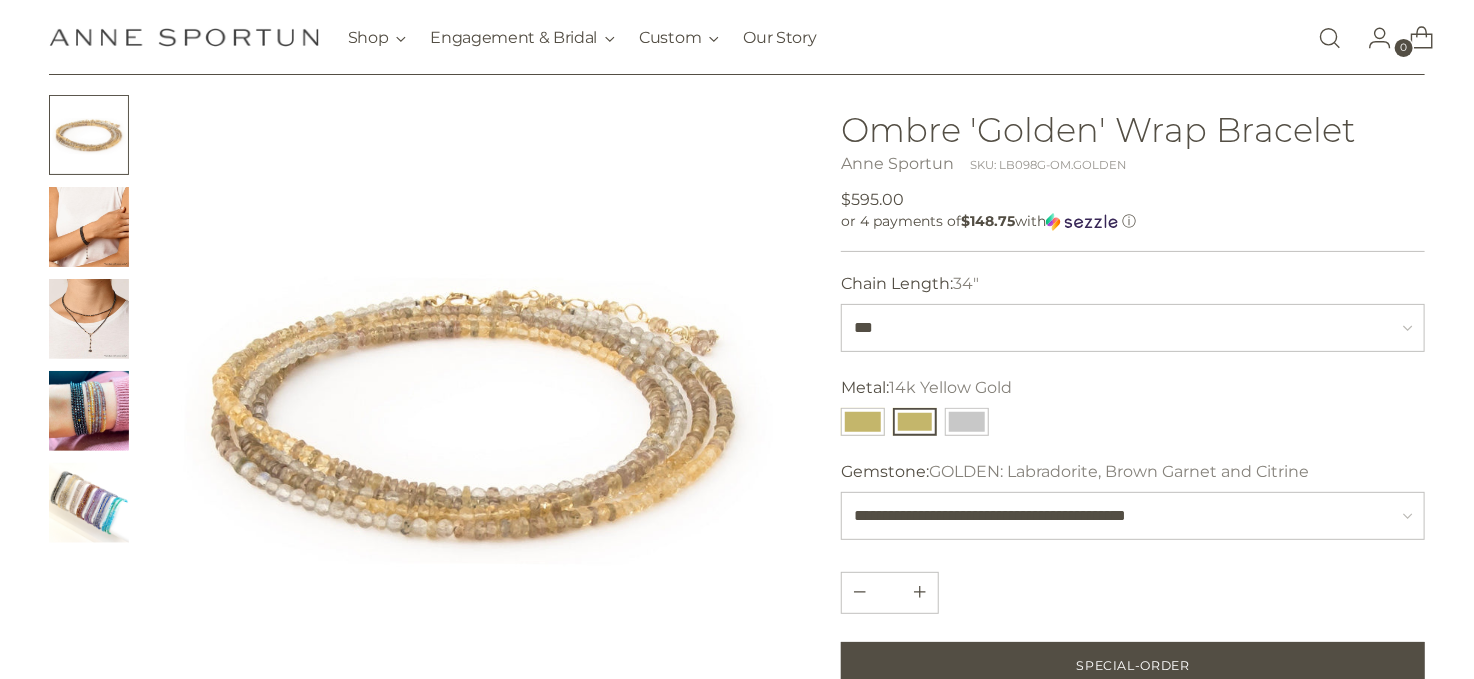 click at bounding box center [89, 411] 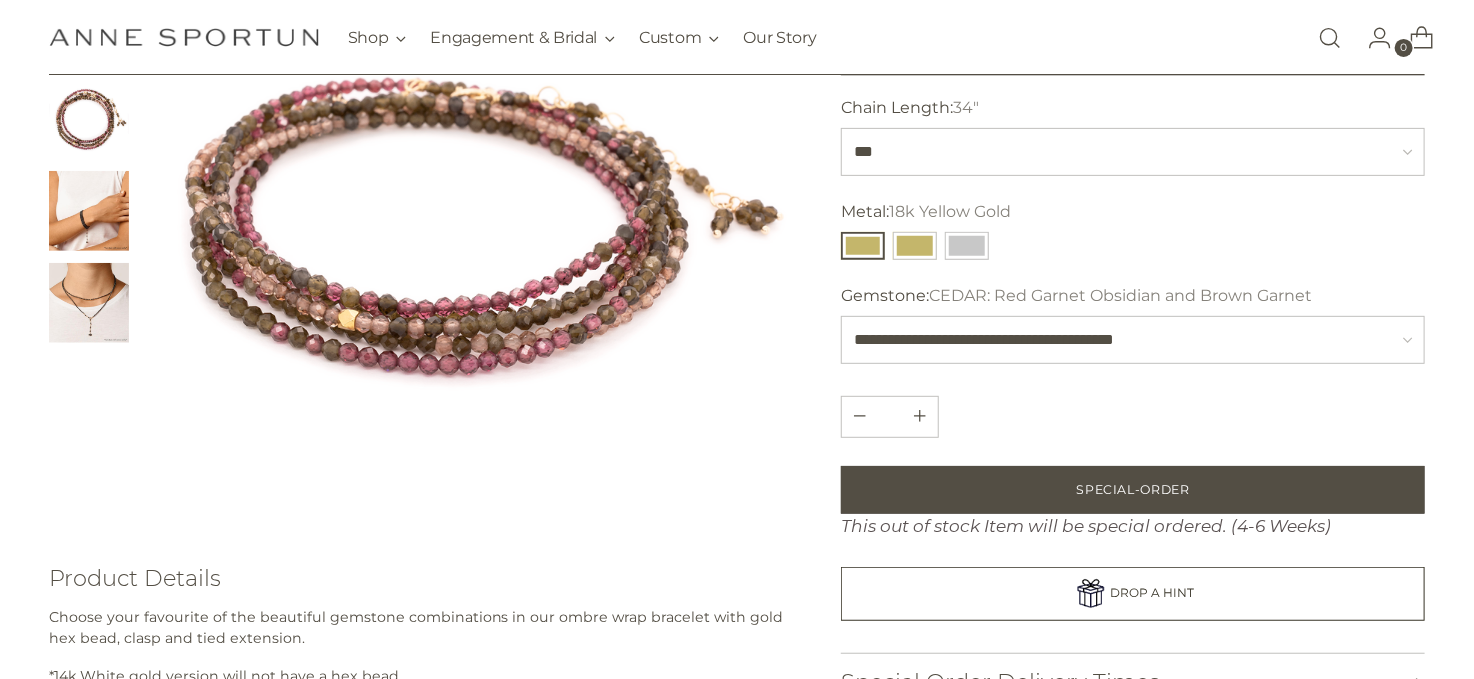 scroll, scrollTop: 100, scrollLeft: 0, axis: vertical 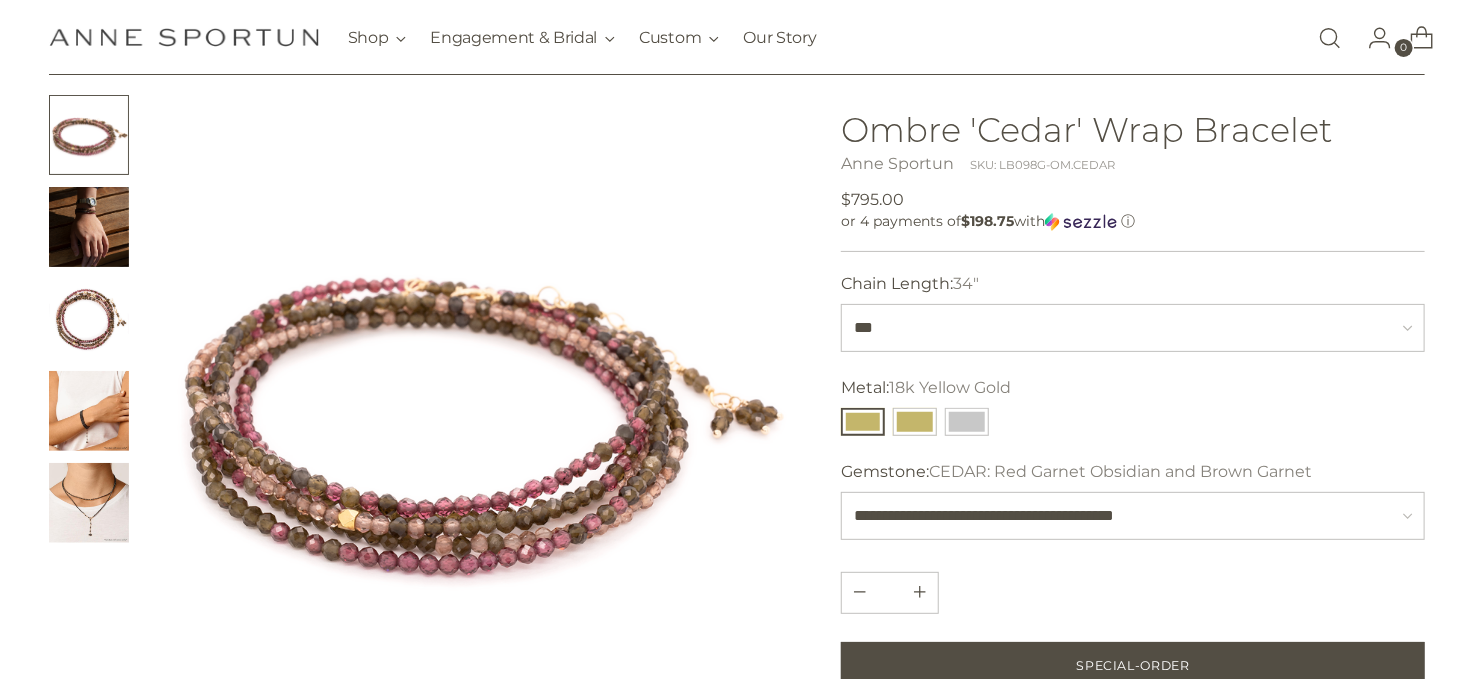 click at bounding box center (89, 319) 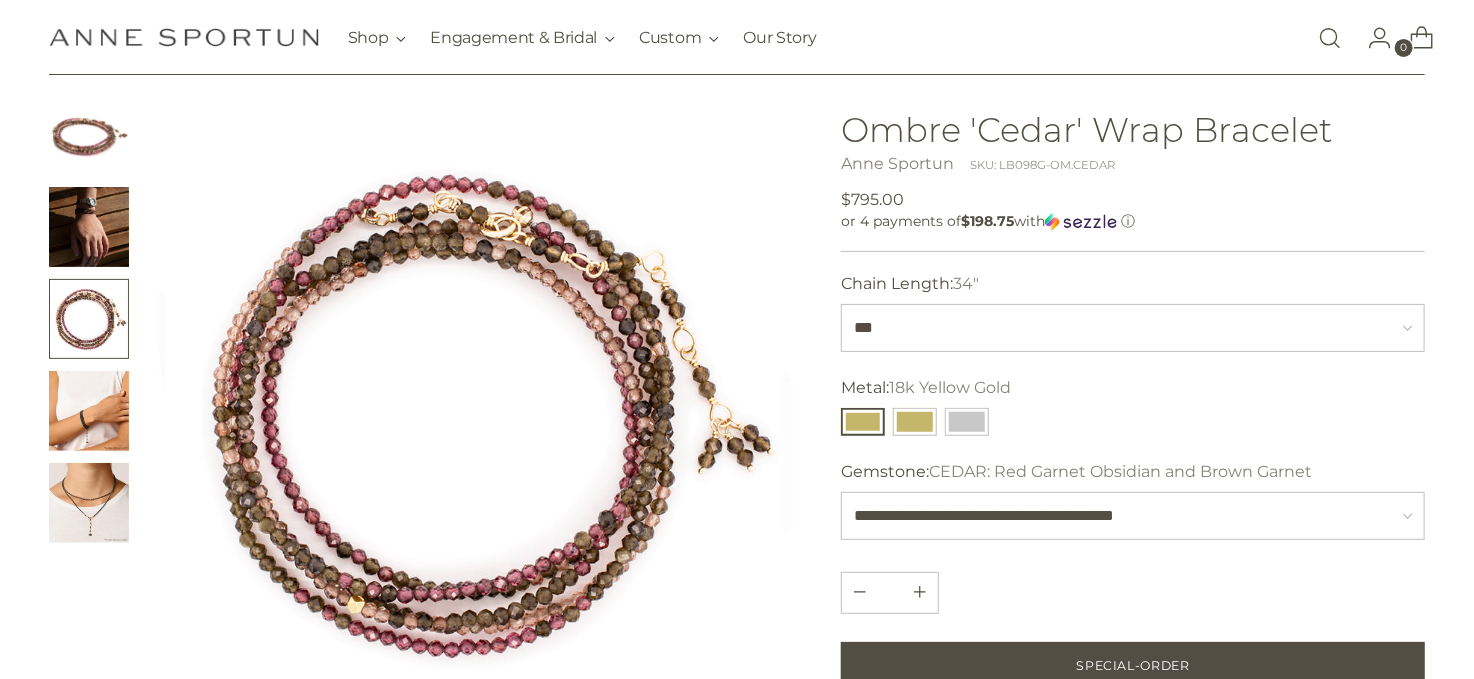 click at bounding box center [89, 227] 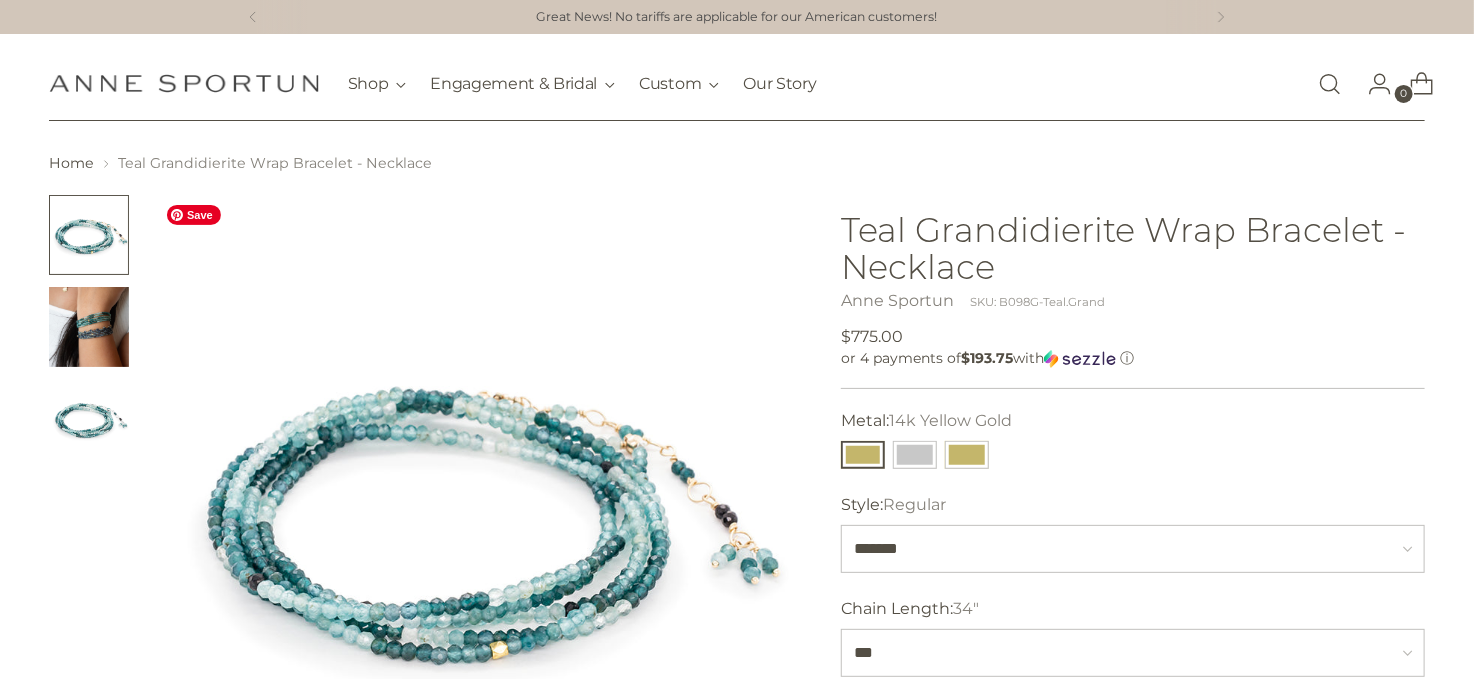 scroll, scrollTop: 0, scrollLeft: 0, axis: both 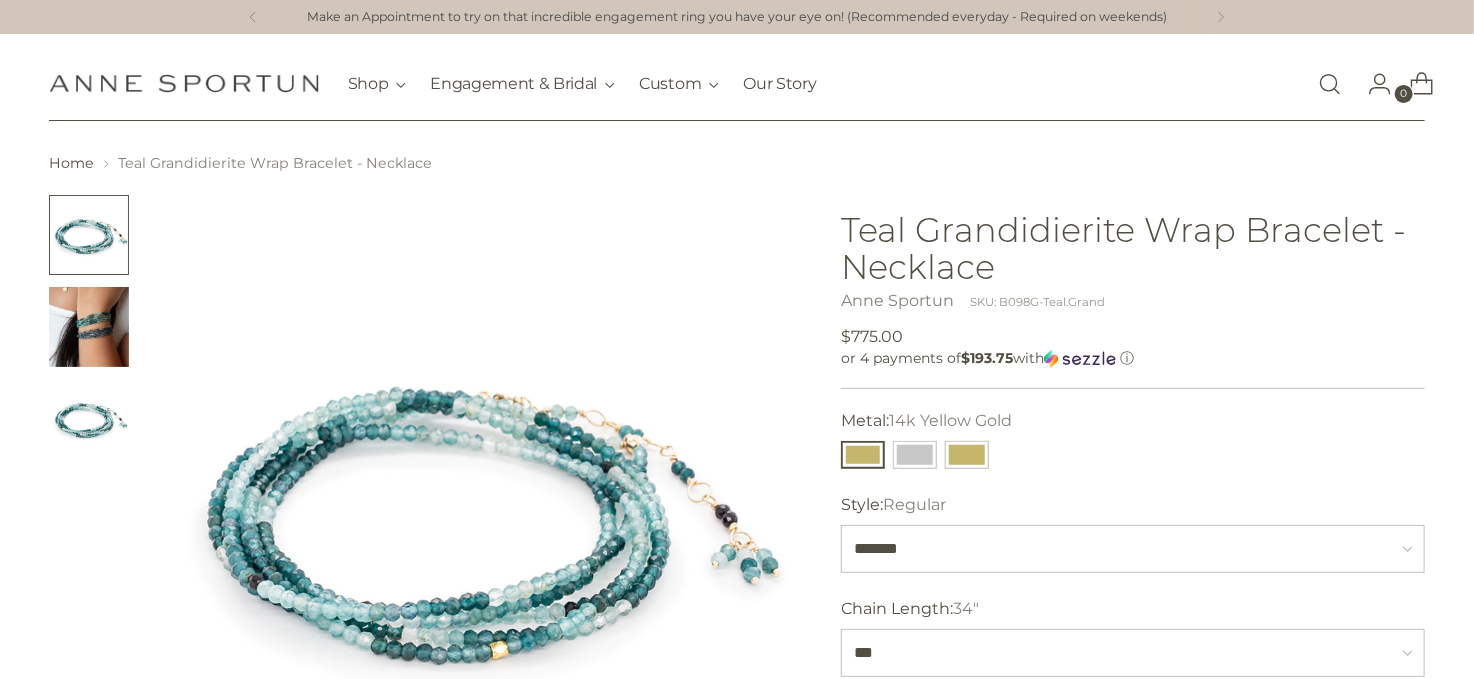 click at bounding box center [89, 327] 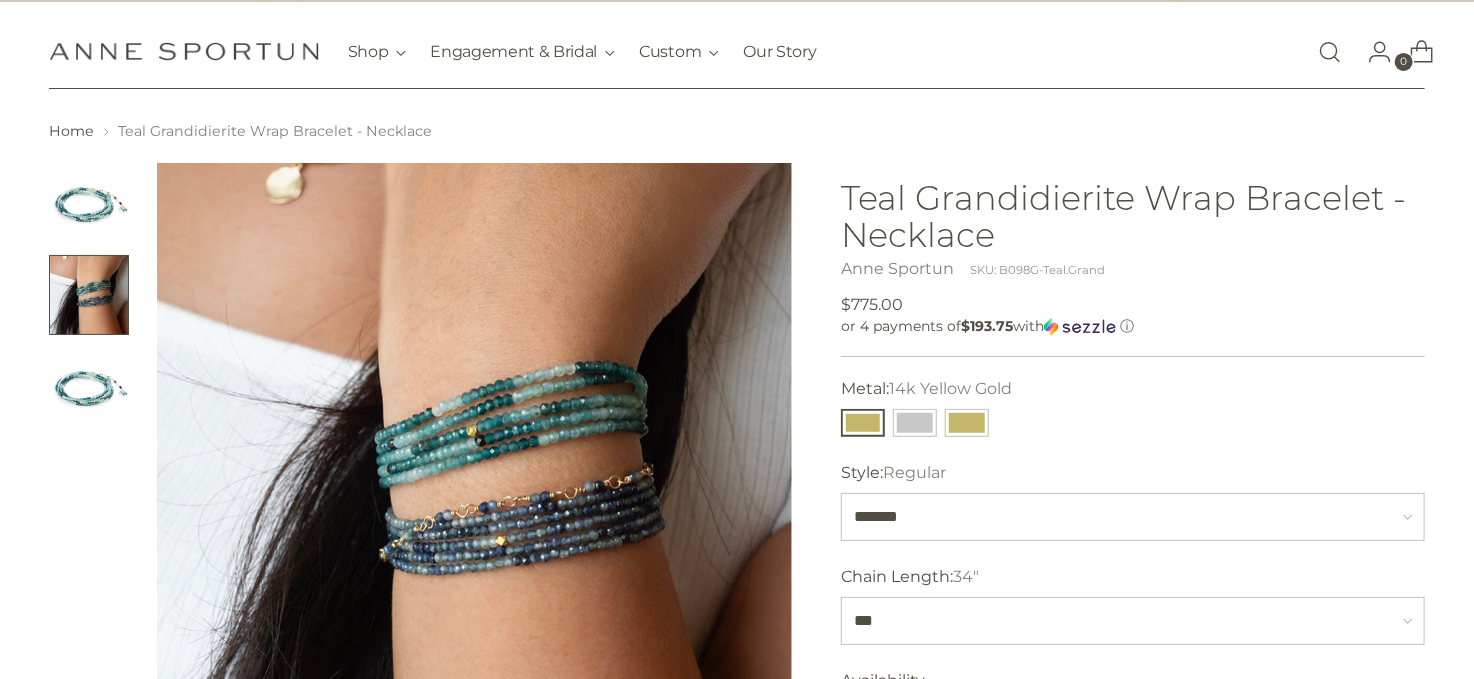 scroll, scrollTop: 0, scrollLeft: 0, axis: both 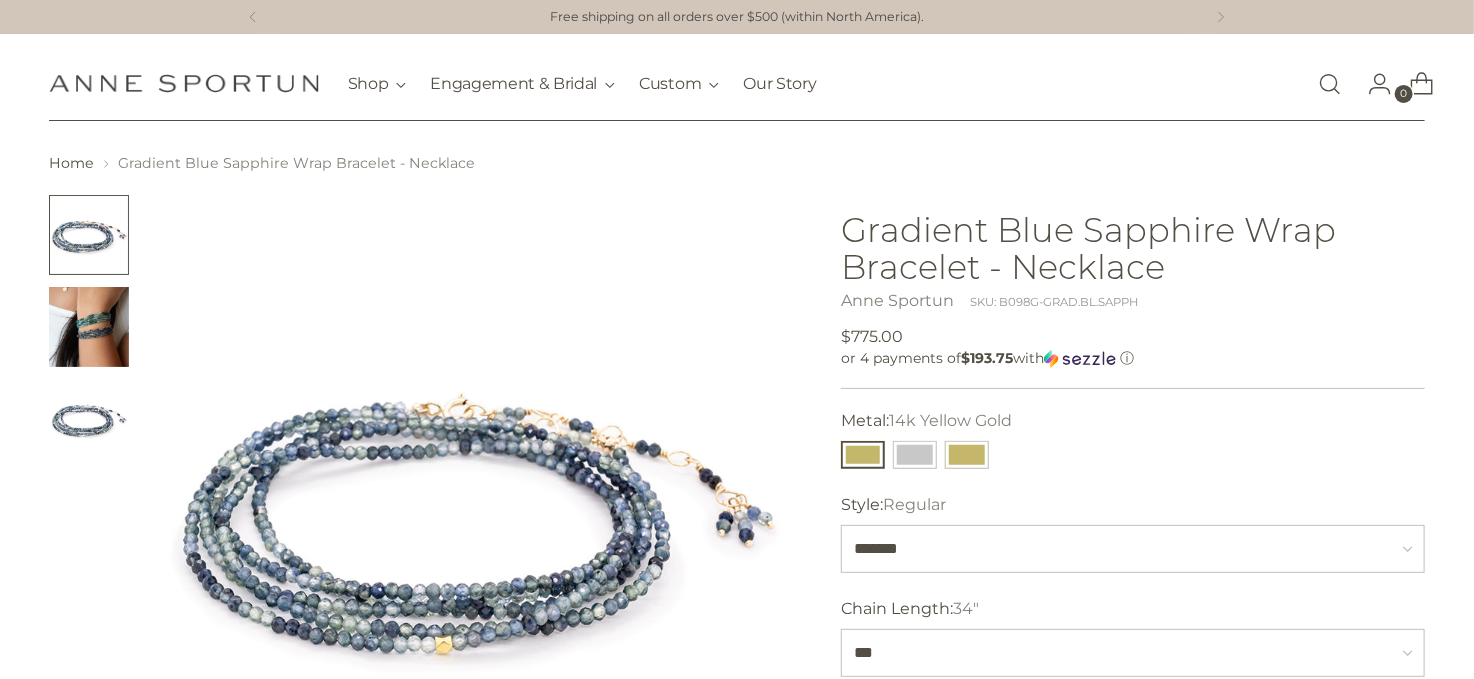 click at bounding box center (863, 455) 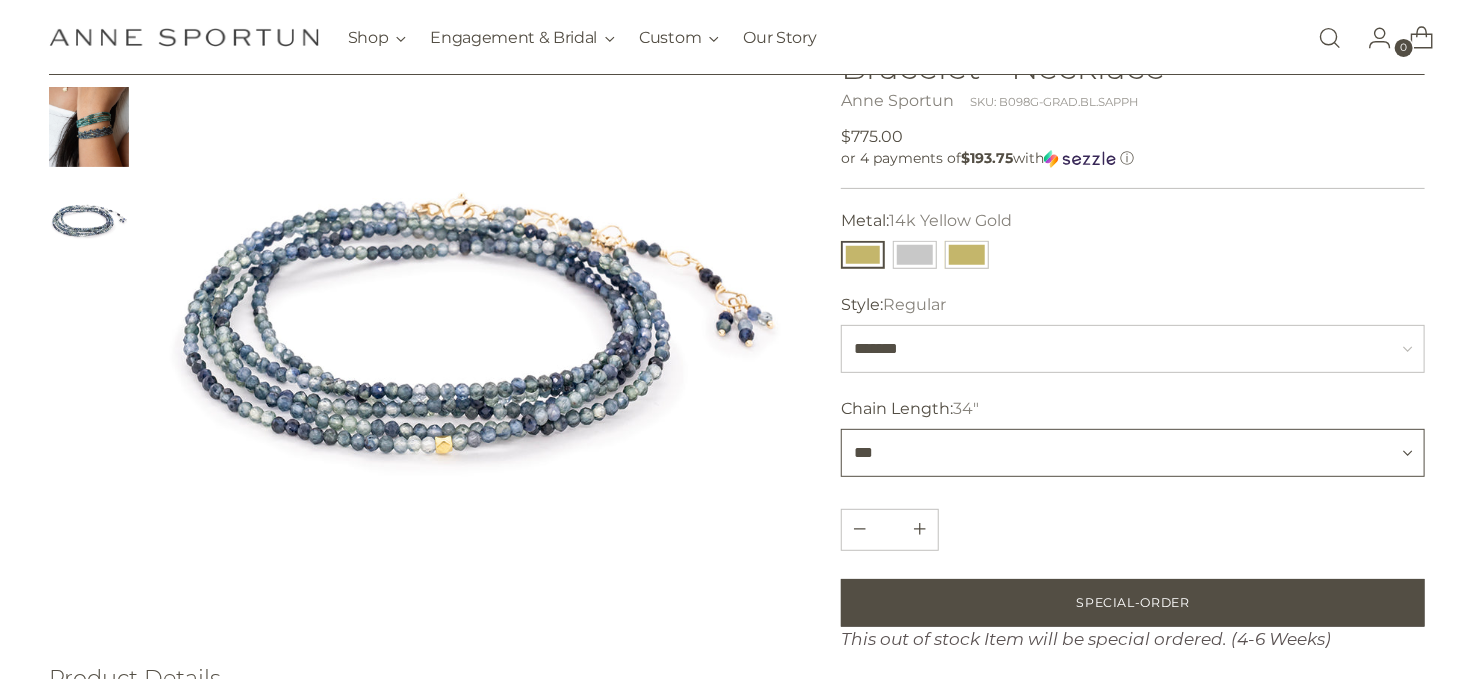 scroll, scrollTop: 100, scrollLeft: 0, axis: vertical 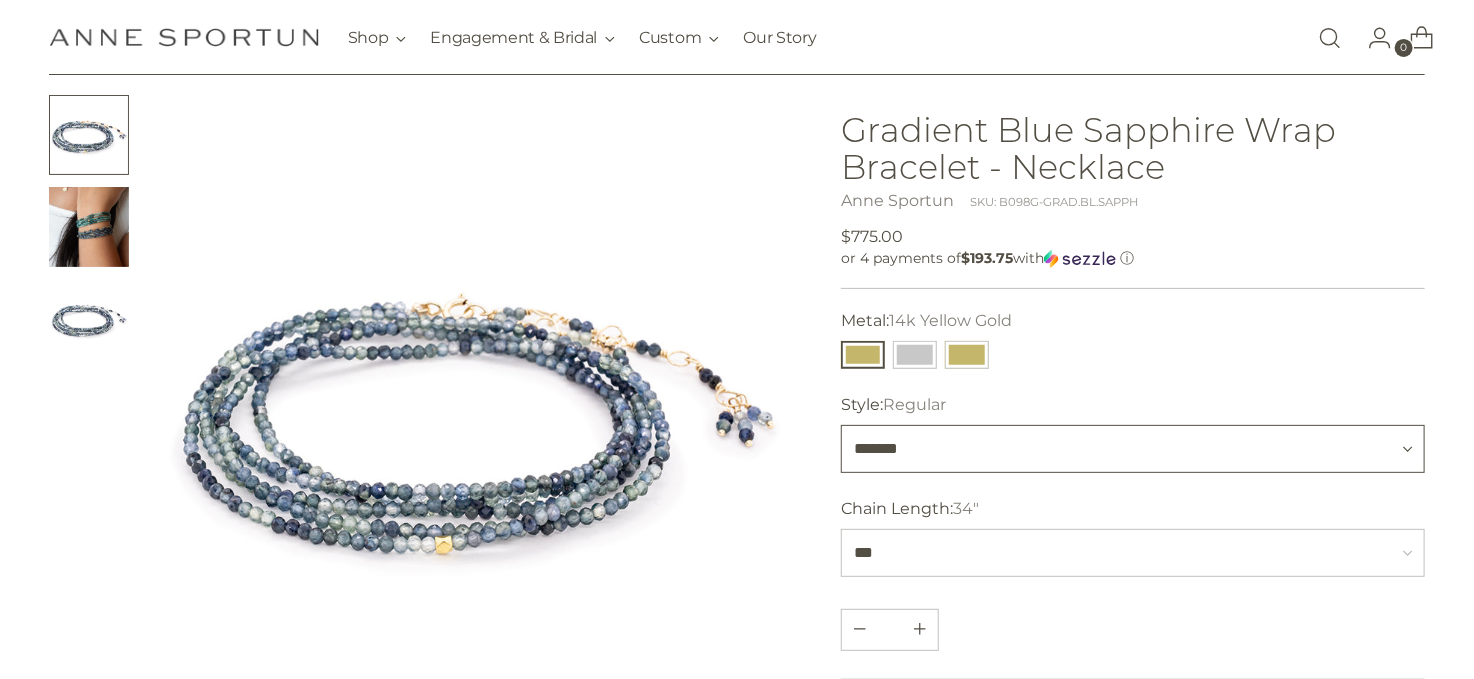 click on "******* ********" at bounding box center (1133, 449) 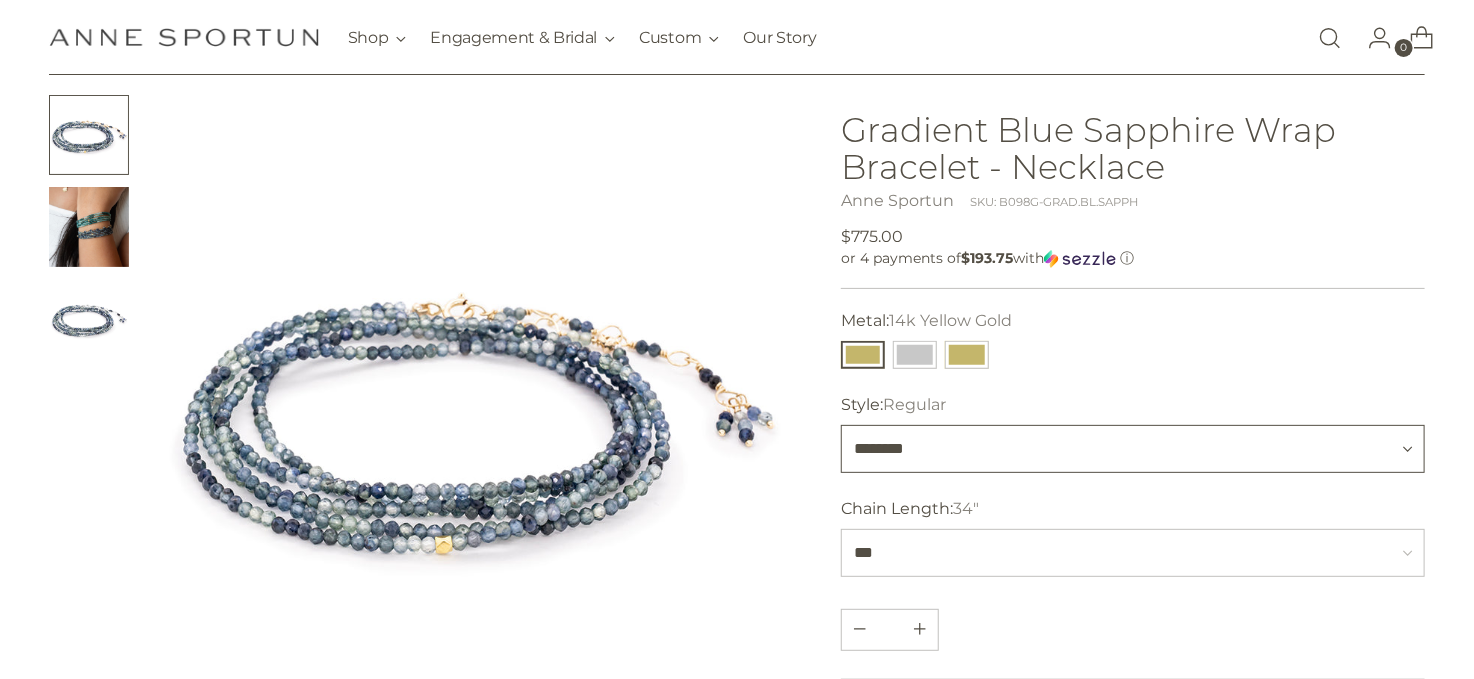 click on "******* ********" at bounding box center (1133, 449) 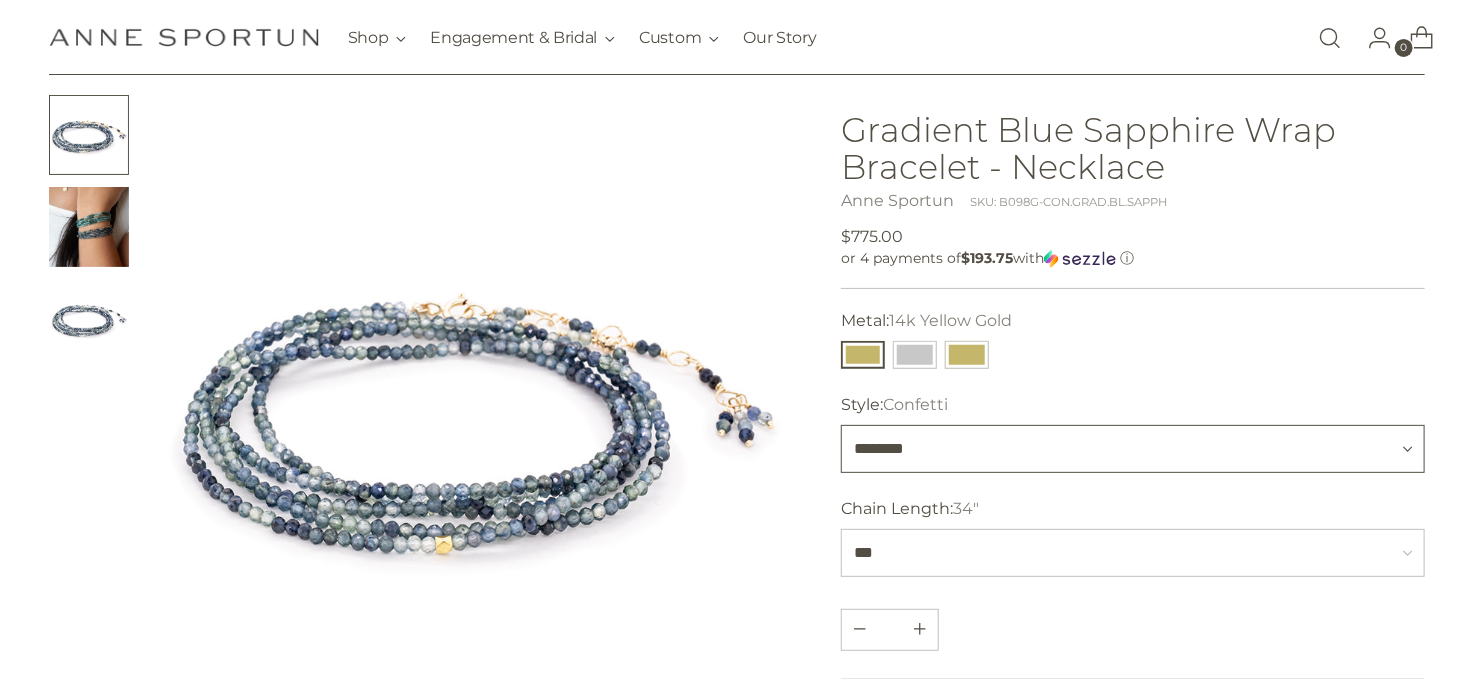 click on "******* ********" at bounding box center [1133, 449] 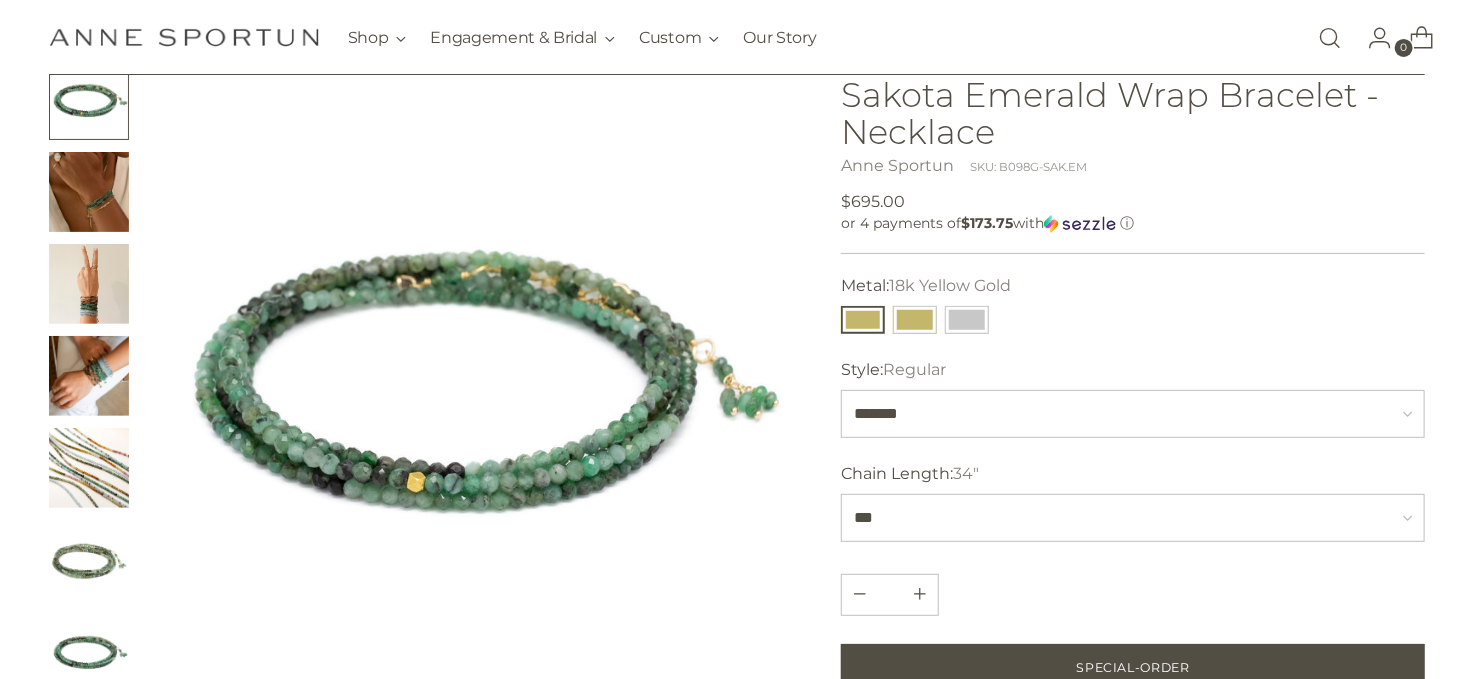 scroll, scrollTop: 200, scrollLeft: 0, axis: vertical 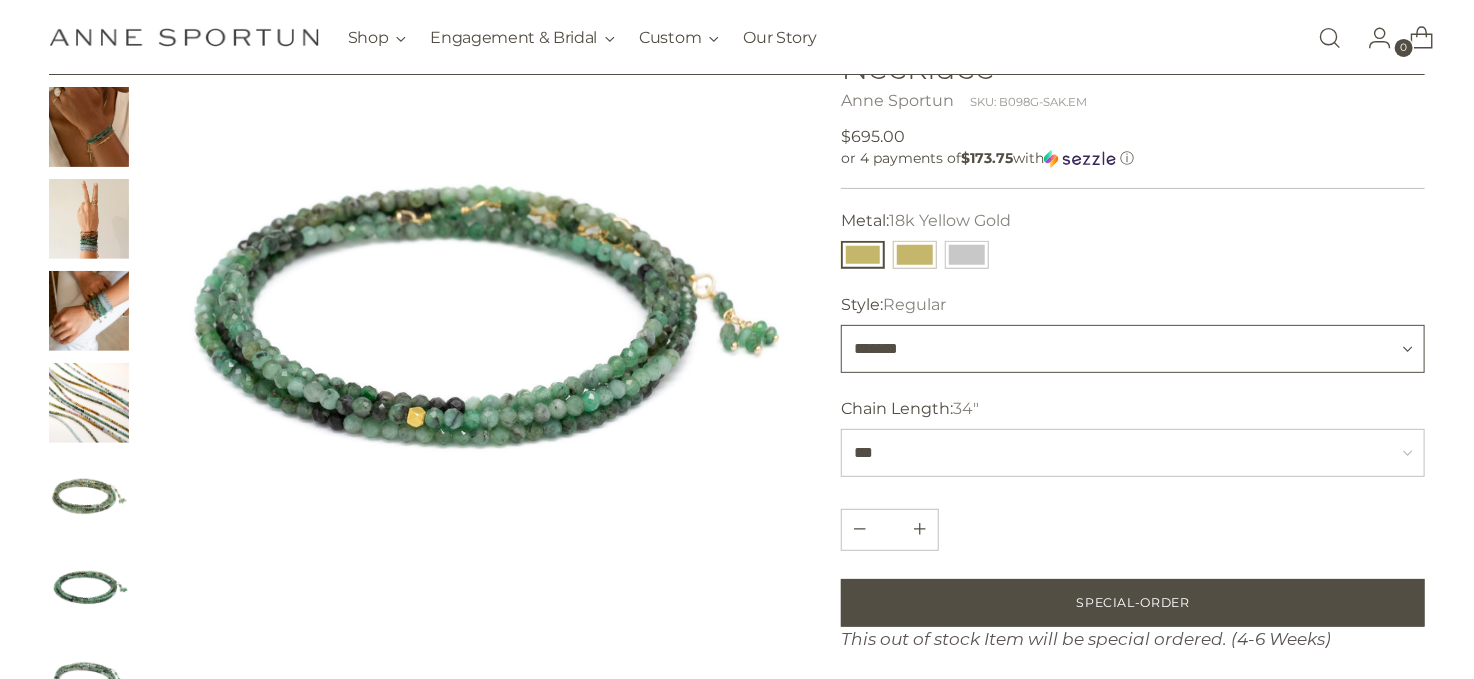 click on "******* ********" at bounding box center (1133, 349) 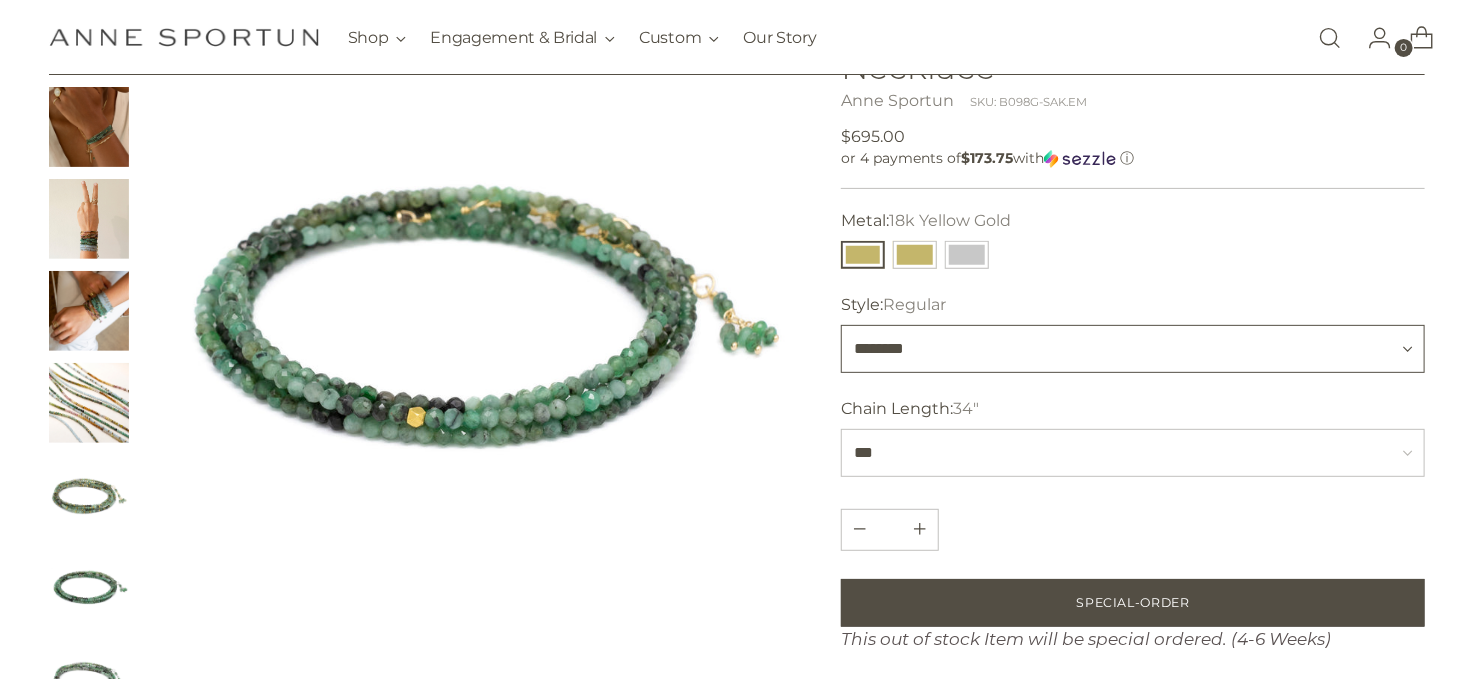 click on "******* ********" at bounding box center (1133, 349) 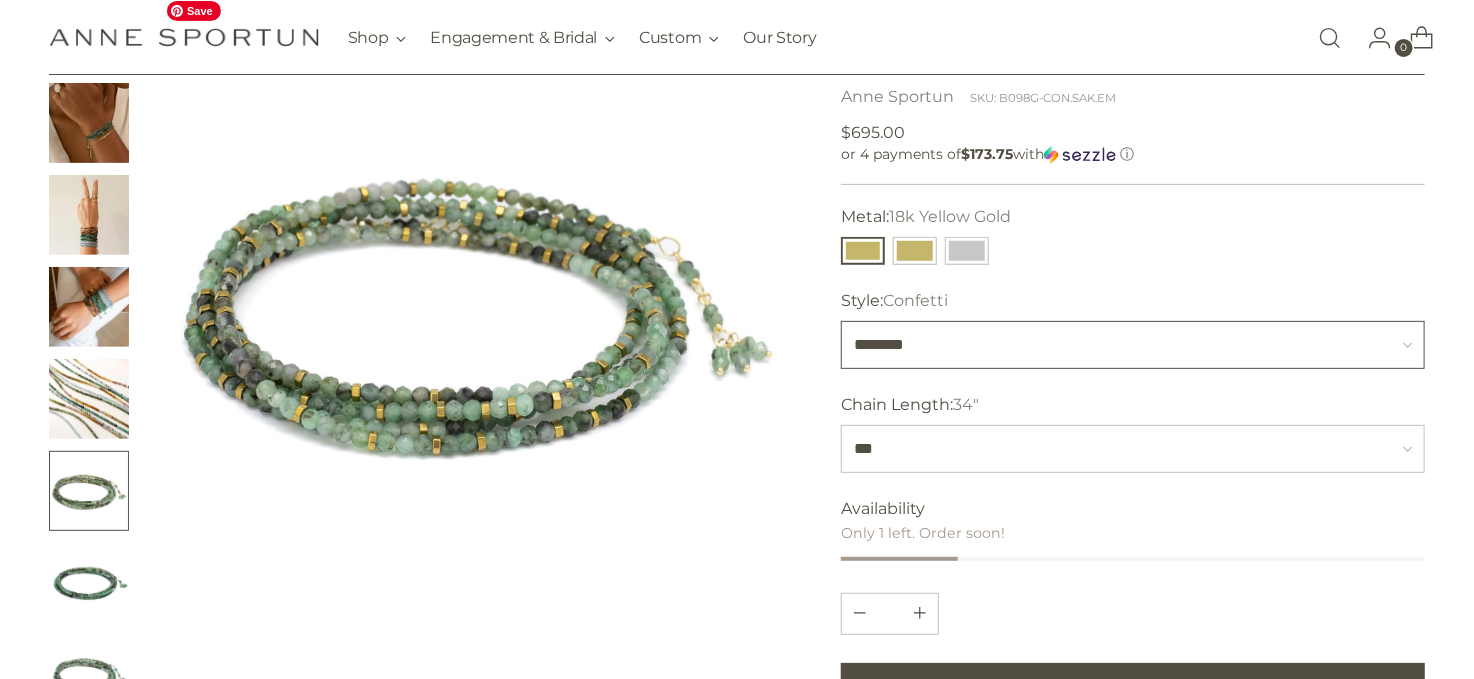 scroll, scrollTop: 100, scrollLeft: 0, axis: vertical 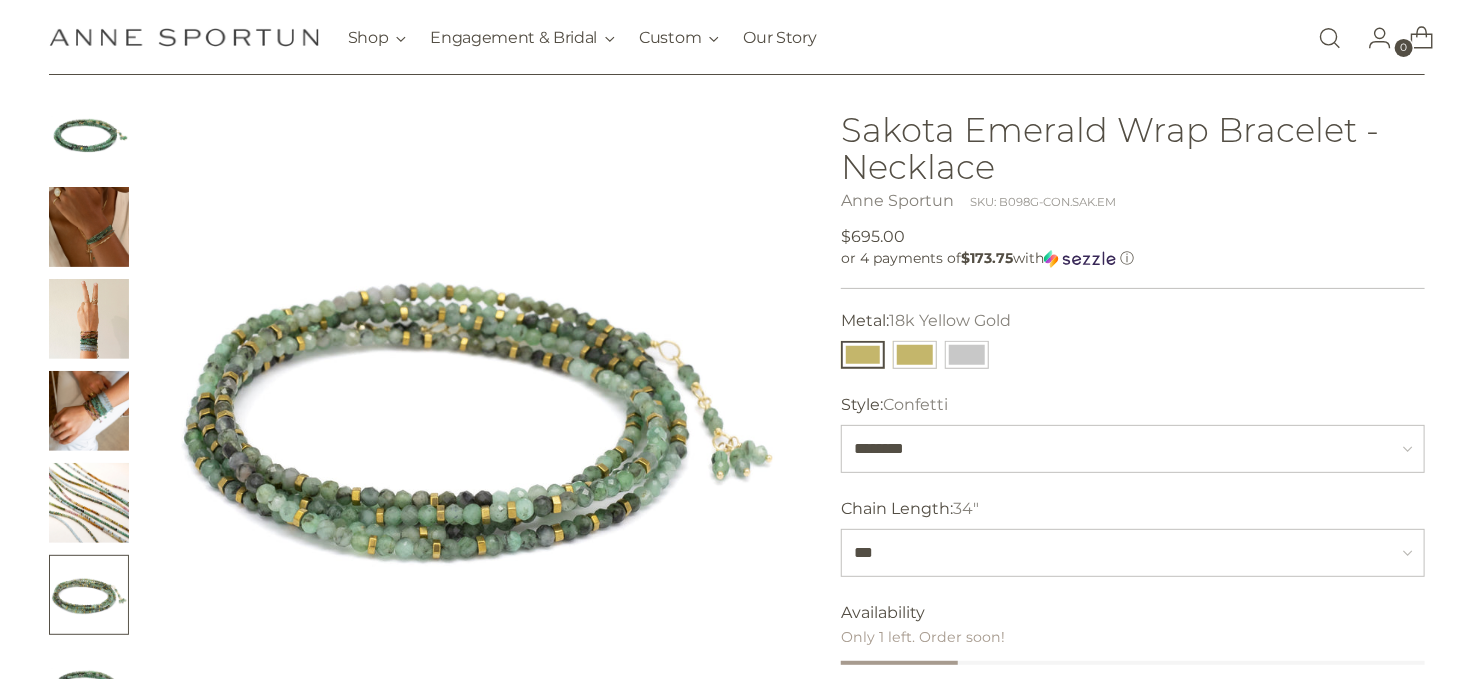 click at bounding box center [89, 319] 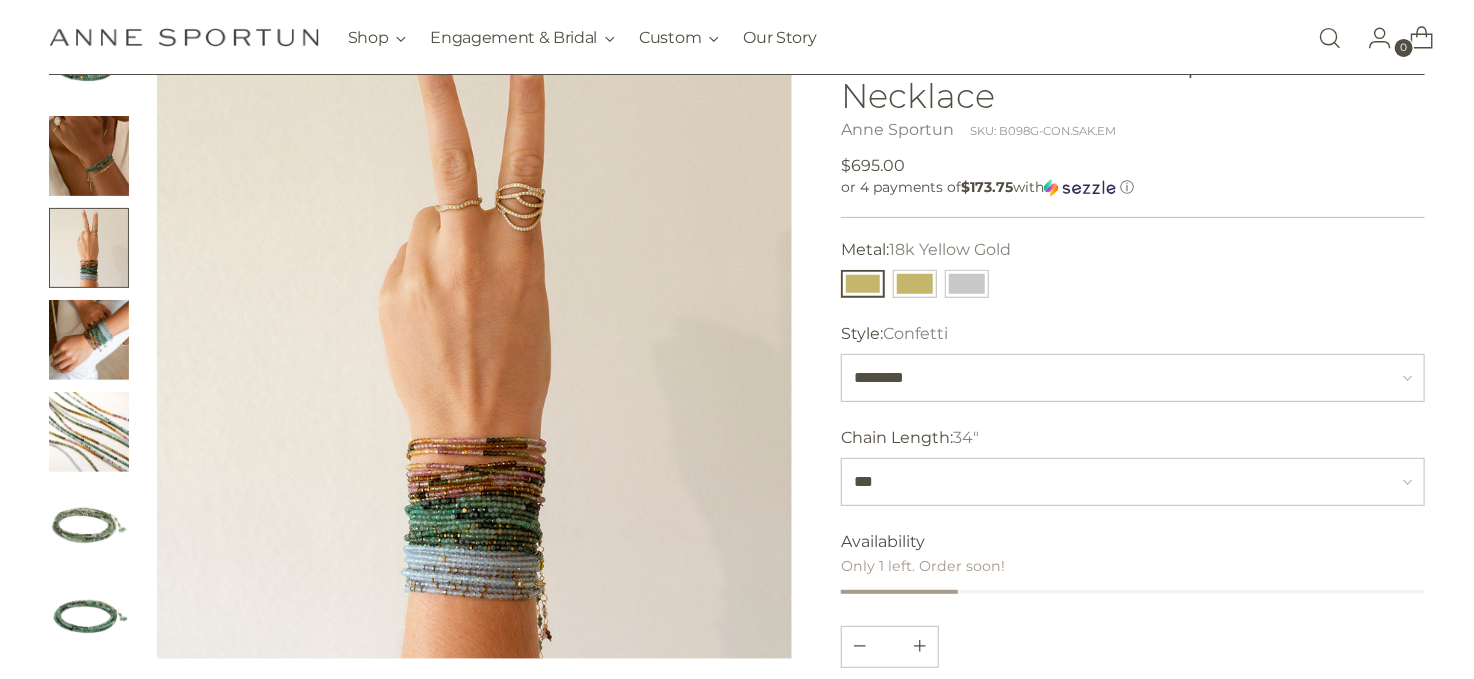 scroll, scrollTop: 200, scrollLeft: 0, axis: vertical 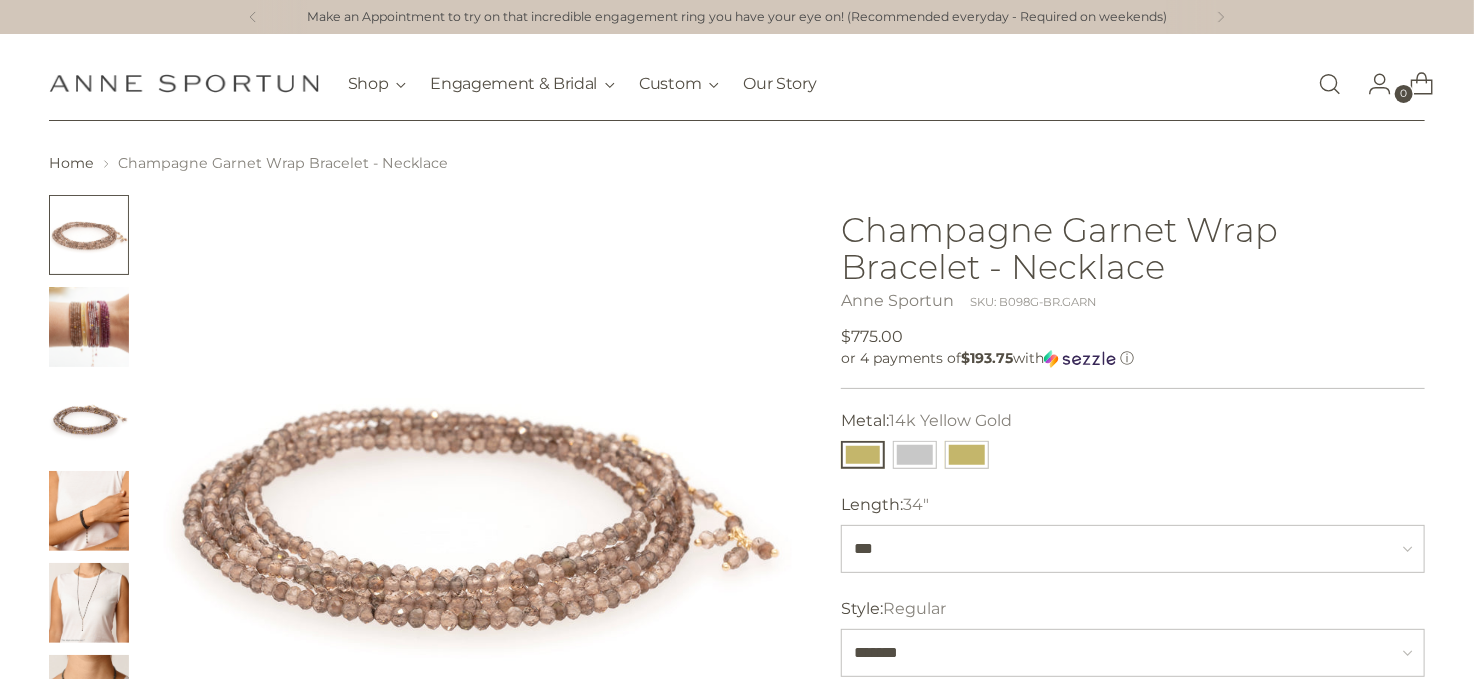 click at bounding box center [89, 327] 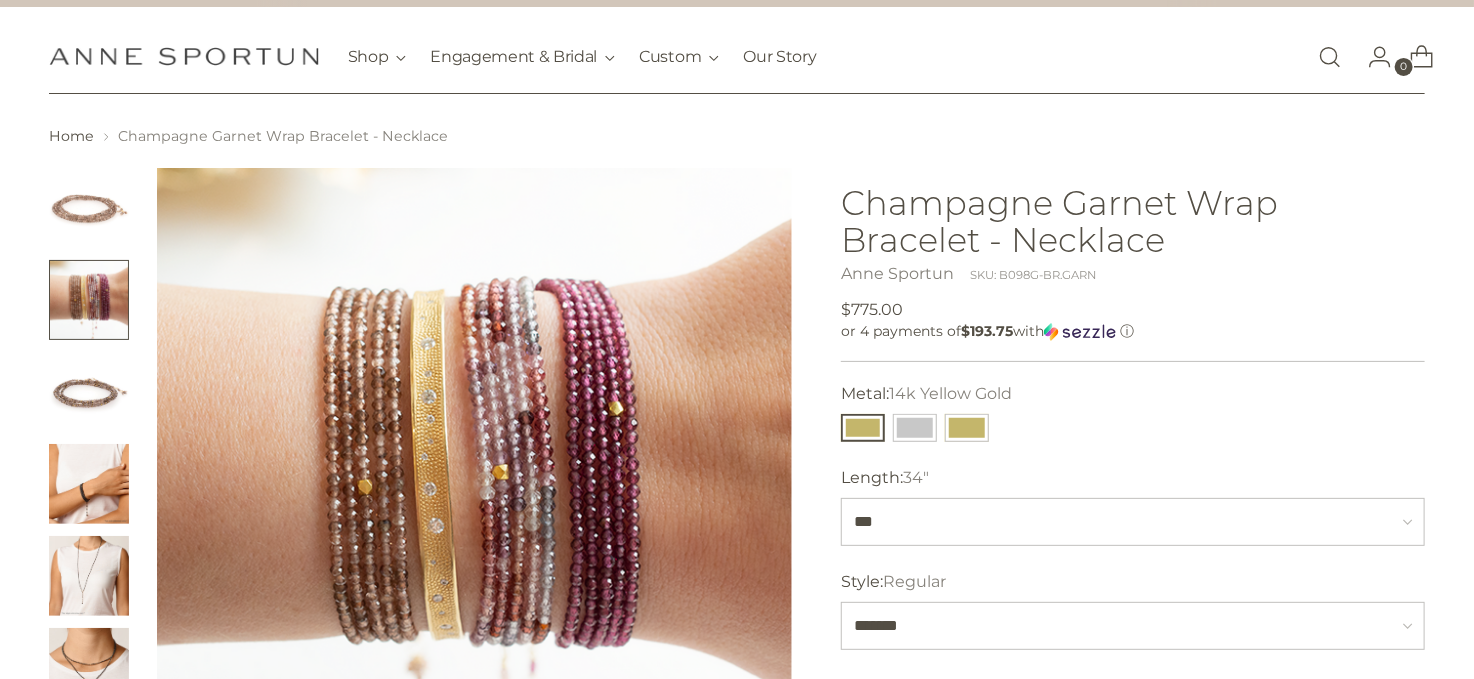 scroll, scrollTop: 0, scrollLeft: 0, axis: both 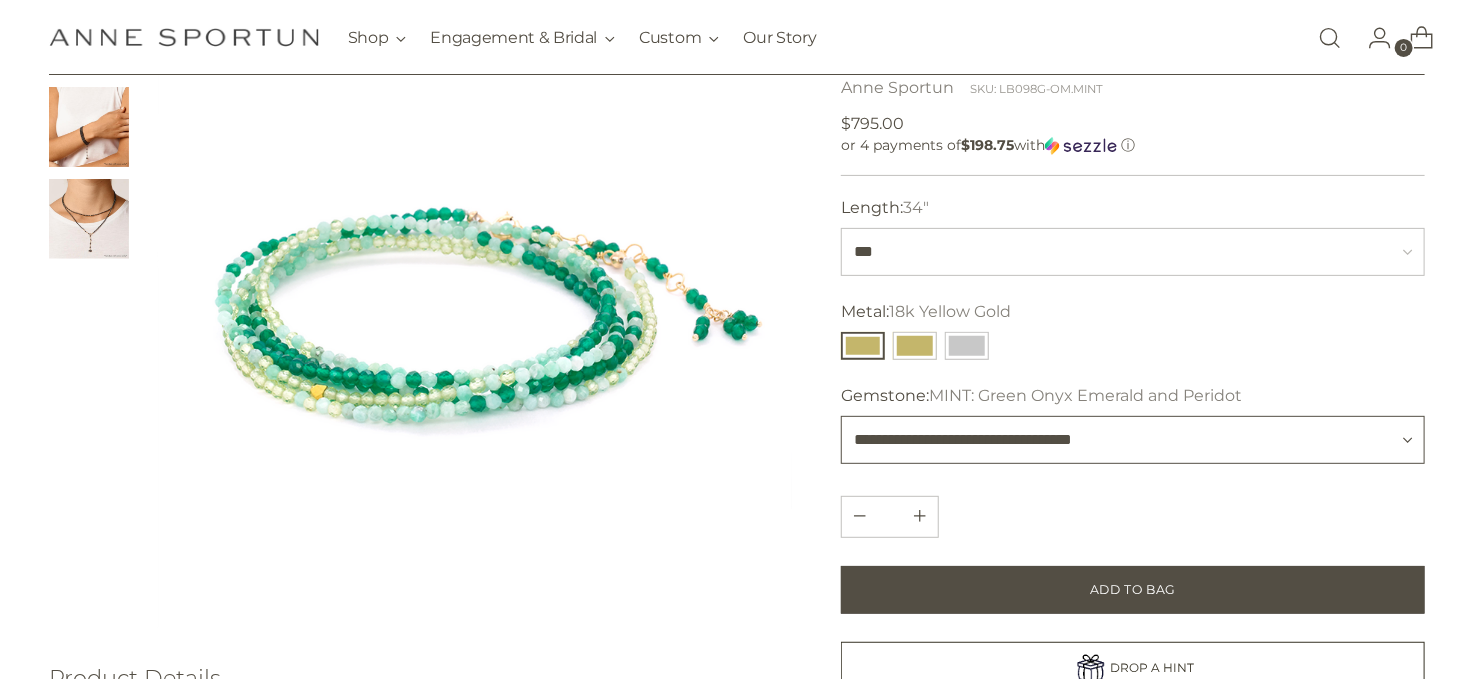 click on "**********" at bounding box center [1133, 440] 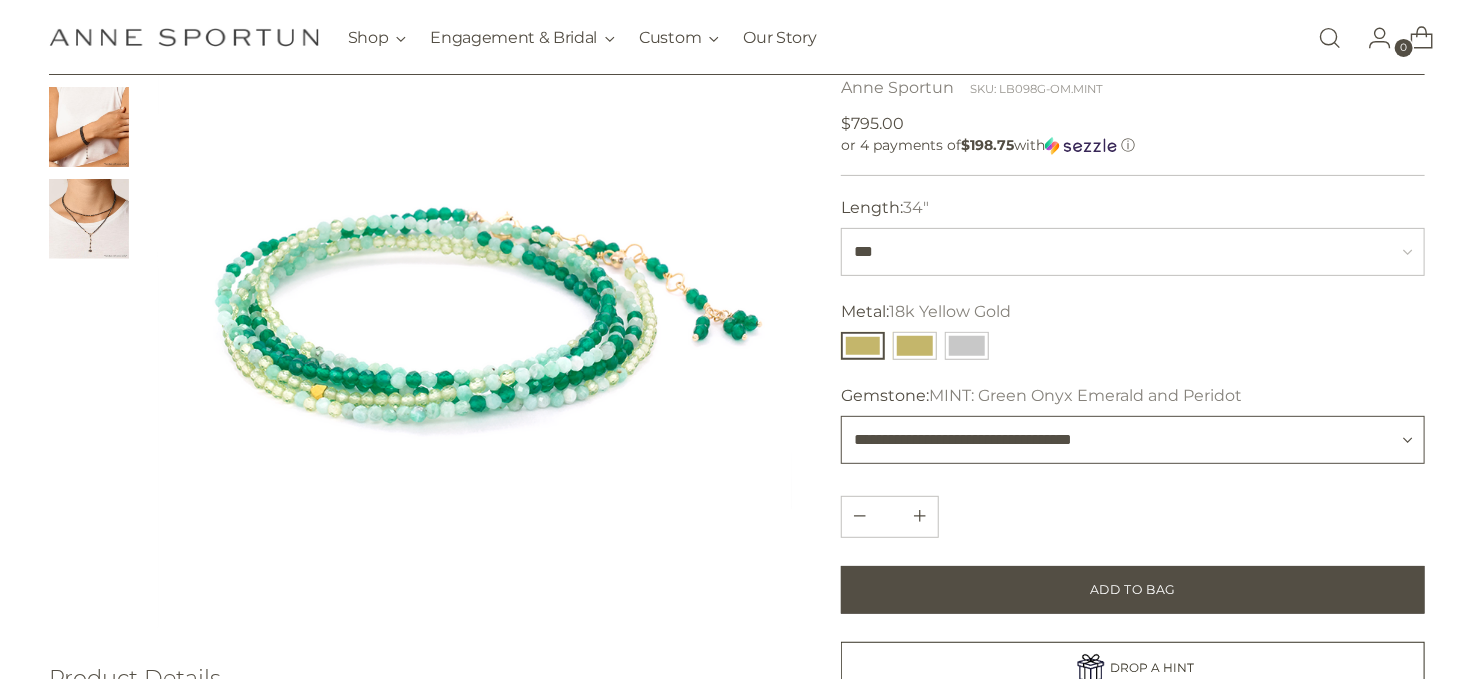 click on "**********" at bounding box center [1133, 440] 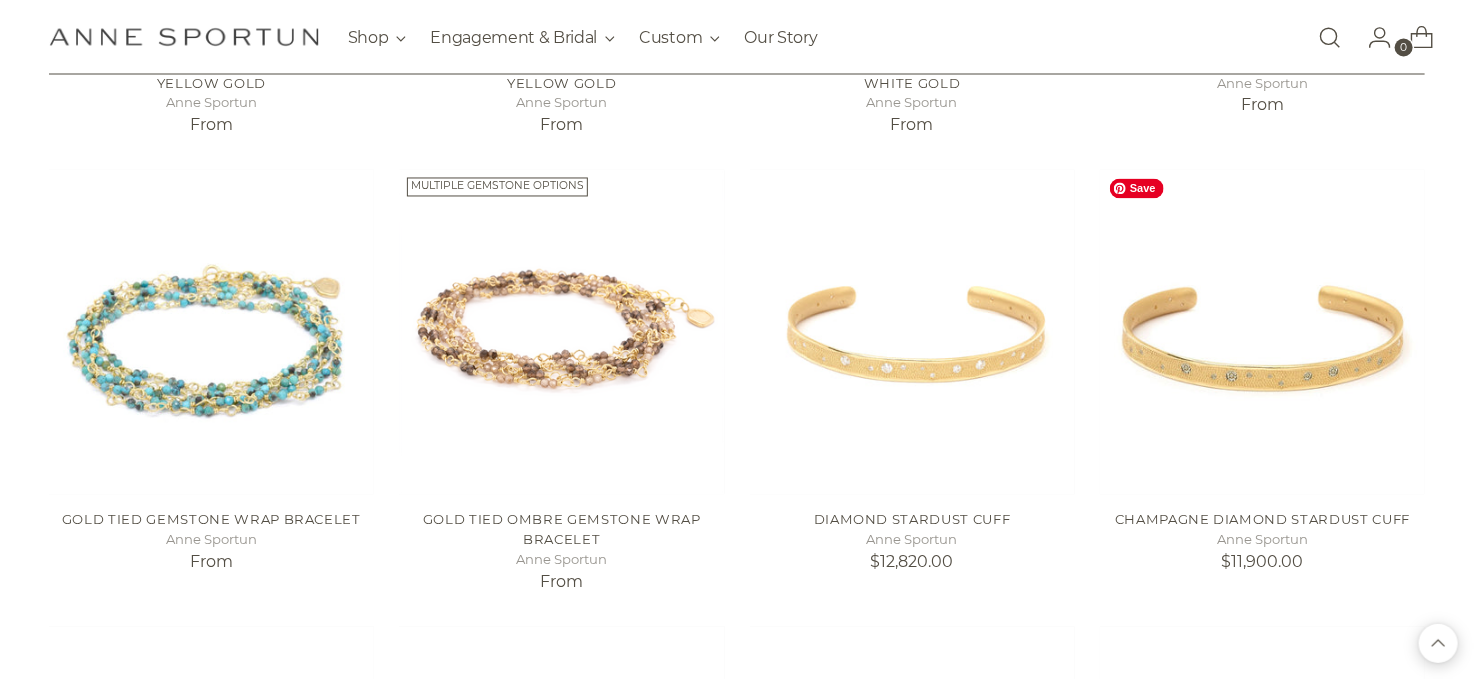 scroll, scrollTop: 1800, scrollLeft: 0, axis: vertical 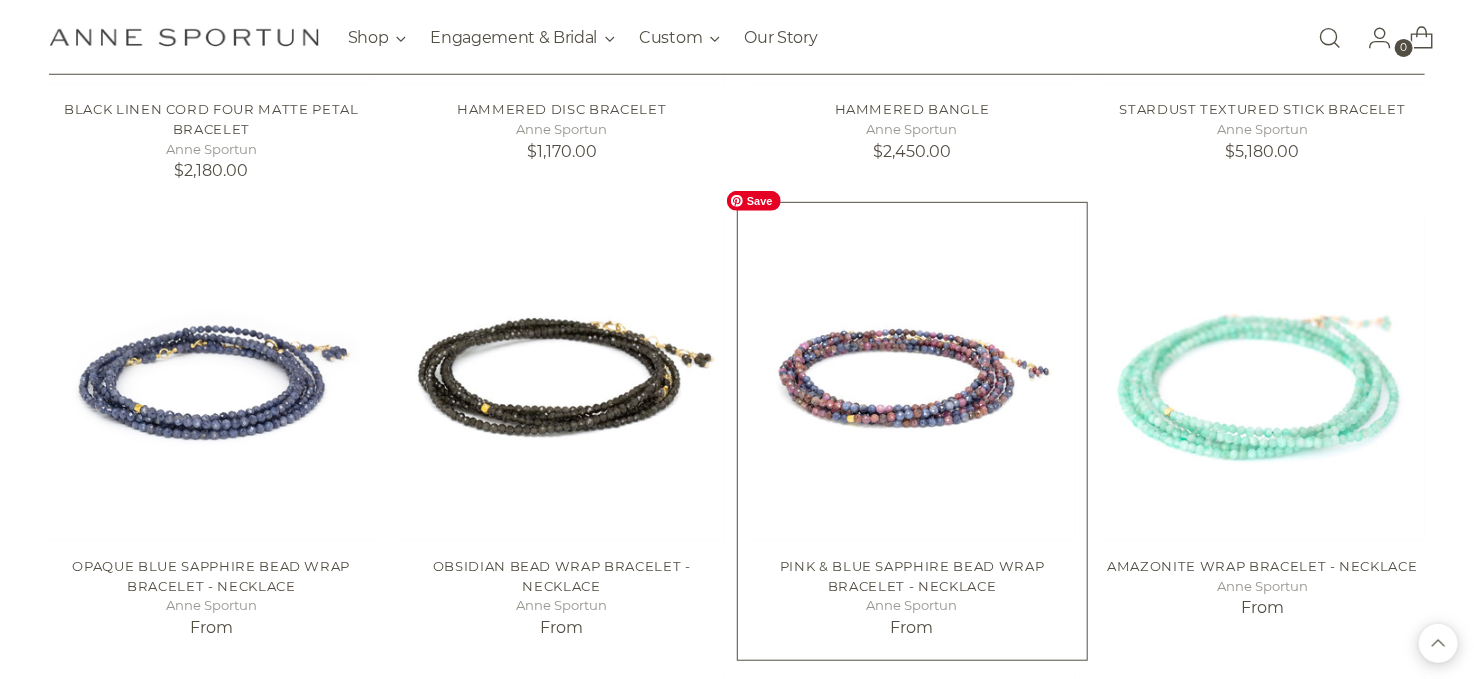 click at bounding box center [0, 0] 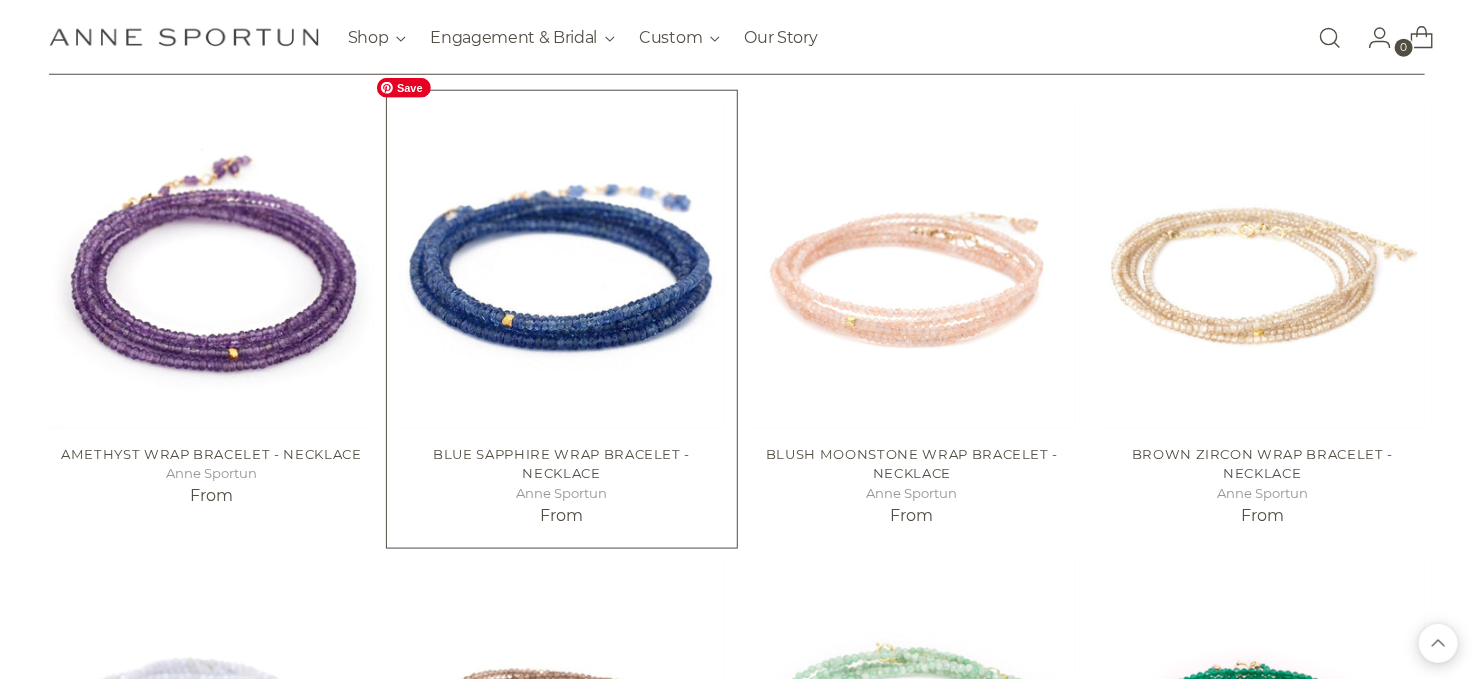 scroll, scrollTop: 4500, scrollLeft: 0, axis: vertical 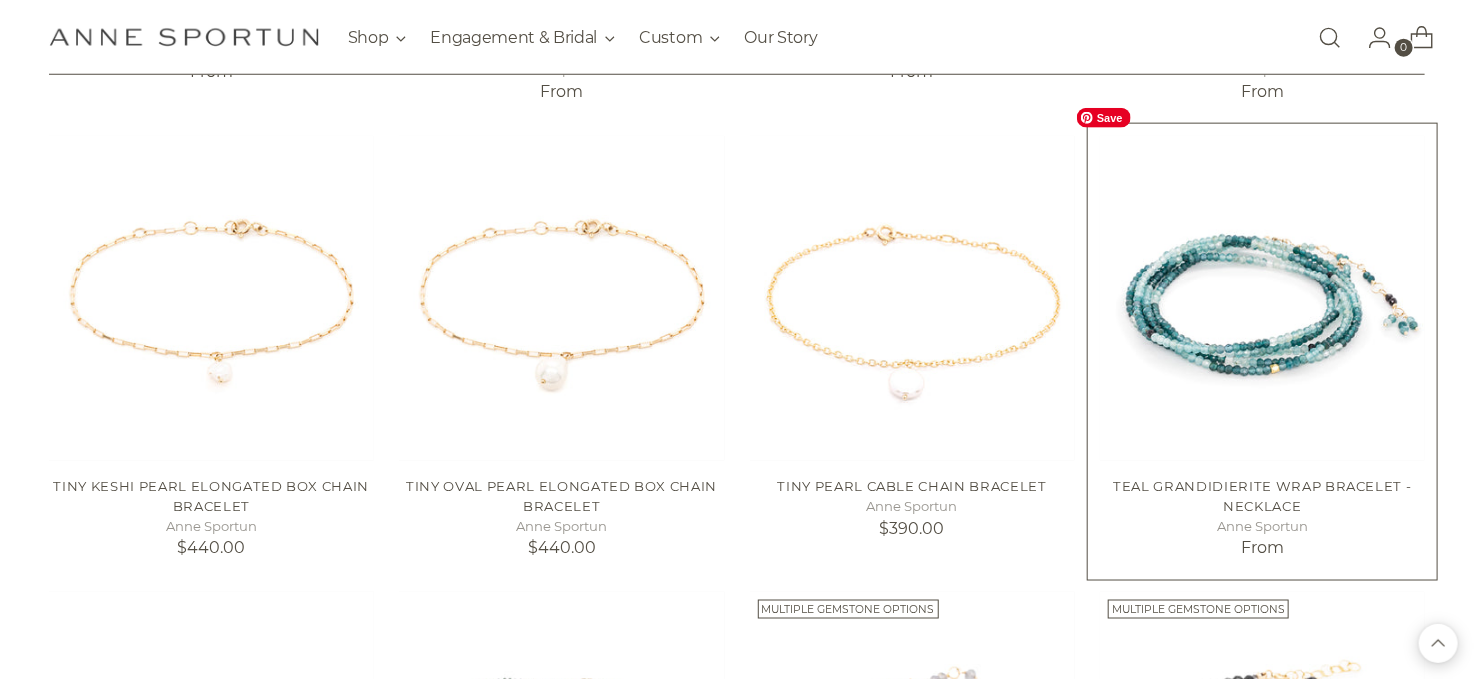 click at bounding box center (0, 0) 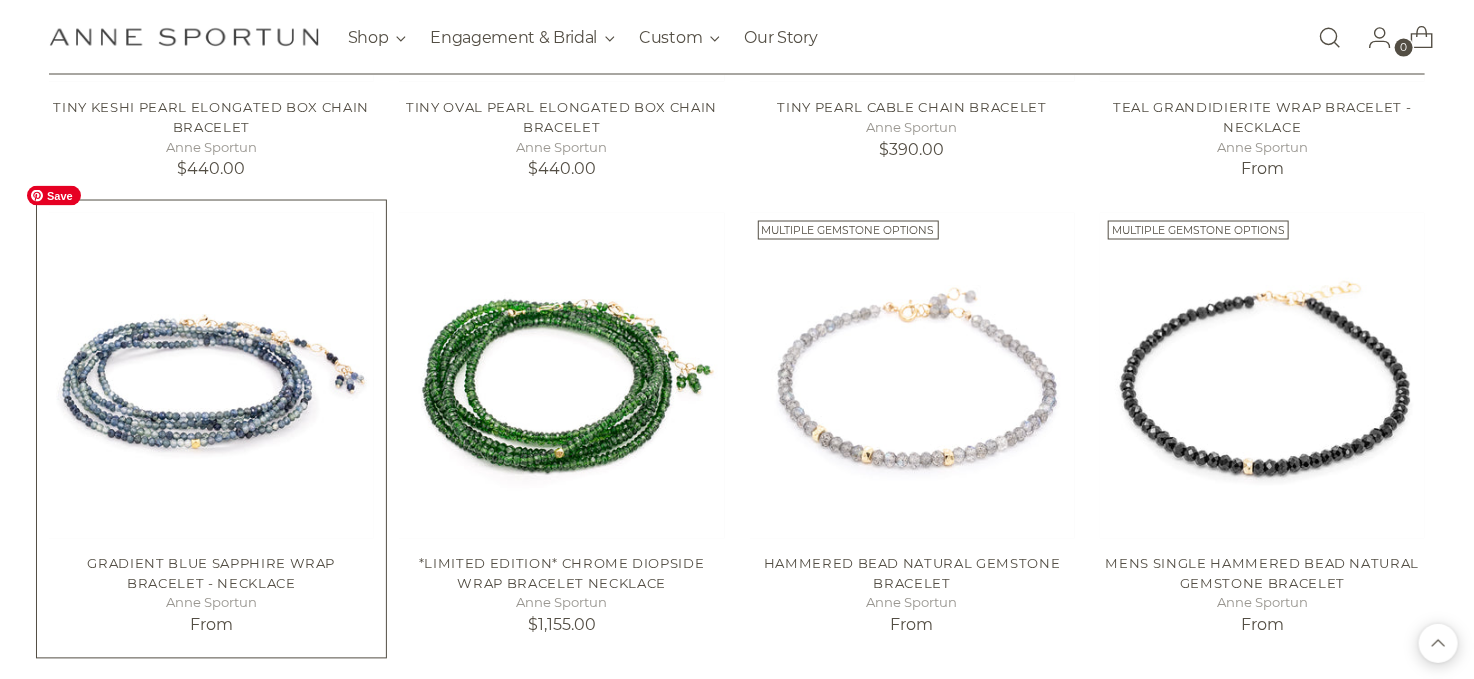 scroll, scrollTop: 12103, scrollLeft: 0, axis: vertical 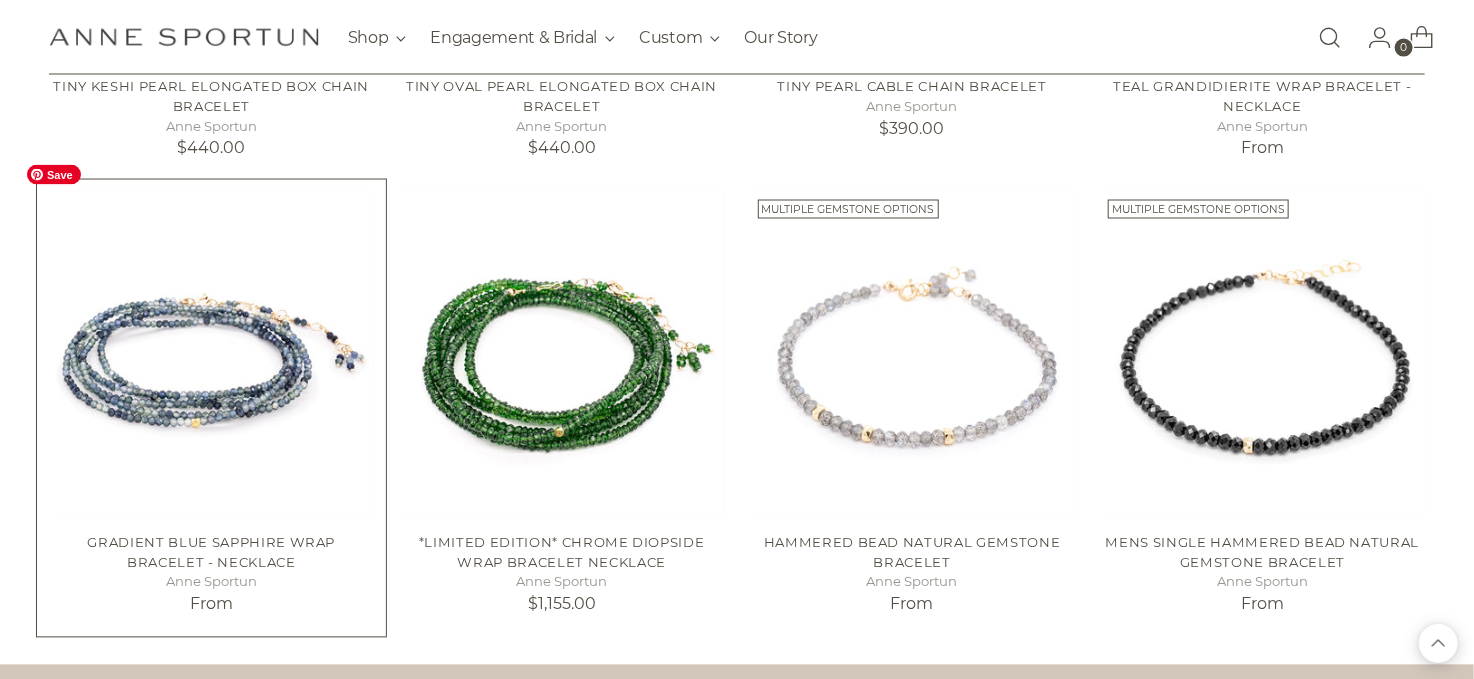 click at bounding box center (0, 0) 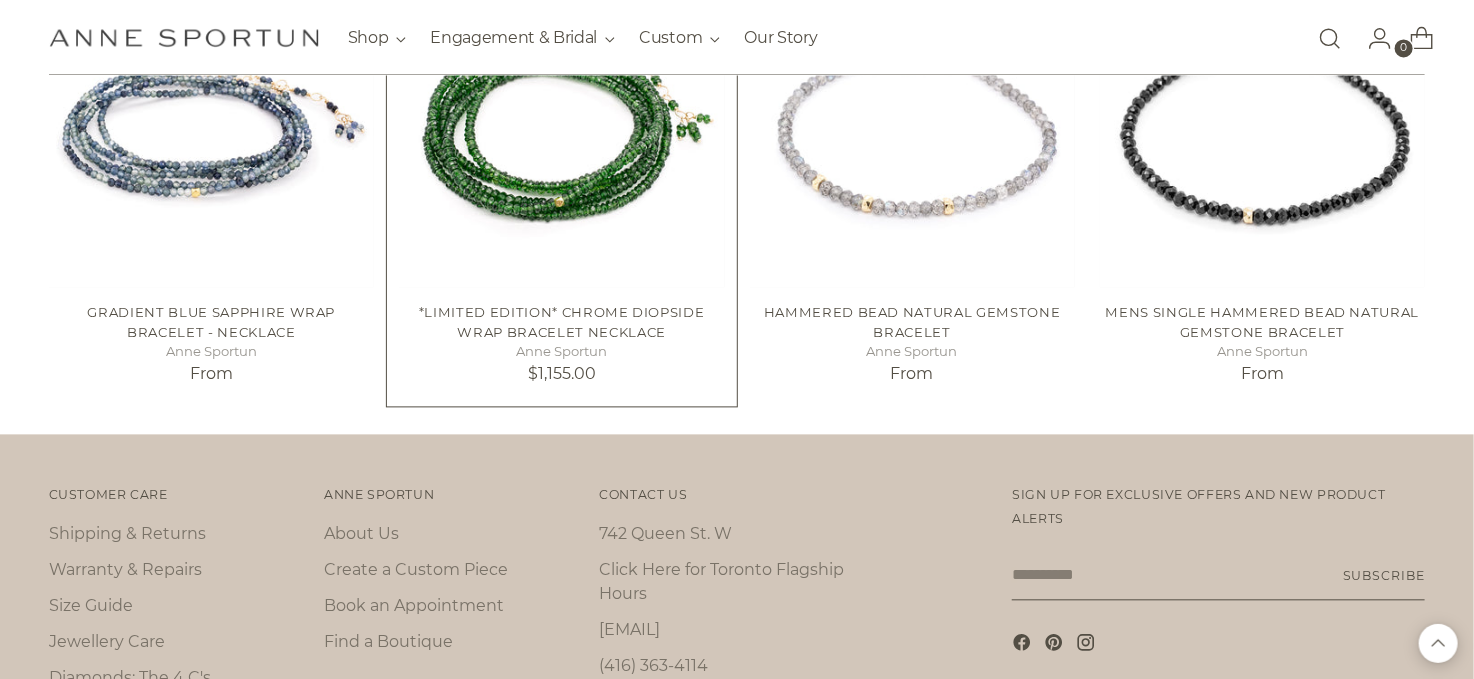 scroll, scrollTop: 12172, scrollLeft: 0, axis: vertical 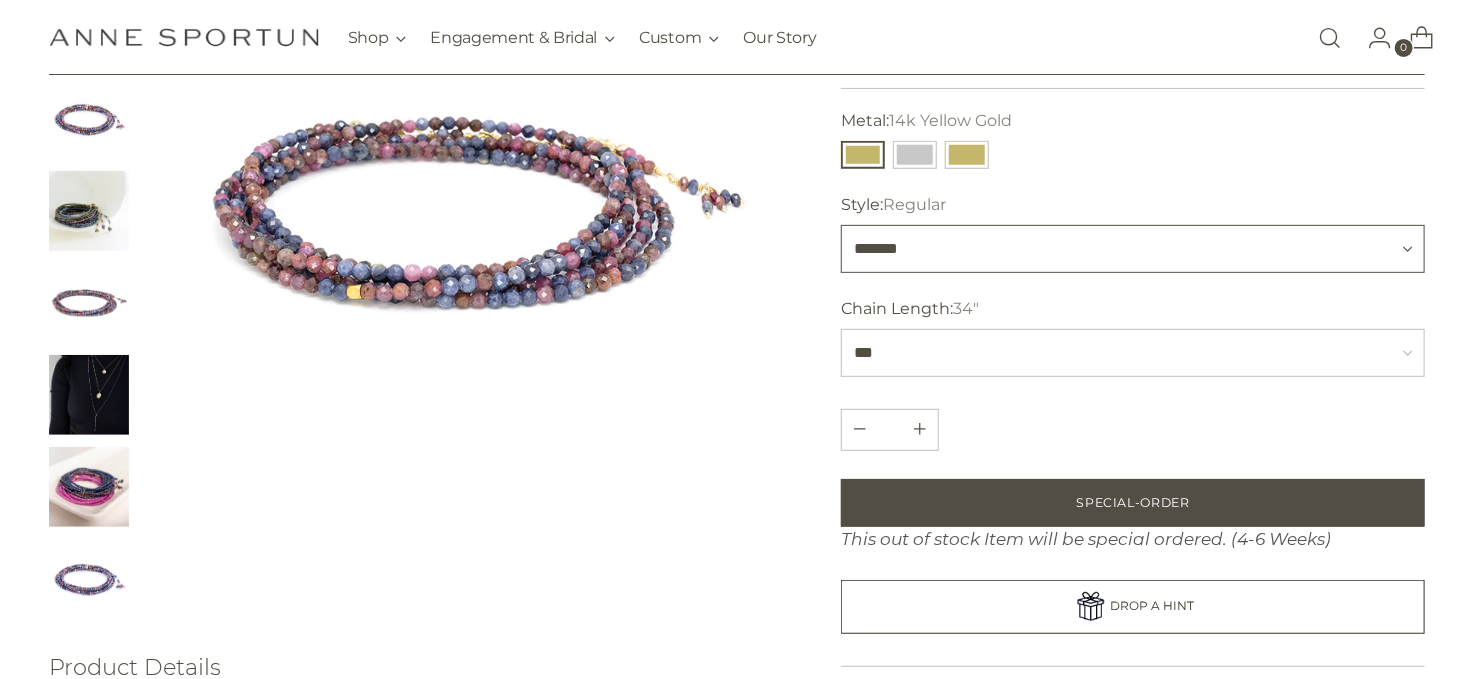 click on "******* ********" at bounding box center (1133, 249) 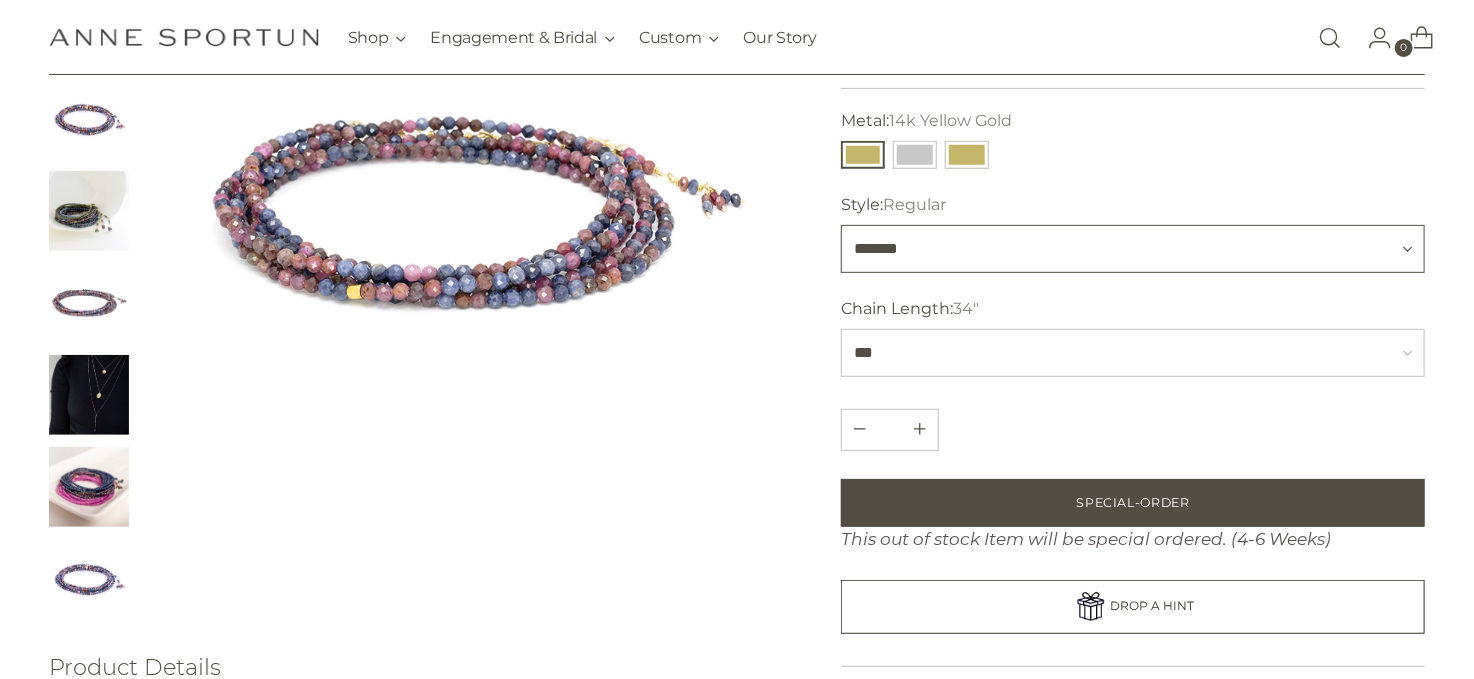 select on "********" 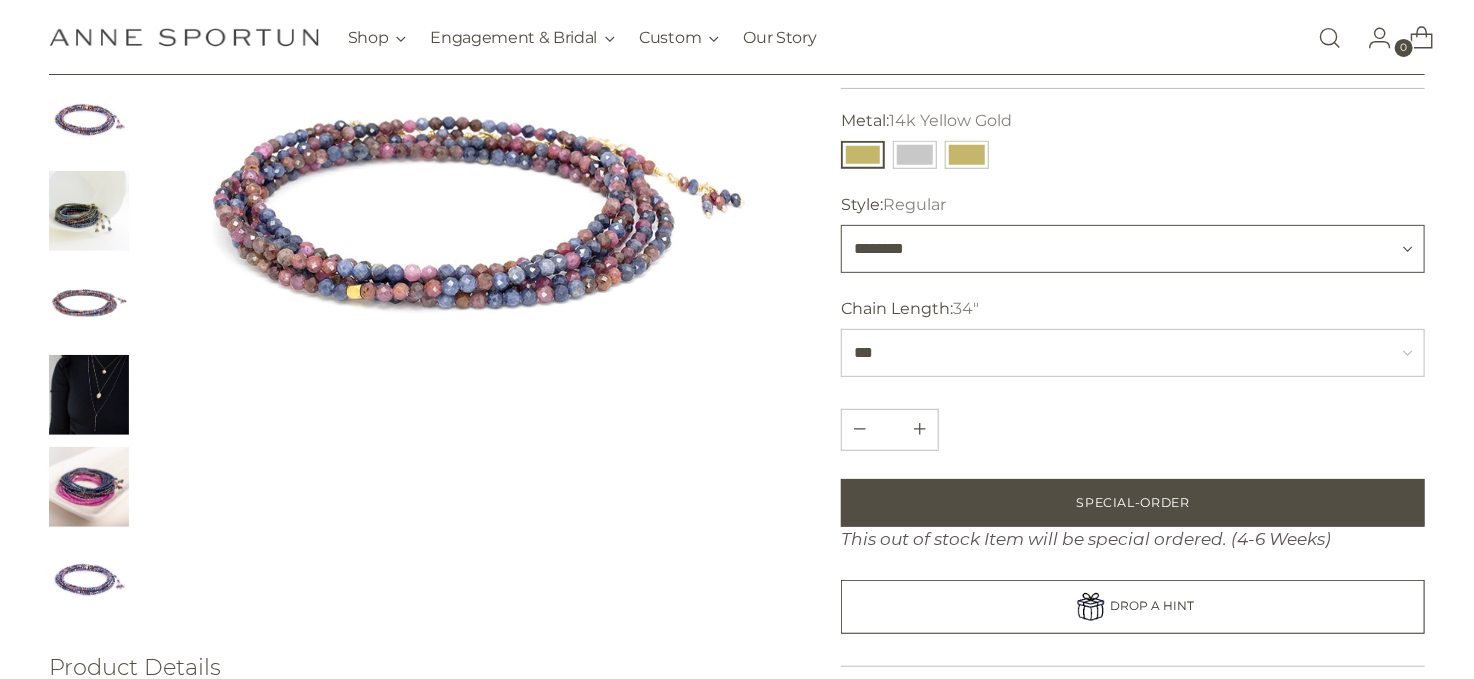 click on "******* ********" at bounding box center [1133, 249] 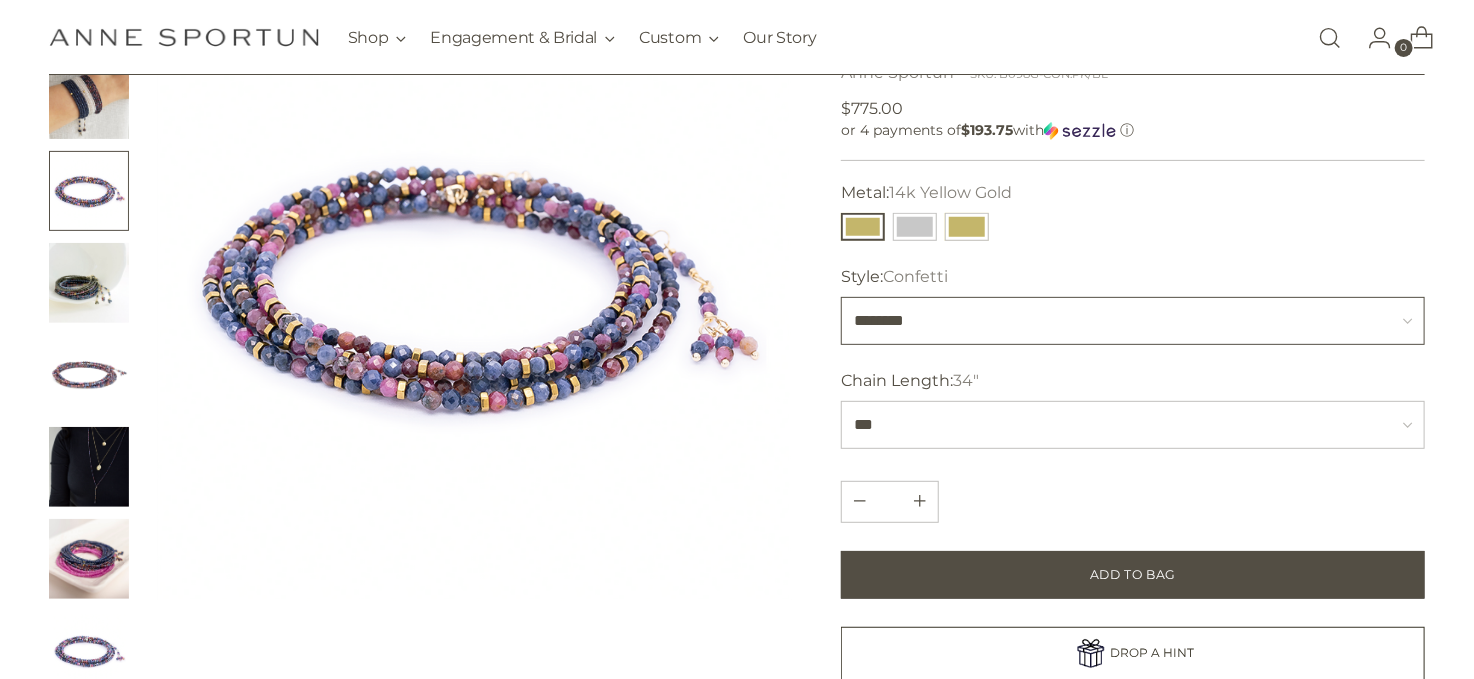 scroll, scrollTop: 200, scrollLeft: 0, axis: vertical 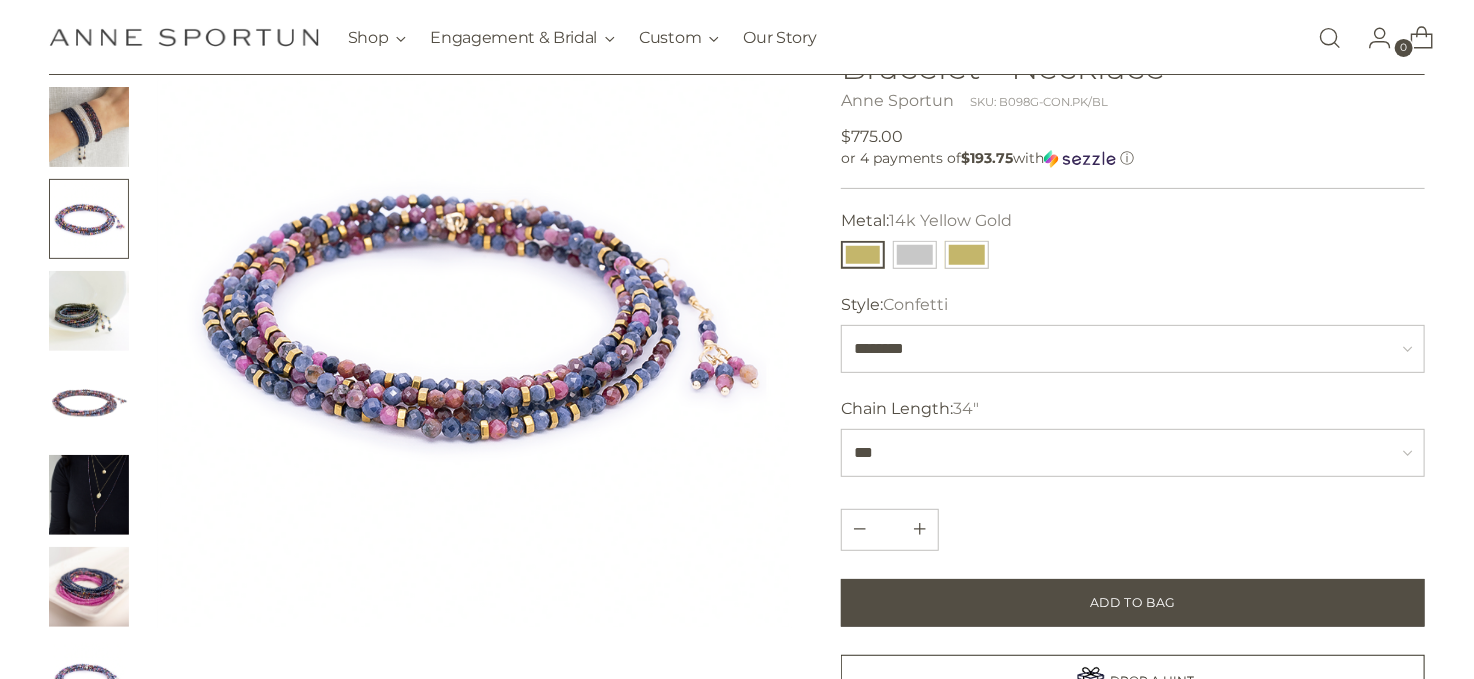 click at bounding box center [89, 311] 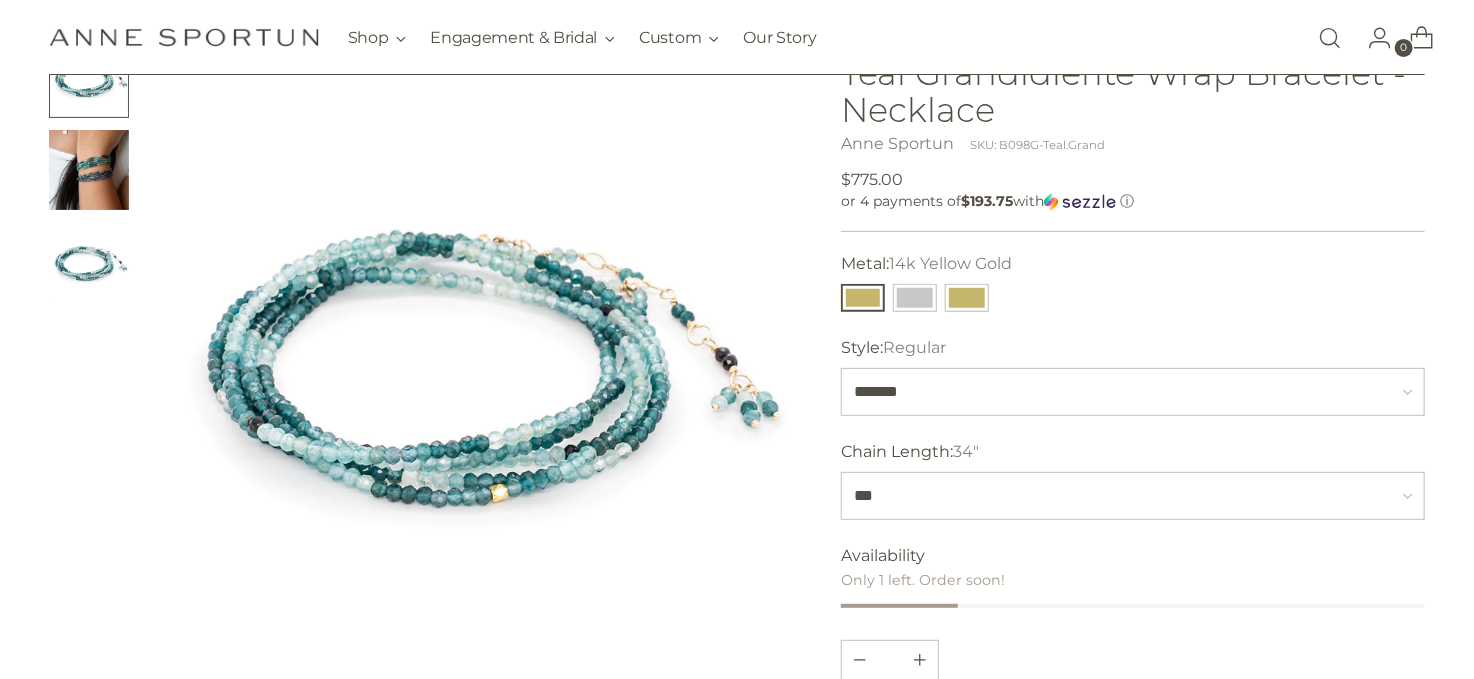 scroll, scrollTop: 300, scrollLeft: 0, axis: vertical 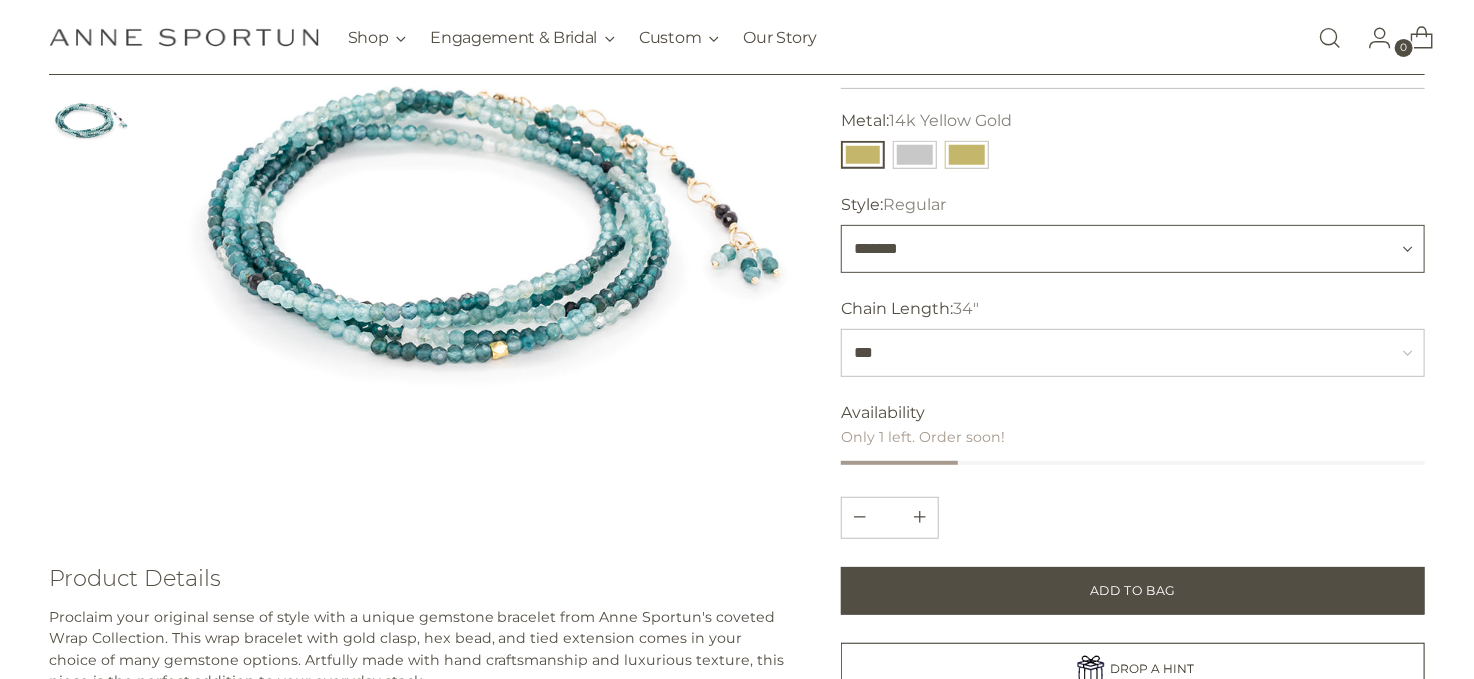 click on "******* ********" at bounding box center [1133, 249] 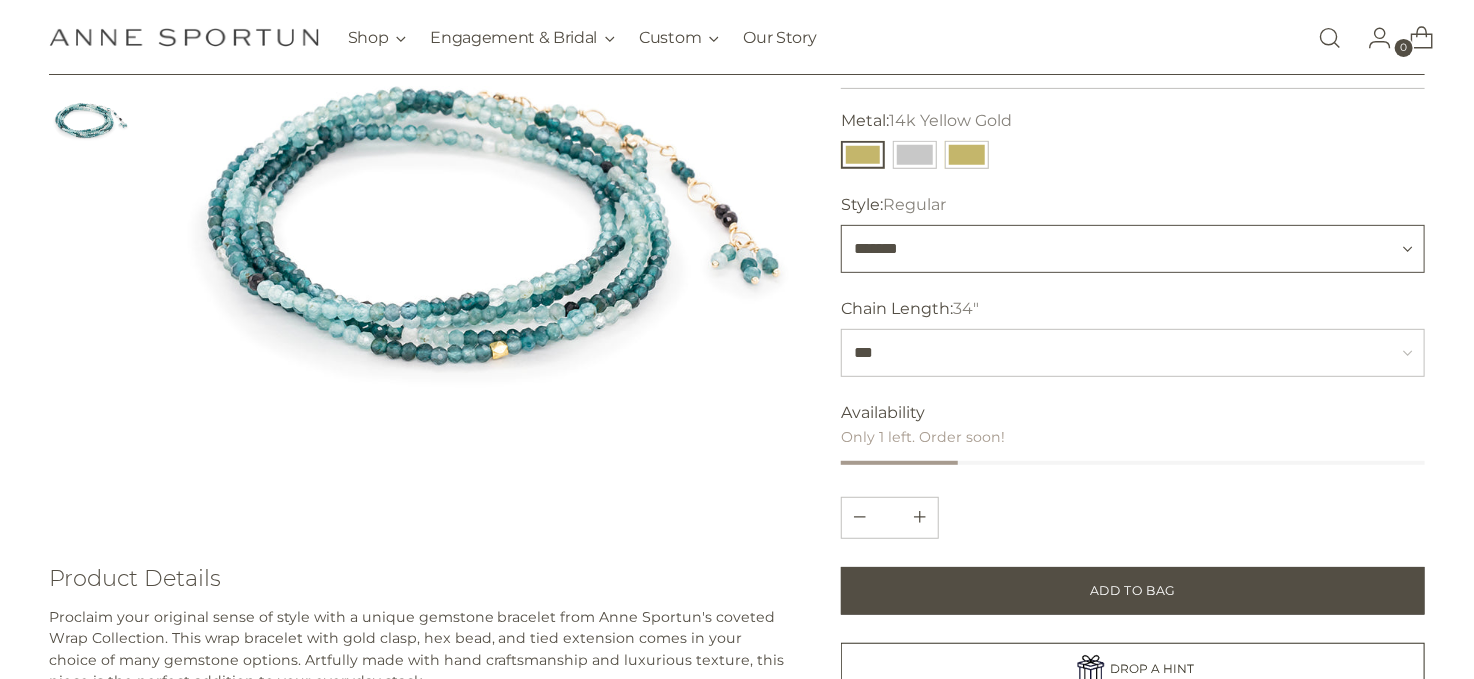 select on "********" 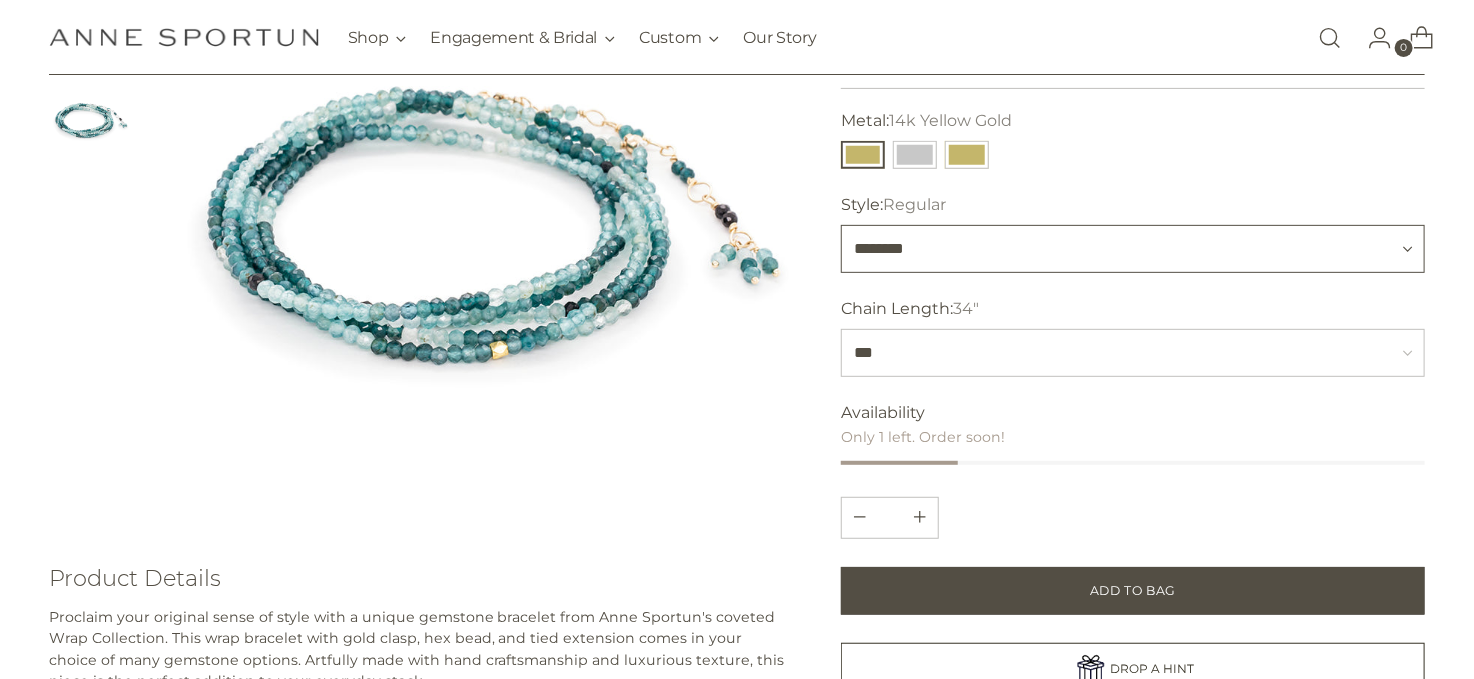 click on "******* ********" at bounding box center (1133, 249) 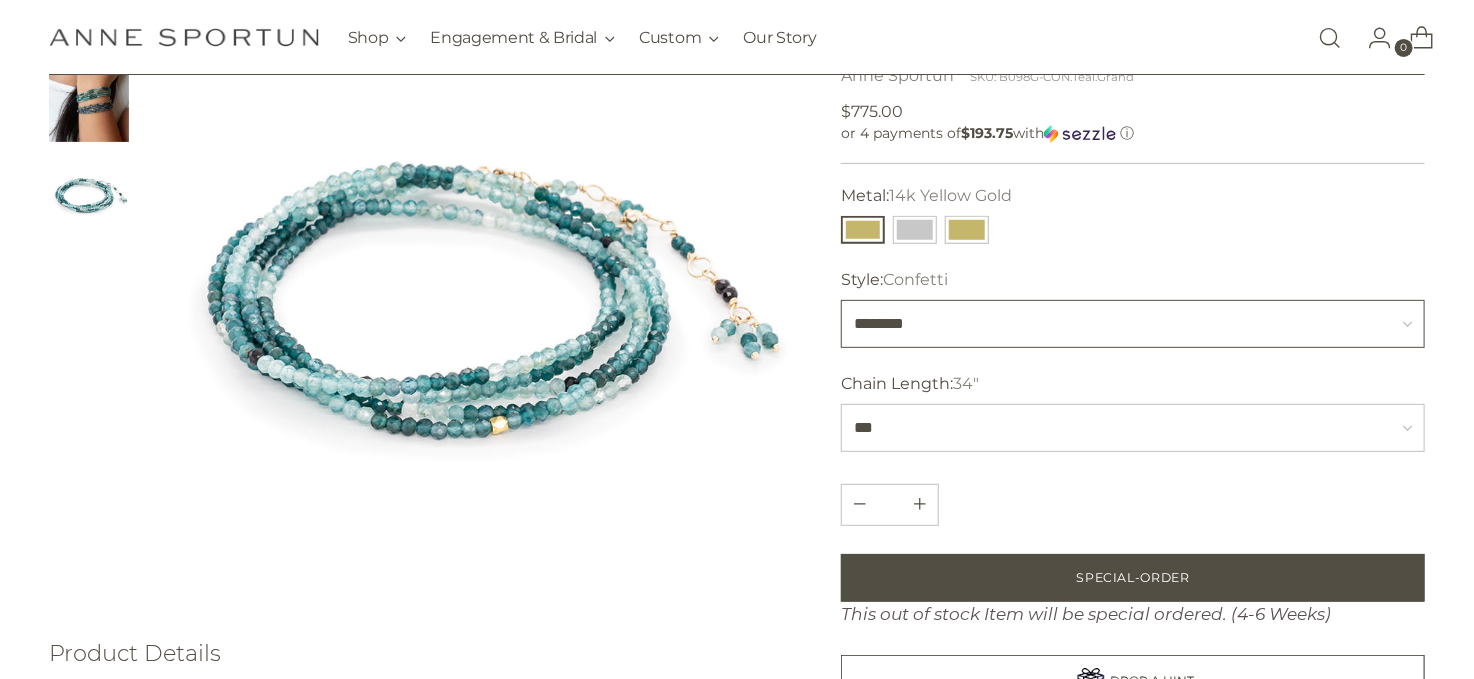 scroll, scrollTop: 200, scrollLeft: 0, axis: vertical 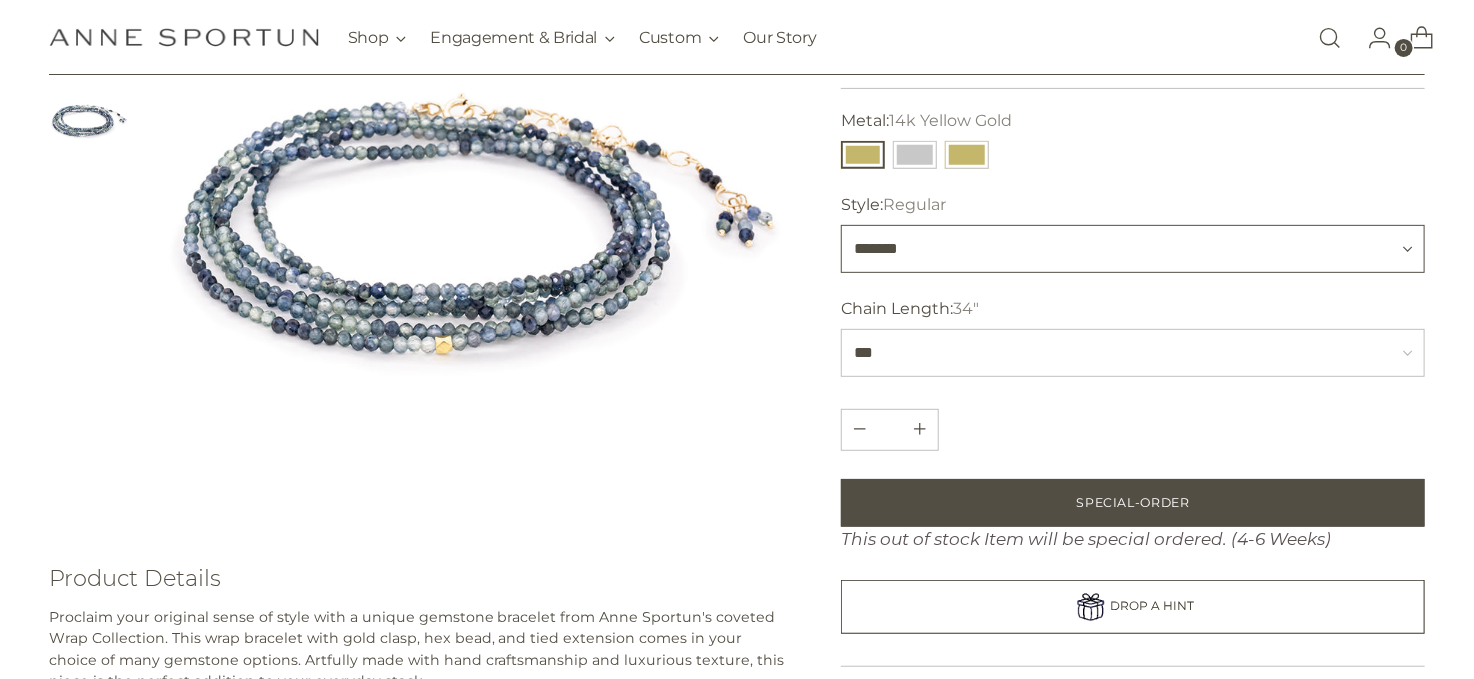 click on "******* ********" at bounding box center (1133, 249) 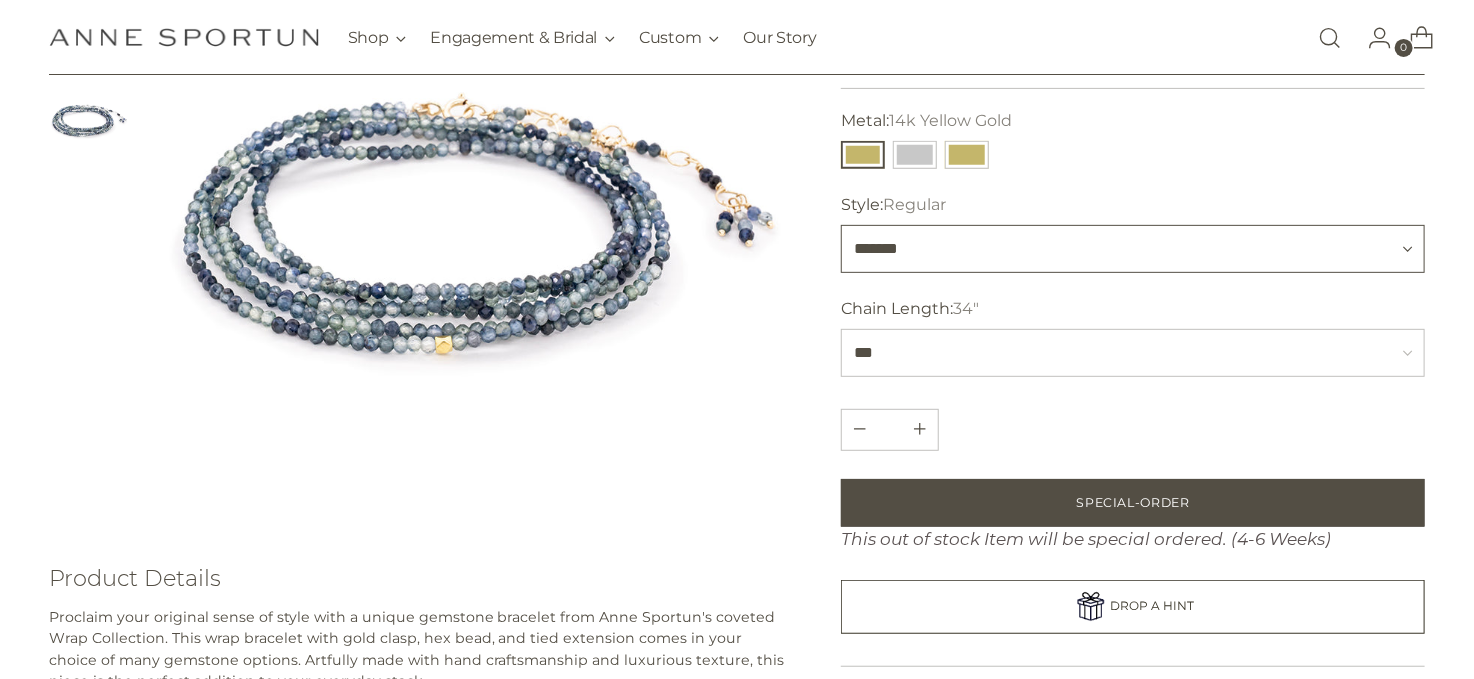 select on "********" 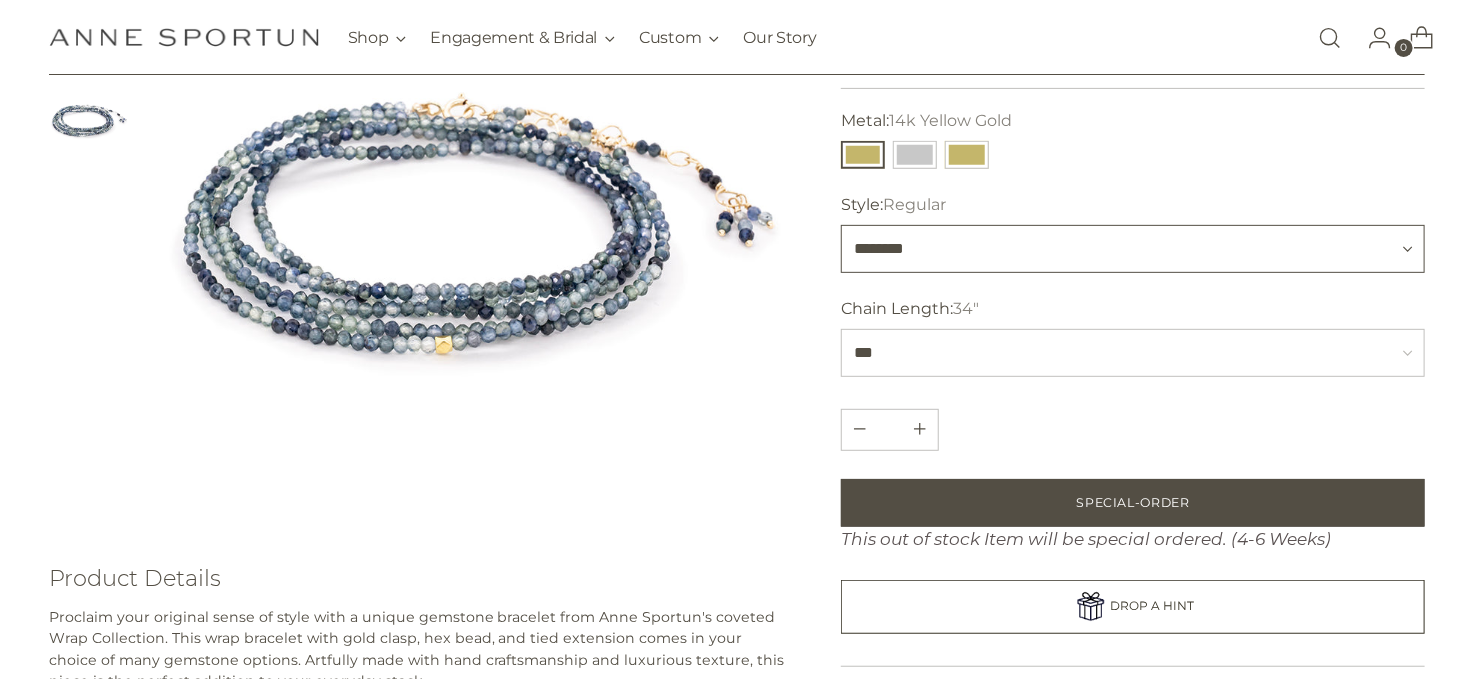 click on "******* ********" at bounding box center (1133, 249) 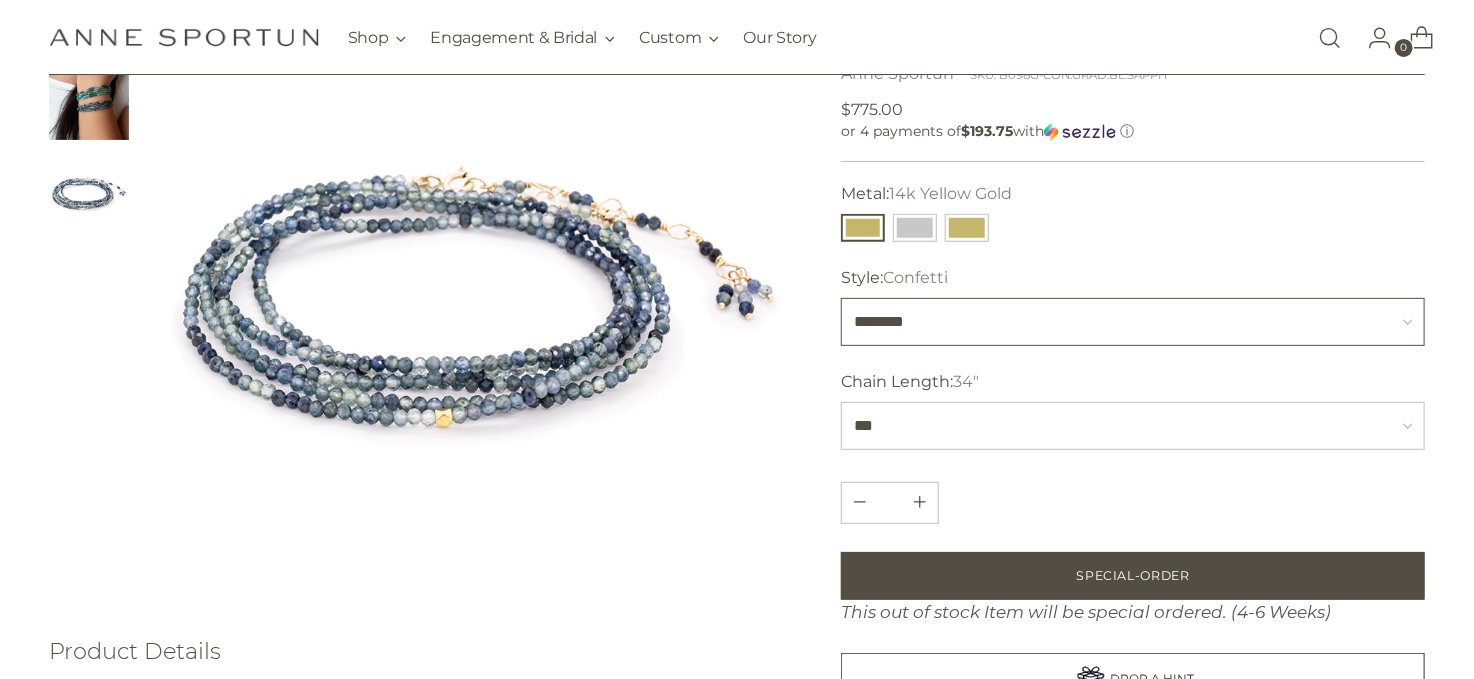 scroll, scrollTop: 200, scrollLeft: 0, axis: vertical 